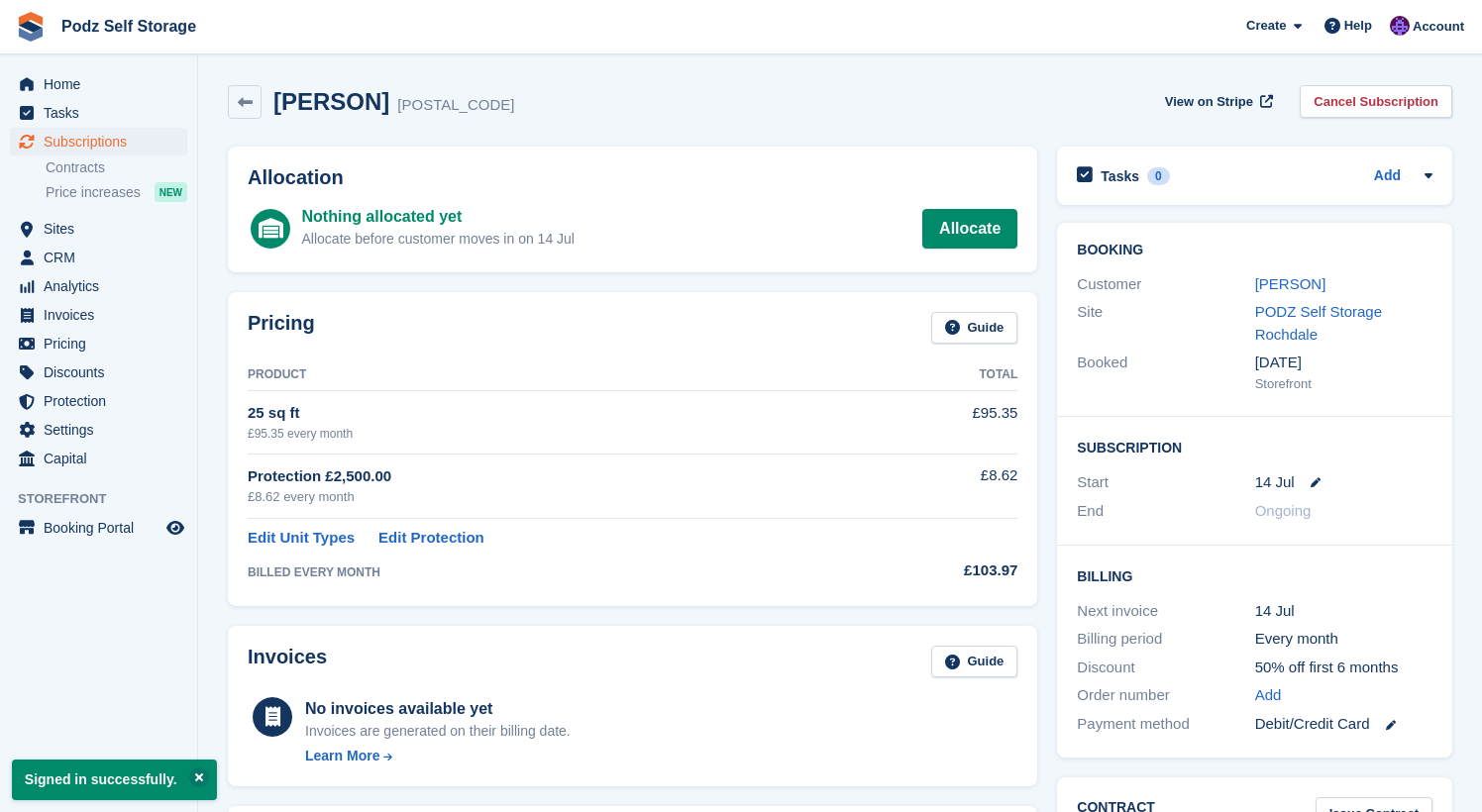scroll, scrollTop: 0, scrollLeft: 0, axis: both 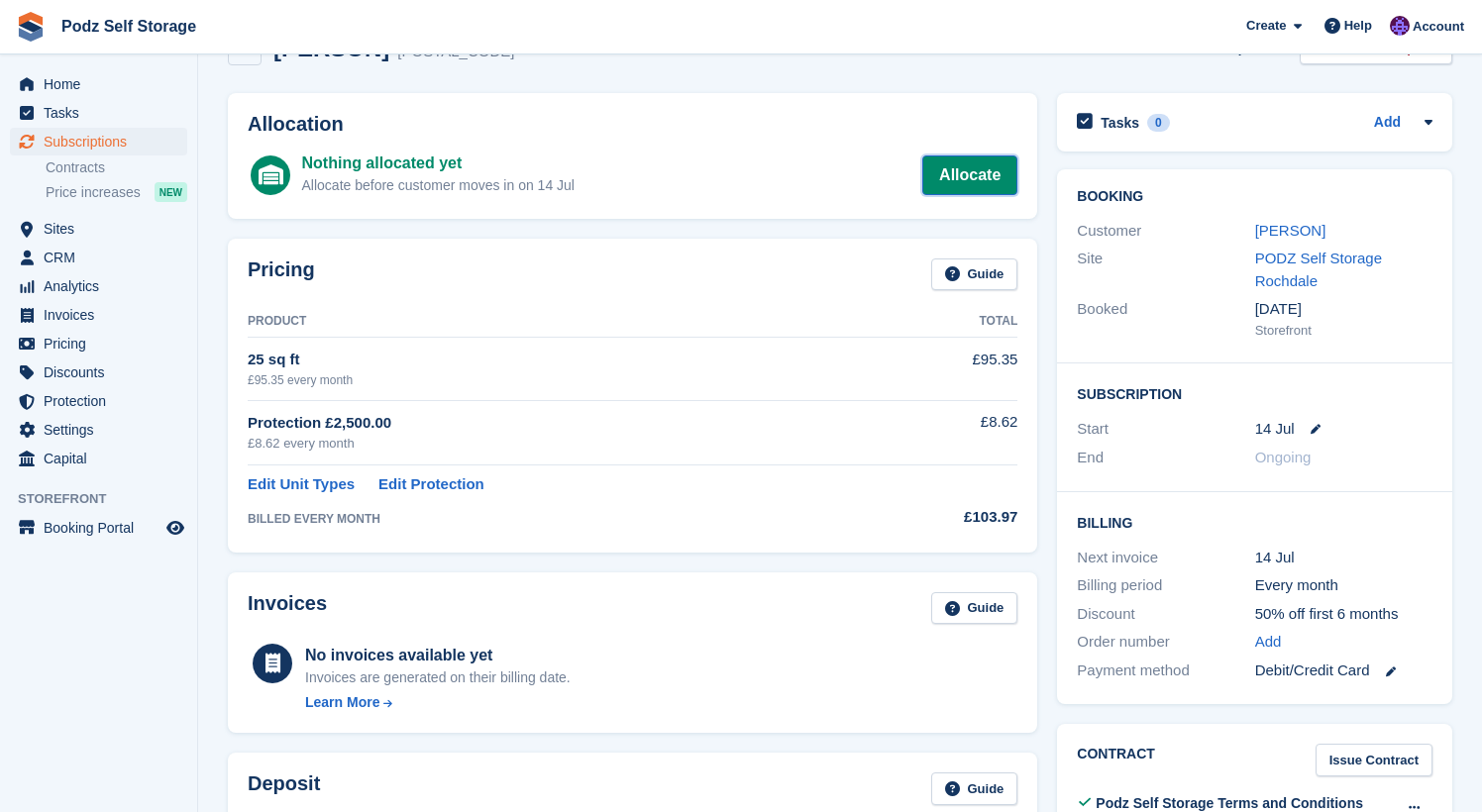 click on "Allocate" at bounding box center (970, 175) 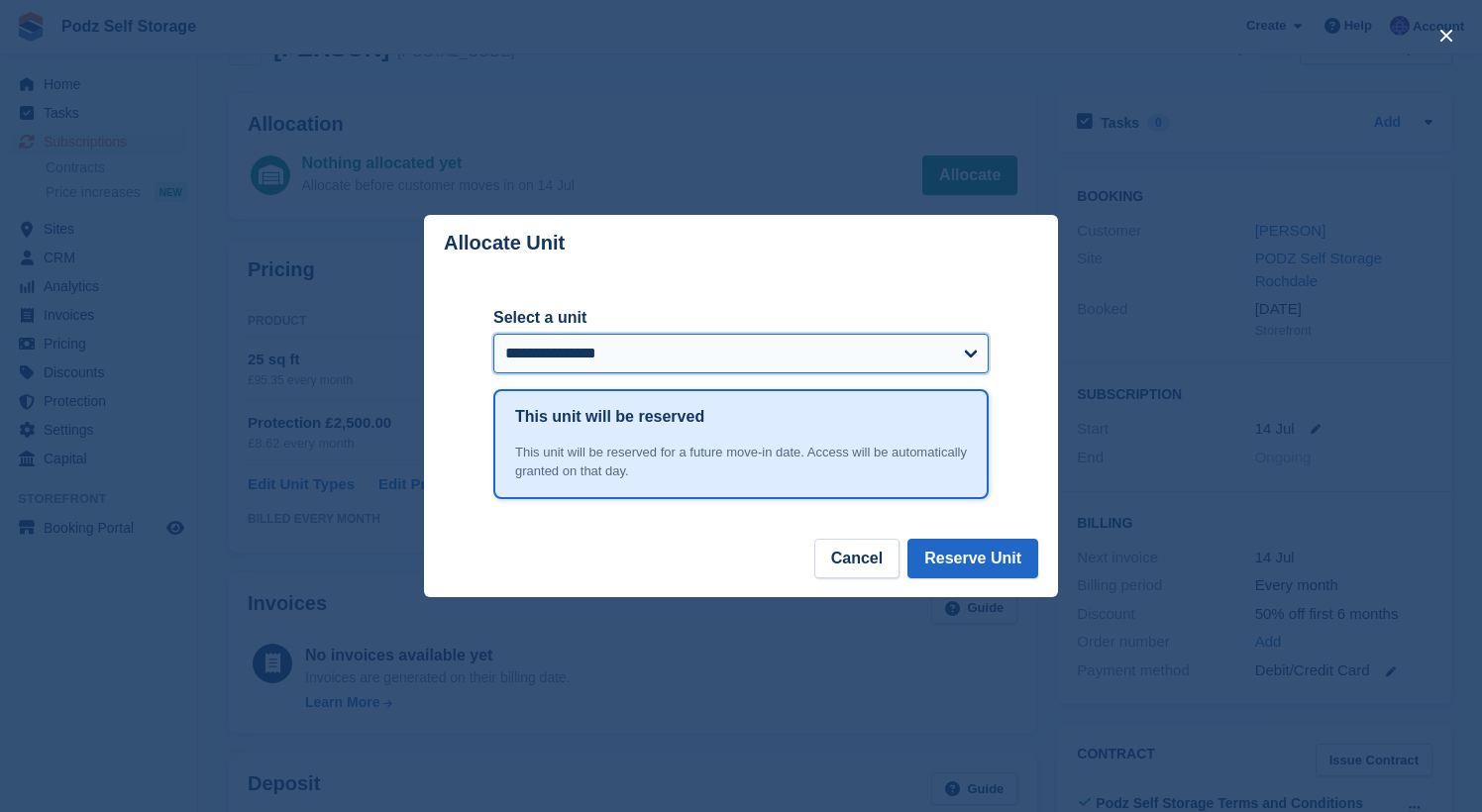 click on "**********" at bounding box center (741, 354) 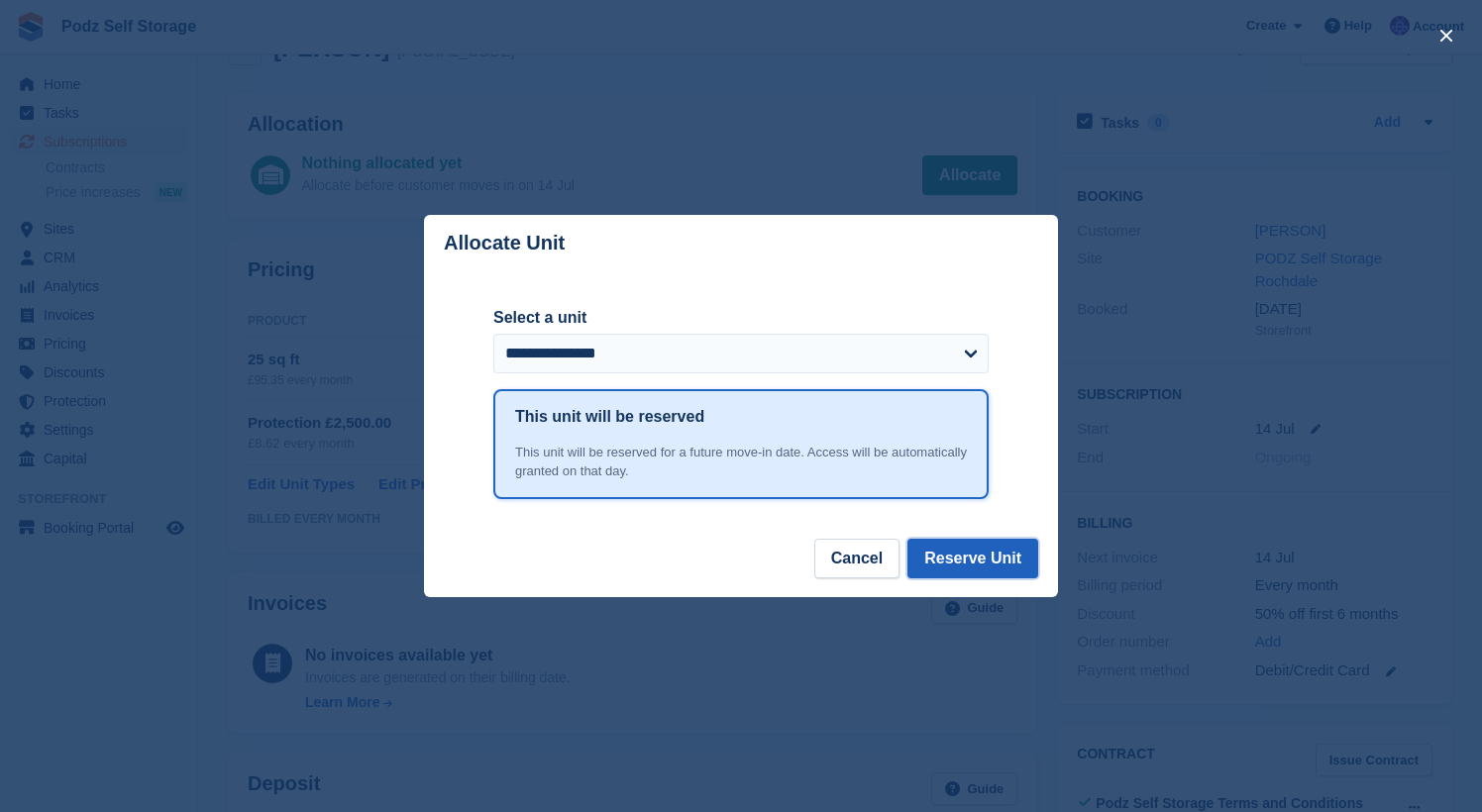 click on "Reserve Unit" at bounding box center (973, 558) 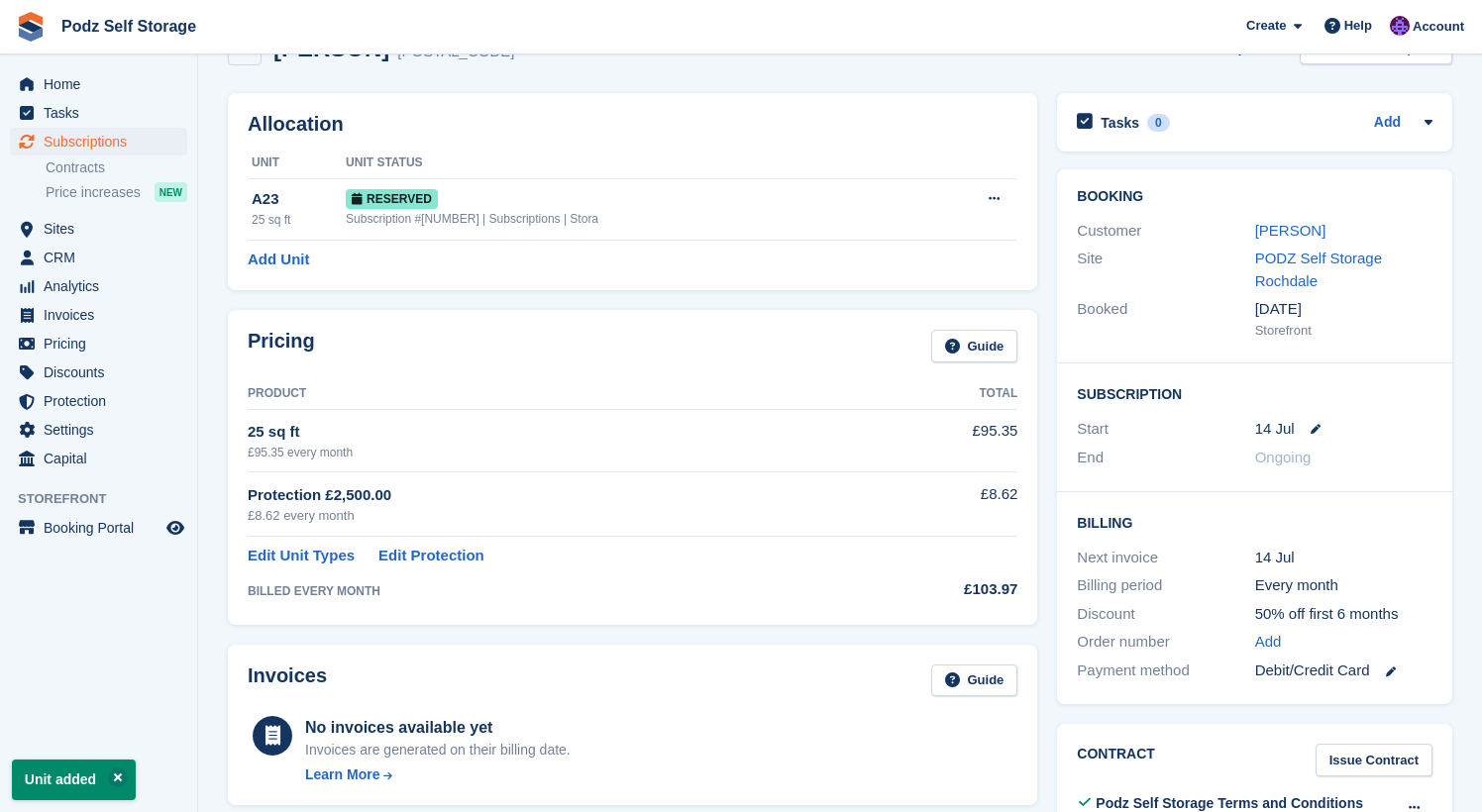 click on "Allocation
Unit
Unit Status
A23
25 sq ft
Reserved
Reserved by Jawed Chowdhary on 13th Jul,  12:25 AM and customer notification set for 14th Jul,   6:00 AM.
Grant Early Access
Deallocate
Add Unit" at bounding box center [632, 191] 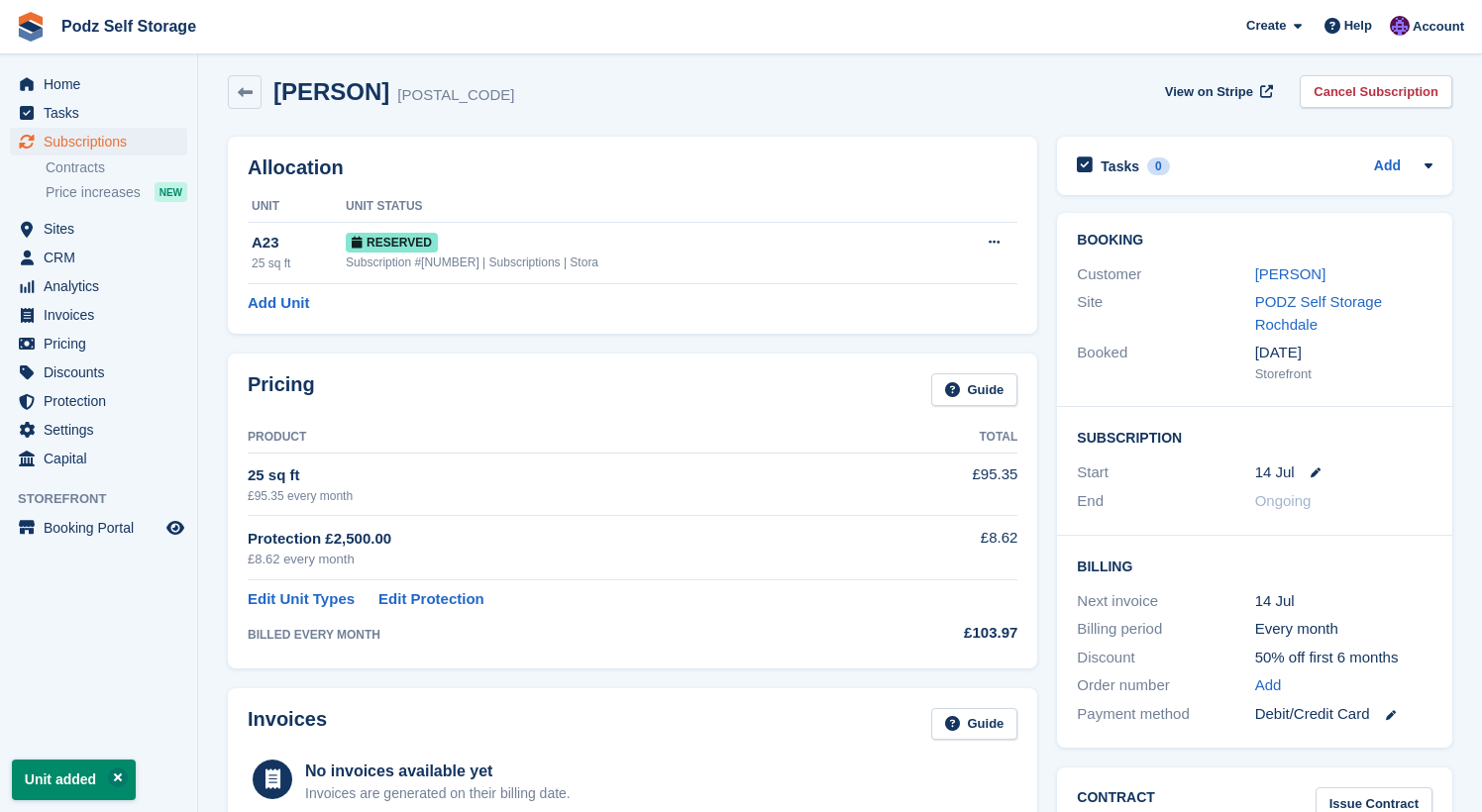 scroll, scrollTop: 0, scrollLeft: 0, axis: both 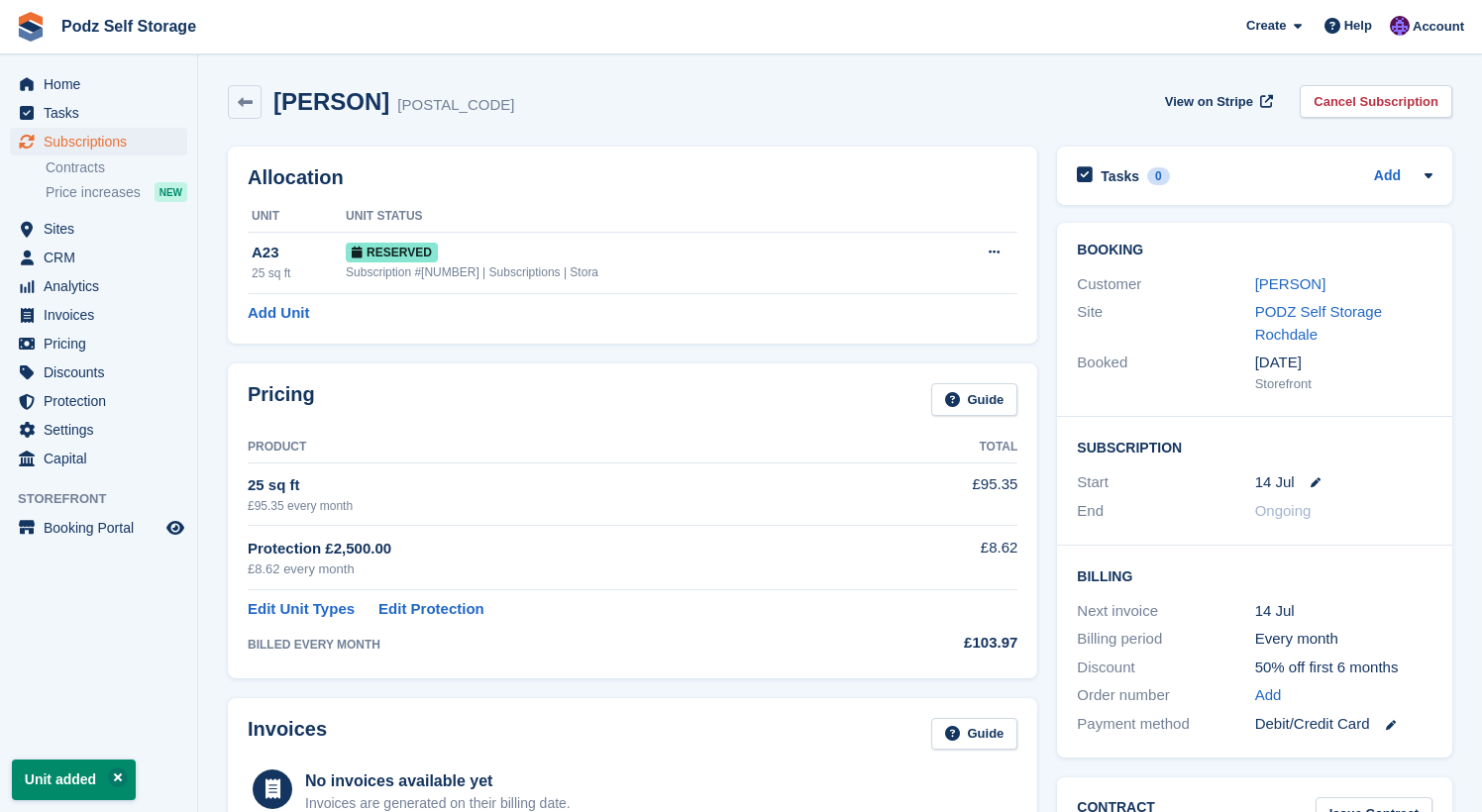 click on "Olga Heveron
95091
View on Stripe
Cancel Subscription" at bounding box center [840, 106] 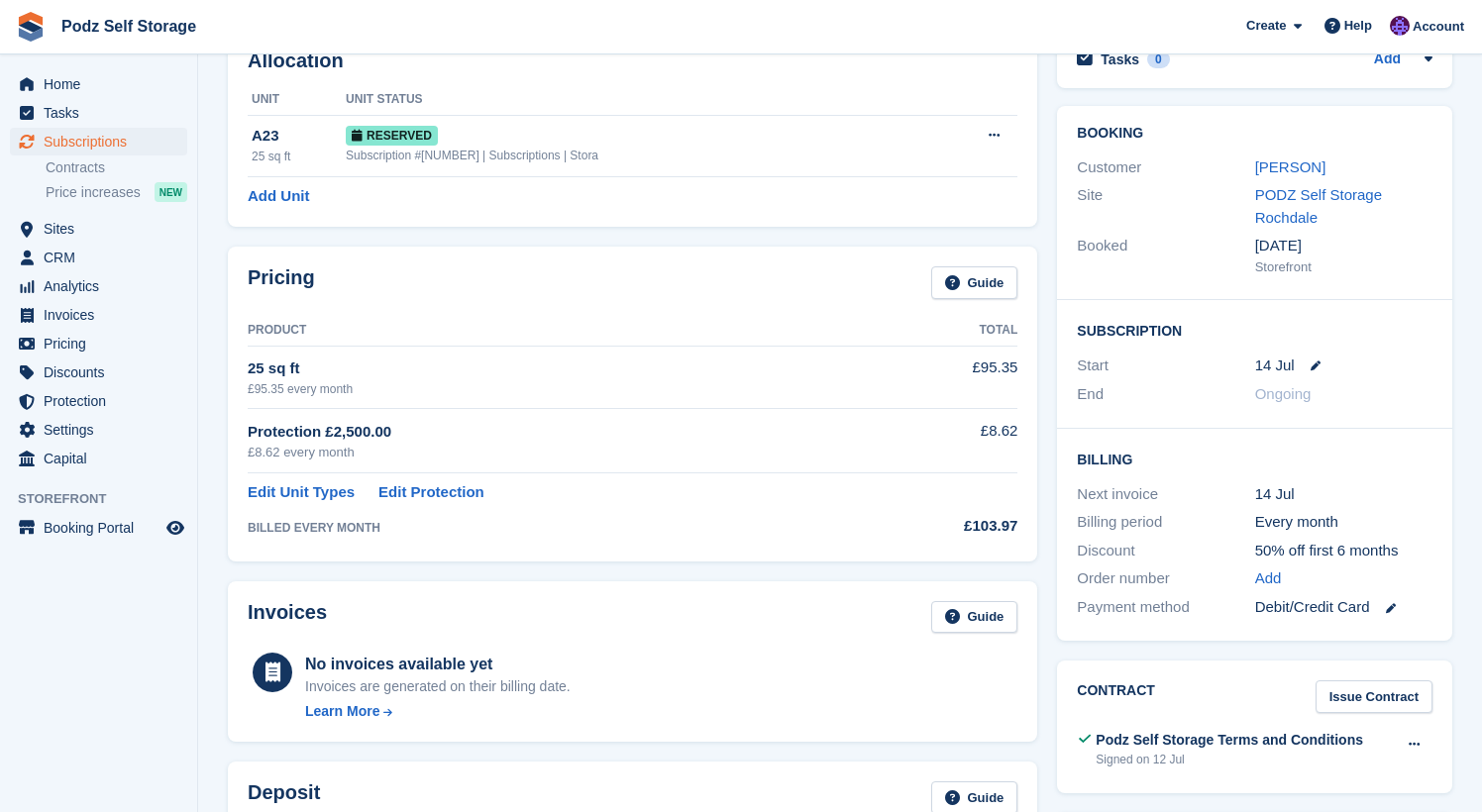 scroll, scrollTop: 64, scrollLeft: 0, axis: vertical 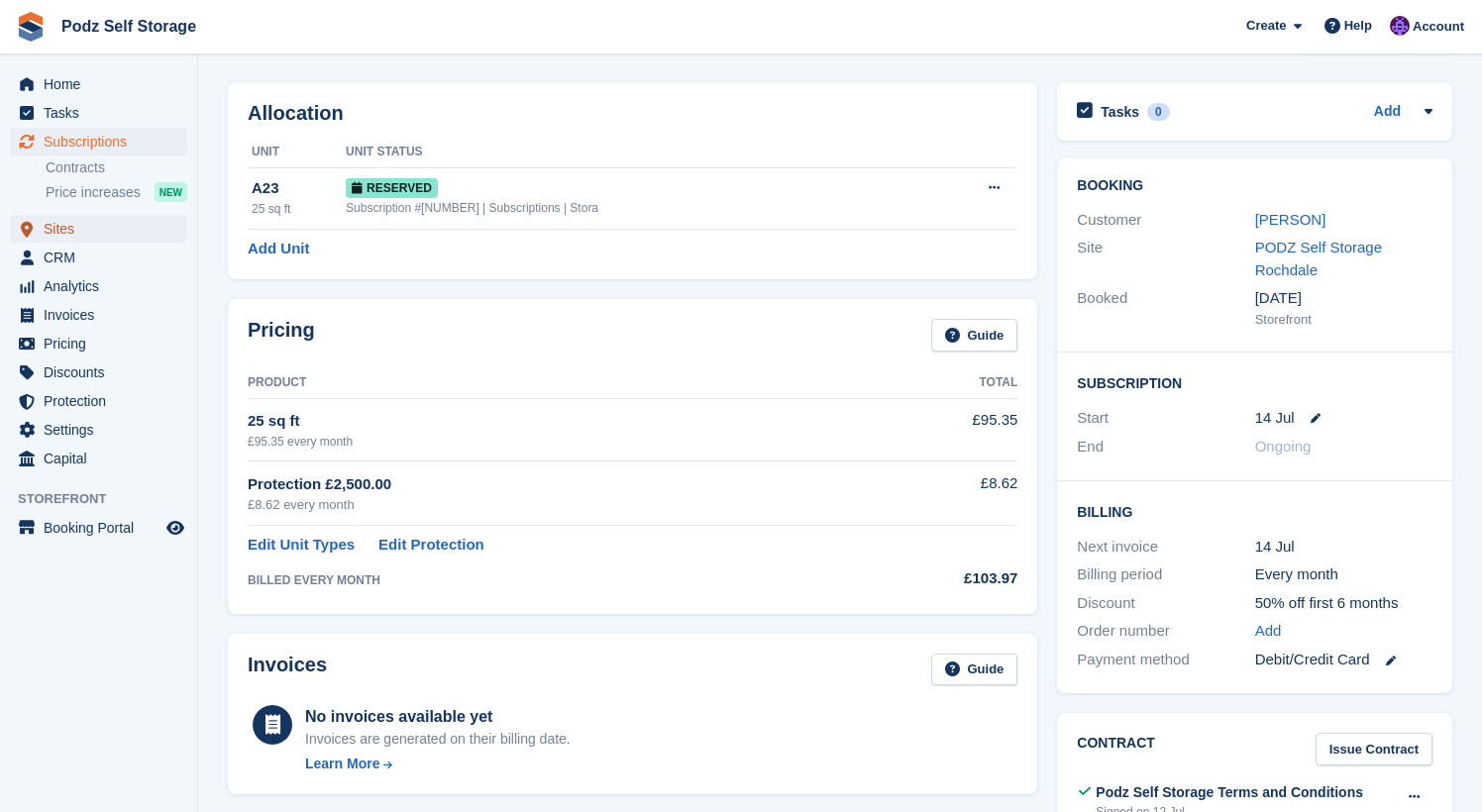 click on "Sites" at bounding box center (103, 229) 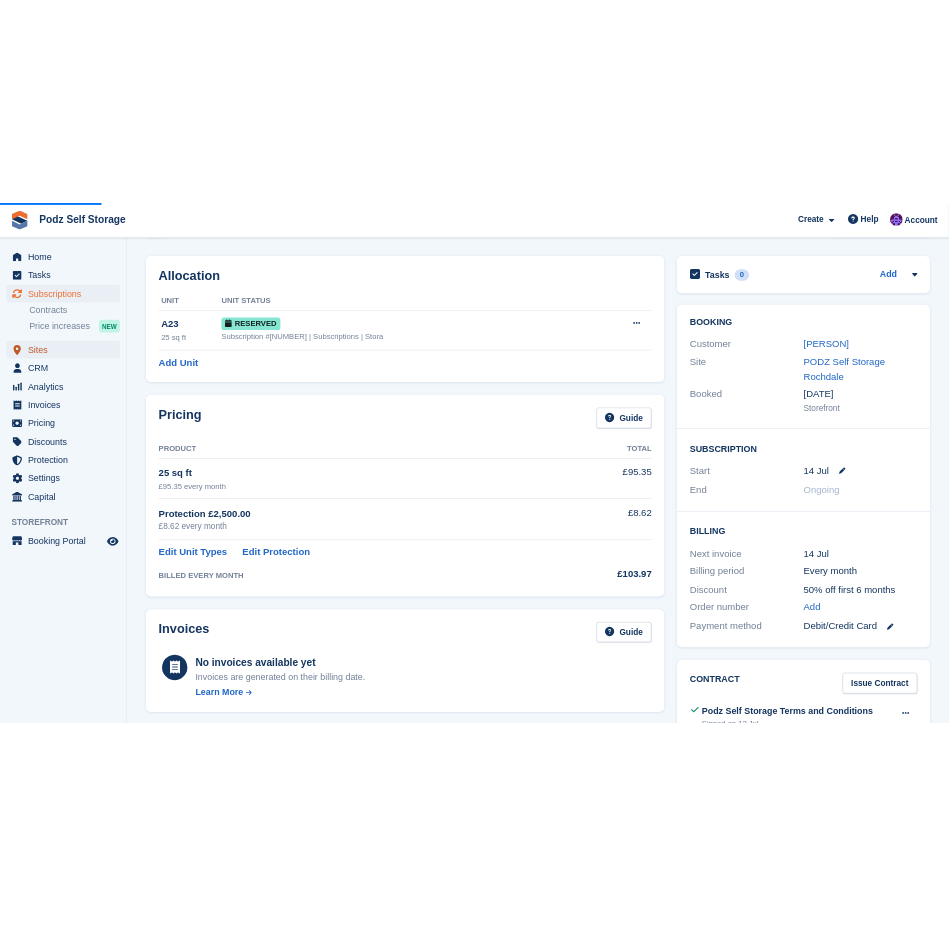 scroll, scrollTop: 0, scrollLeft: 0, axis: both 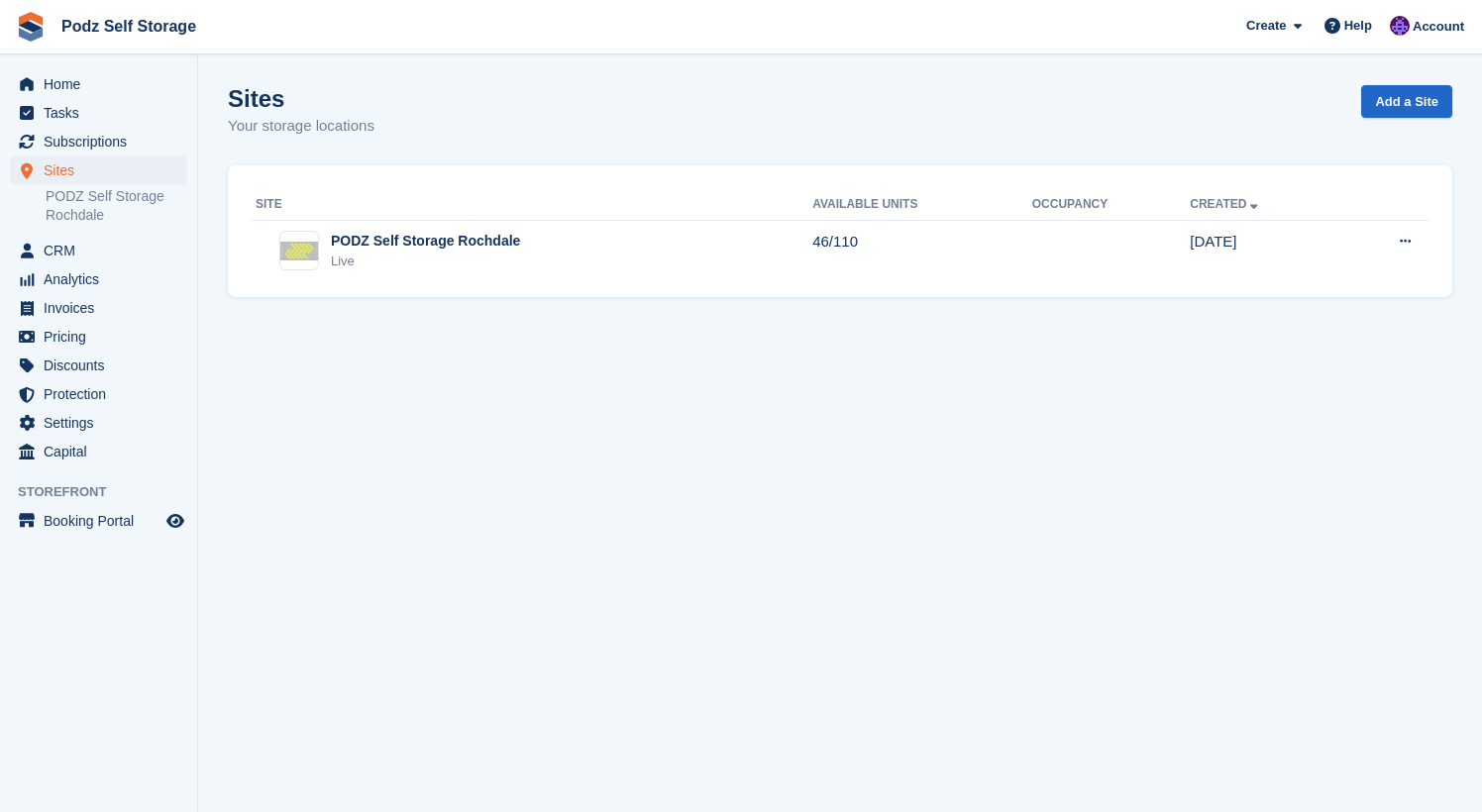 click on "Sites
Your storage locations
Add a Site
Site
Available Units
Occupancy
Created
PODZ Self Storage Rochdale
Live
46/110
26 Dec
Edit site
View on Store
Unit types
Units Map" at bounding box center (840, 406) 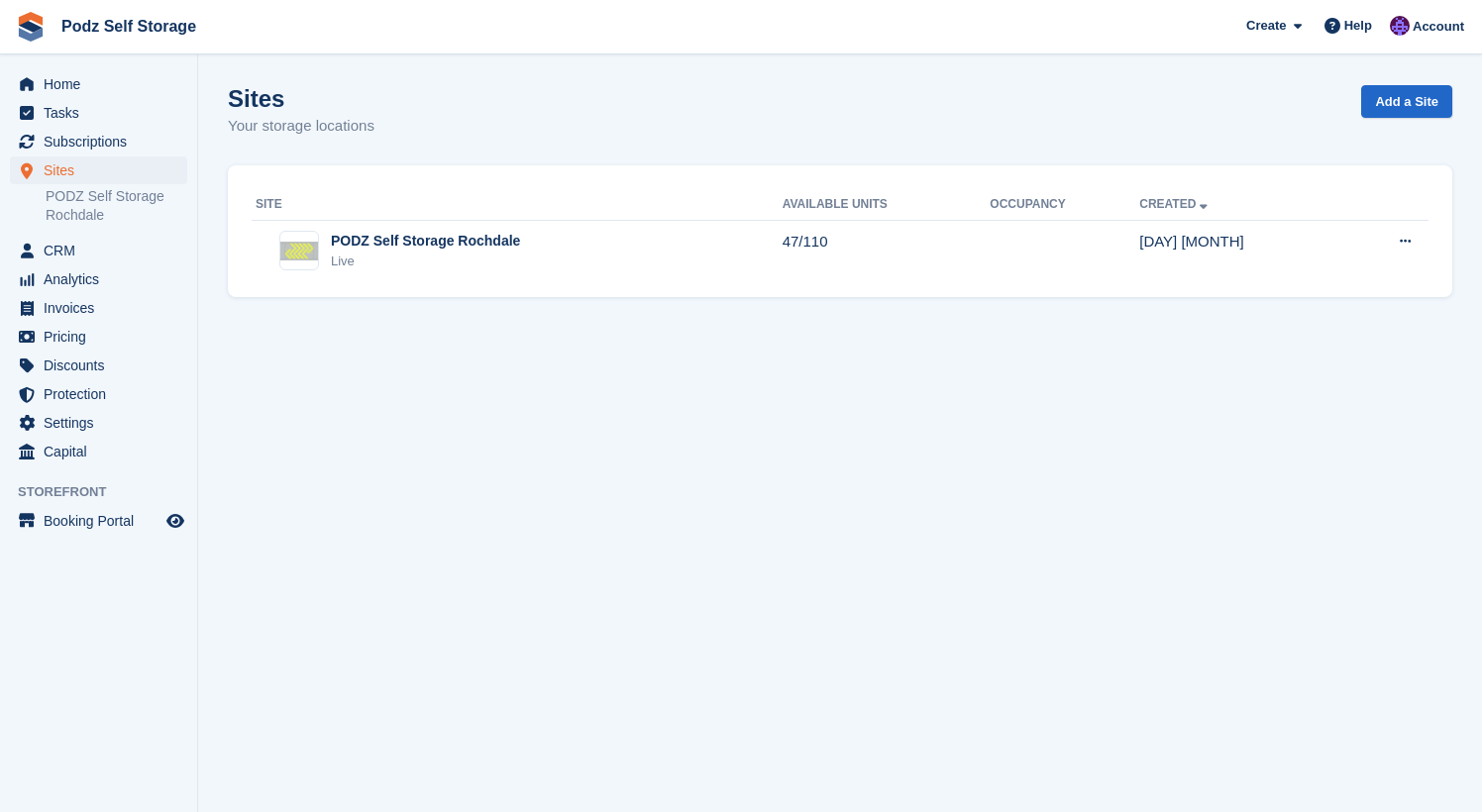 scroll, scrollTop: 0, scrollLeft: 0, axis: both 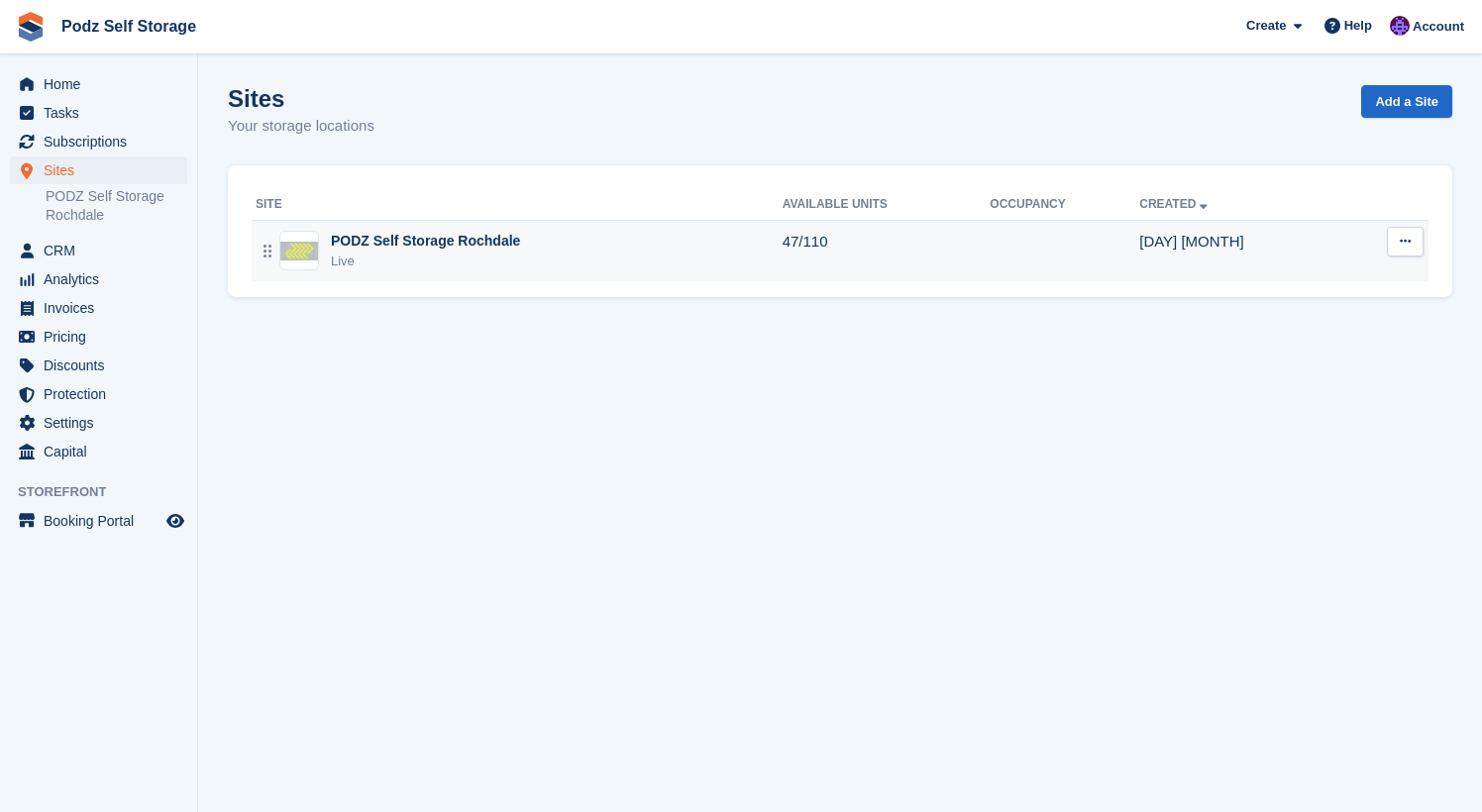 click on "PODZ Self Storage Rochdale" at bounding box center [425, 241] 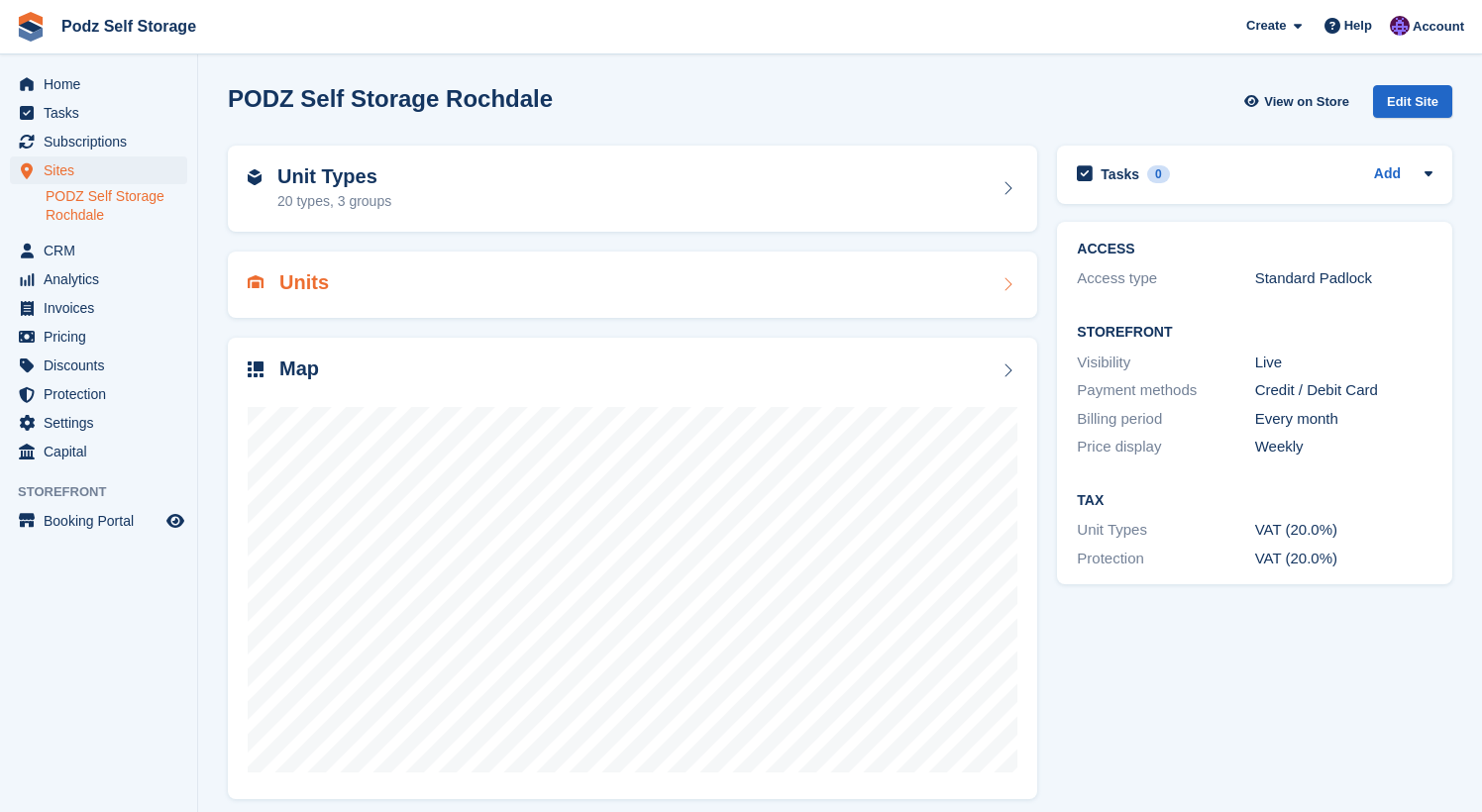 scroll, scrollTop: 0, scrollLeft: 0, axis: both 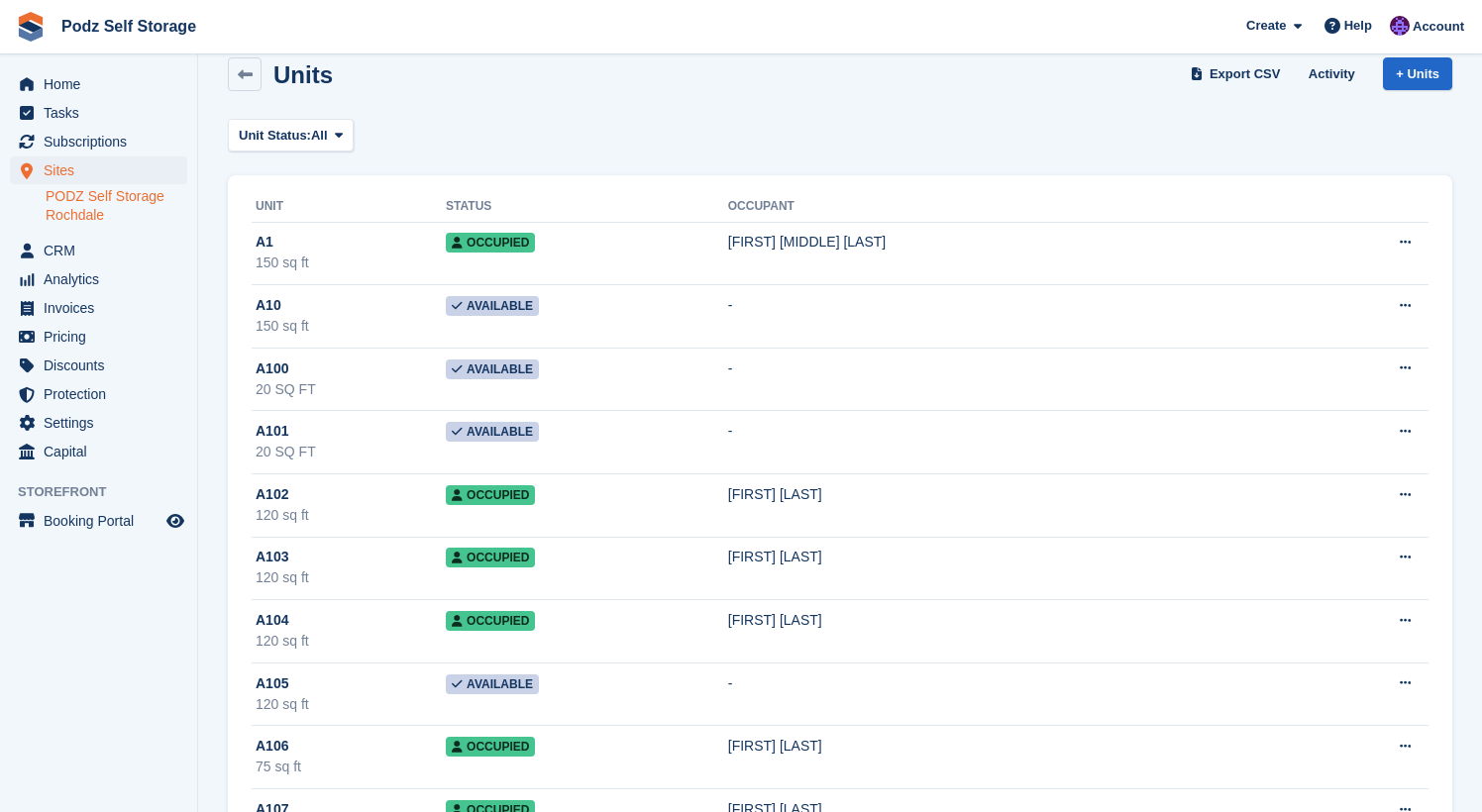 click on "Unit Status:
All
All
Available
Reserved
Occupied
Overlocked
Repossessed
Unavailable" at bounding box center [840, 135] 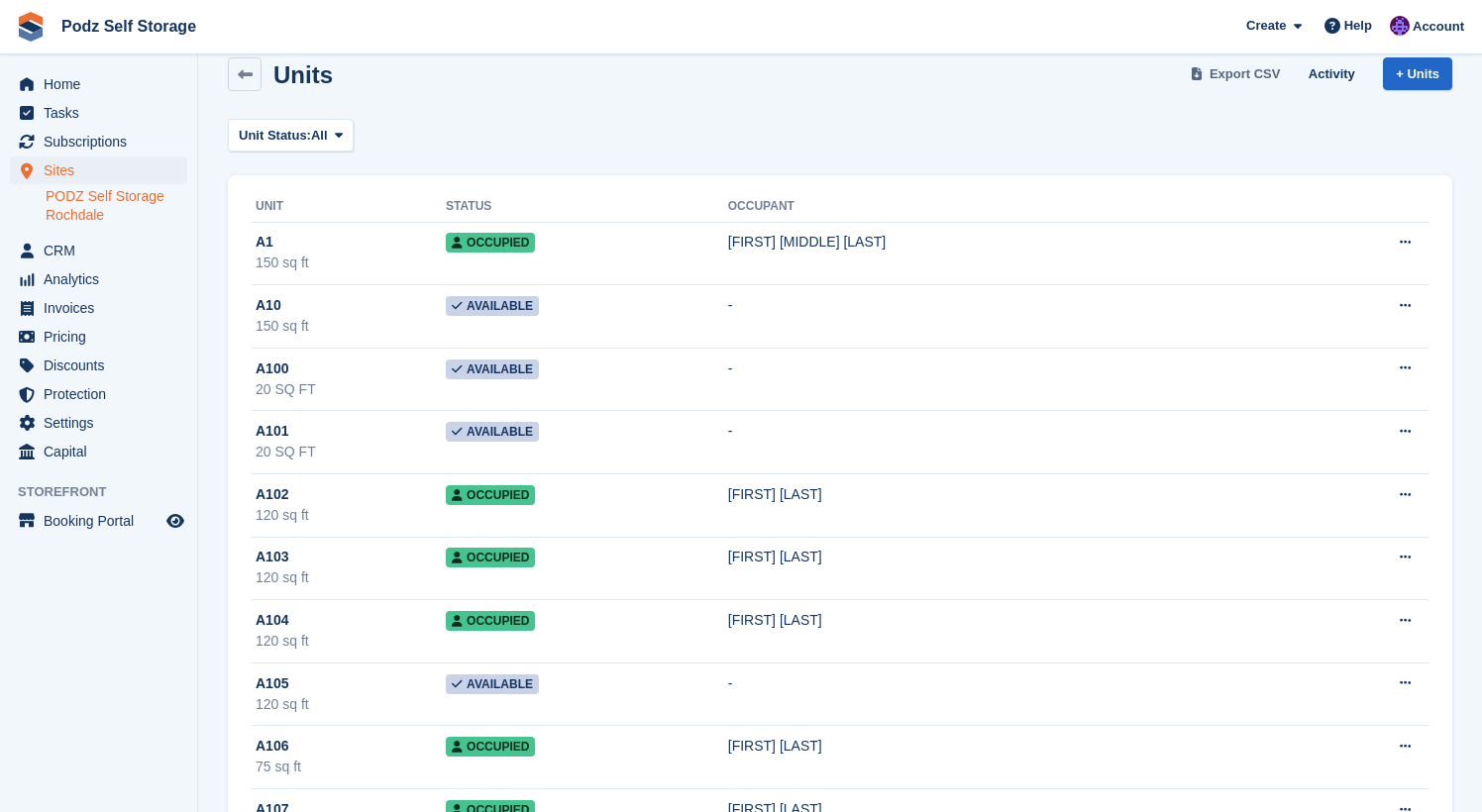 click on "Export CSV" at bounding box center (1237, 73) 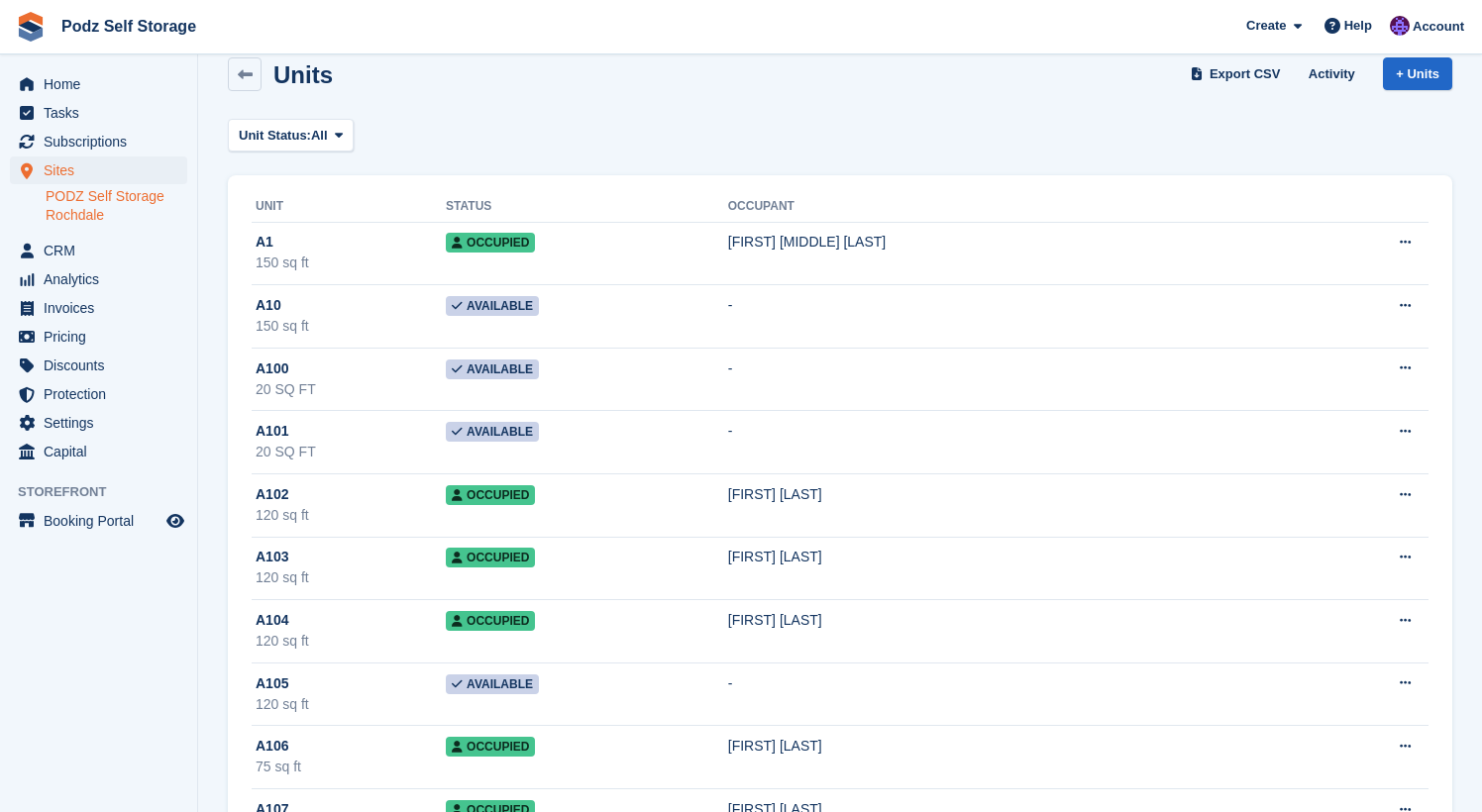 click on "Units
Export CSV
Activity
+ Units
Unit Status:
All
All
Available
Reserved
Occupied
Overlocked
Repossessed
Unavailable
Unit
Status
Occupant
A1
150 sq ft
Occupied
Mohammad Adil Ansari" at bounding box center (840, 3605) 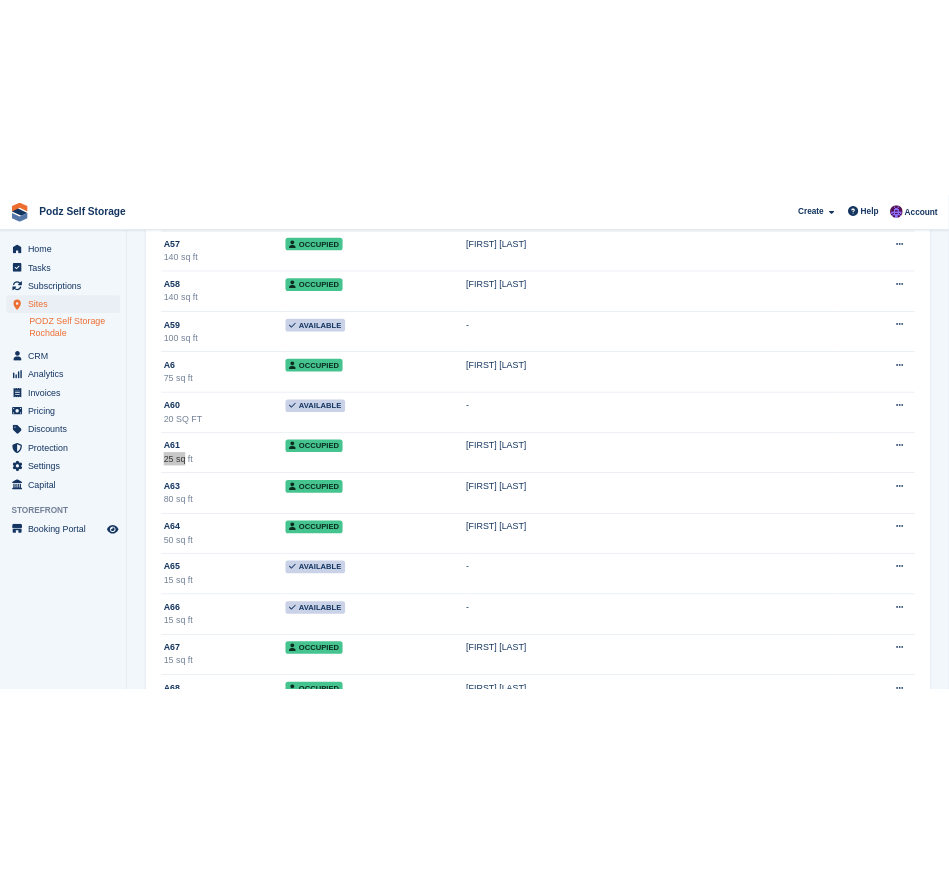 scroll, scrollTop: 1594, scrollLeft: 0, axis: vertical 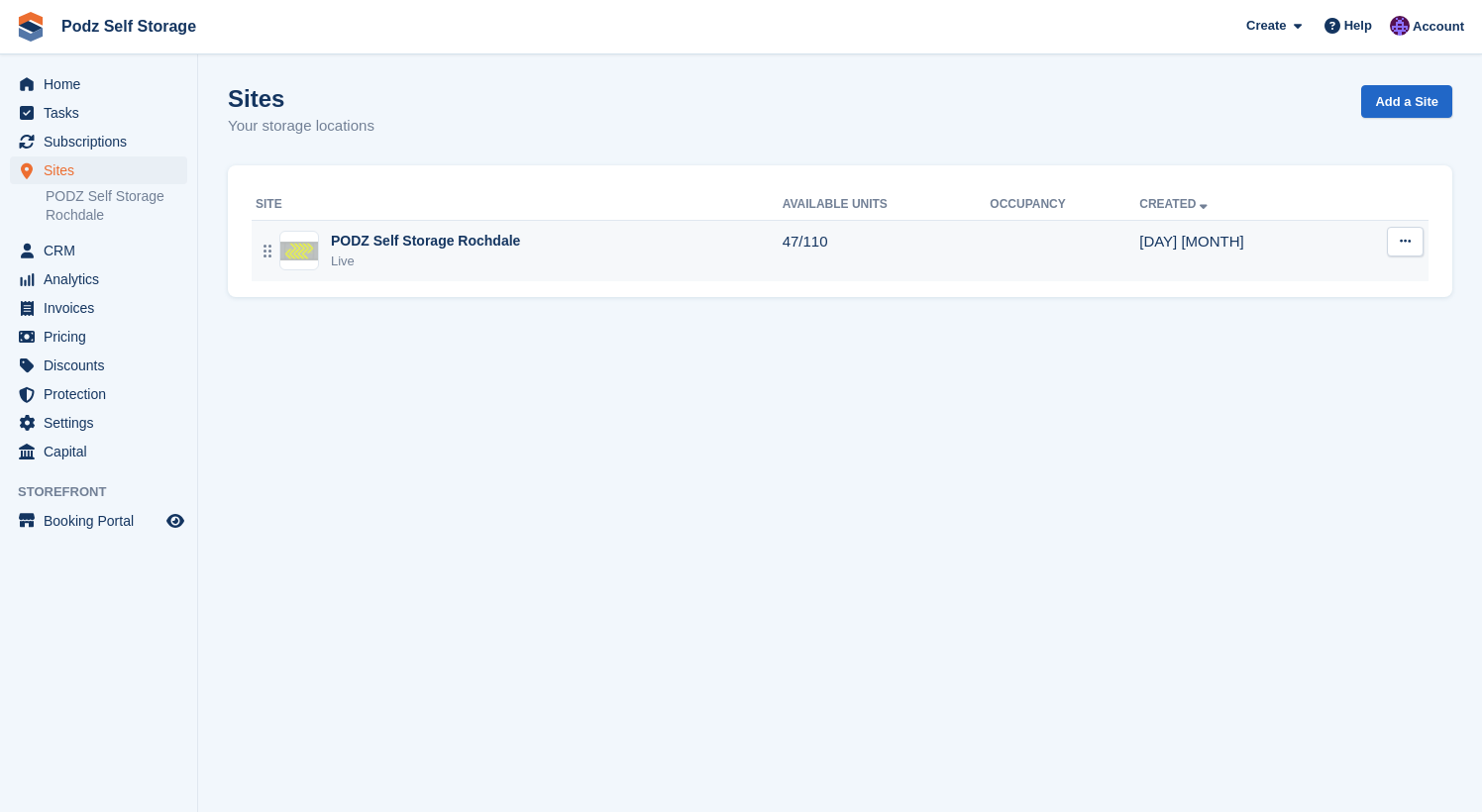 click on "PODZ Self Storage Rochdale
Live" at bounding box center [519, 251] 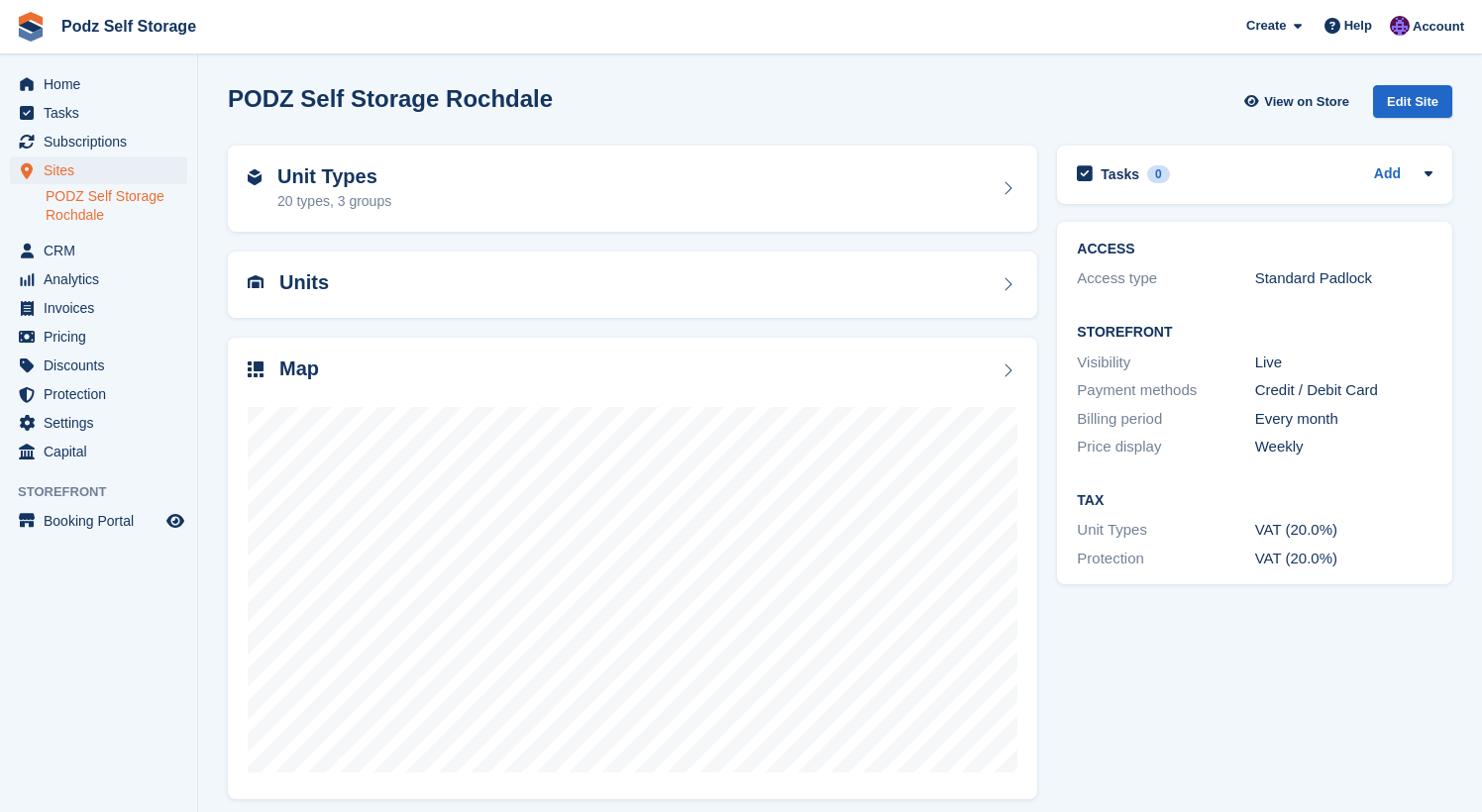 scroll, scrollTop: 0, scrollLeft: 0, axis: both 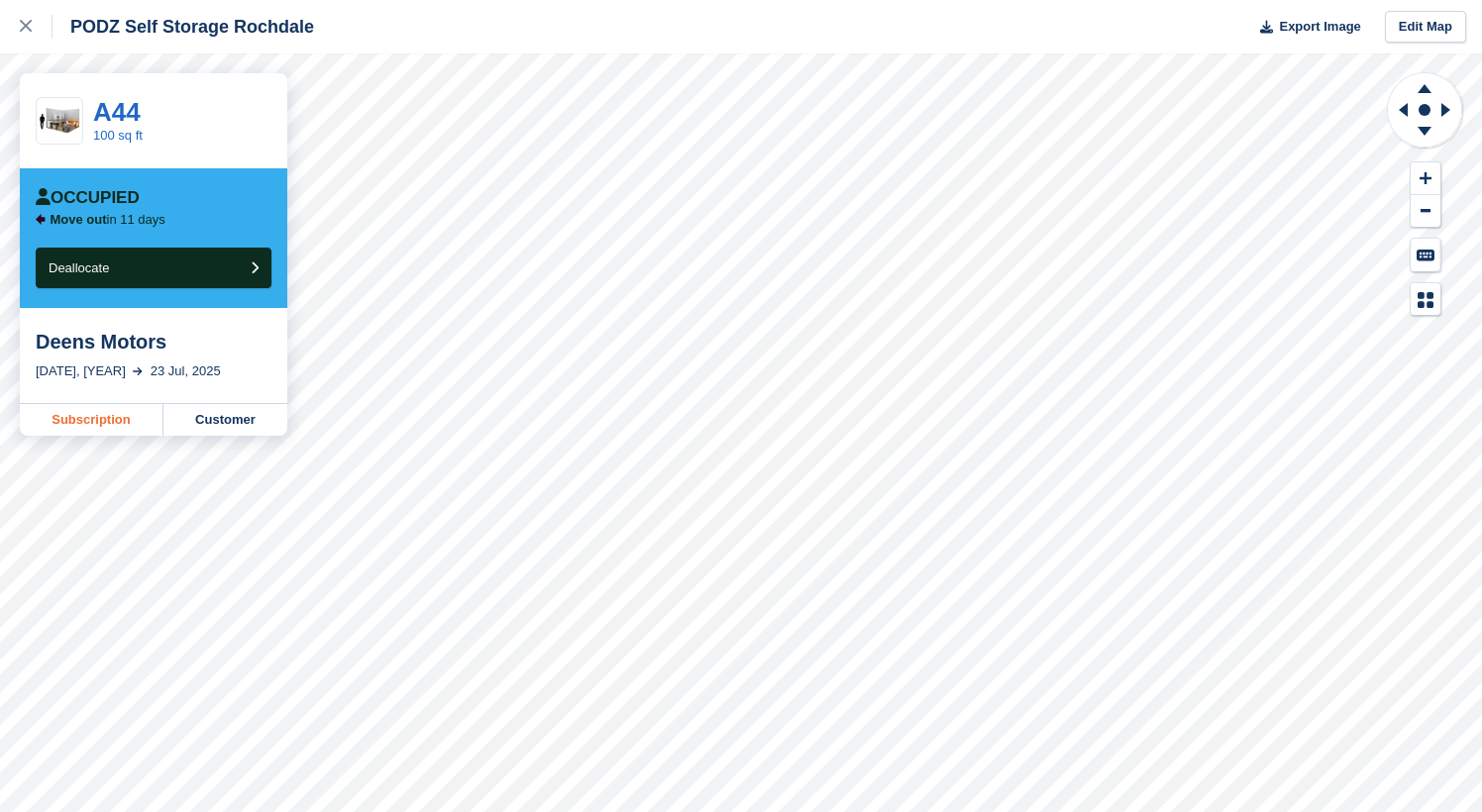 click on "Subscription" at bounding box center (91, 420) 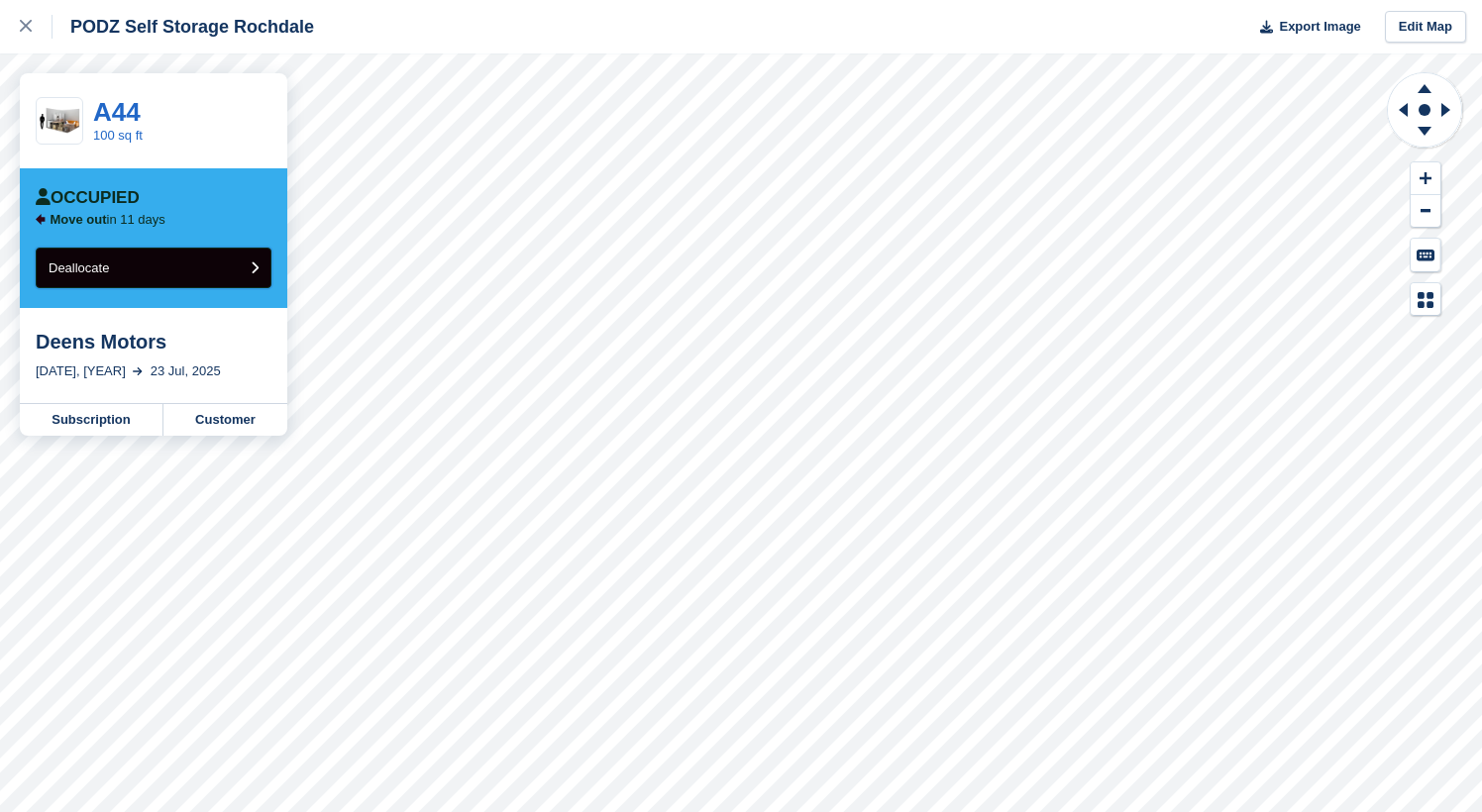 click on "Deallocate" at bounding box center (154, 267) 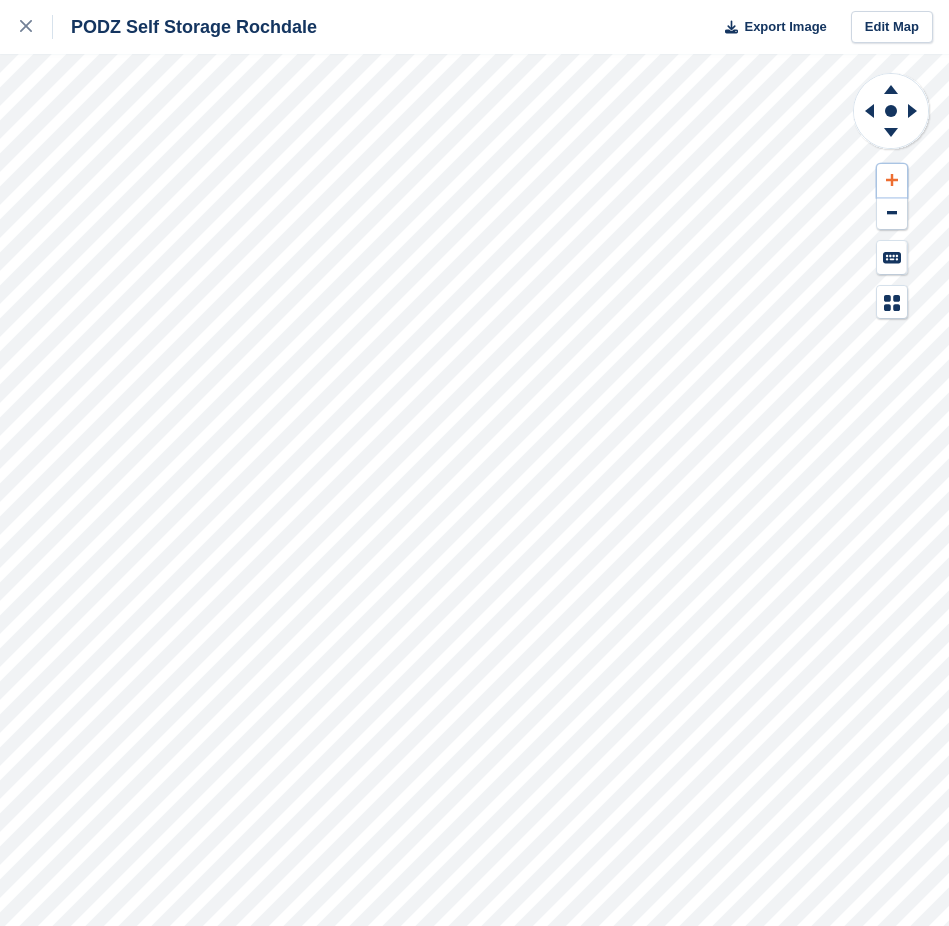 click at bounding box center (892, 180) 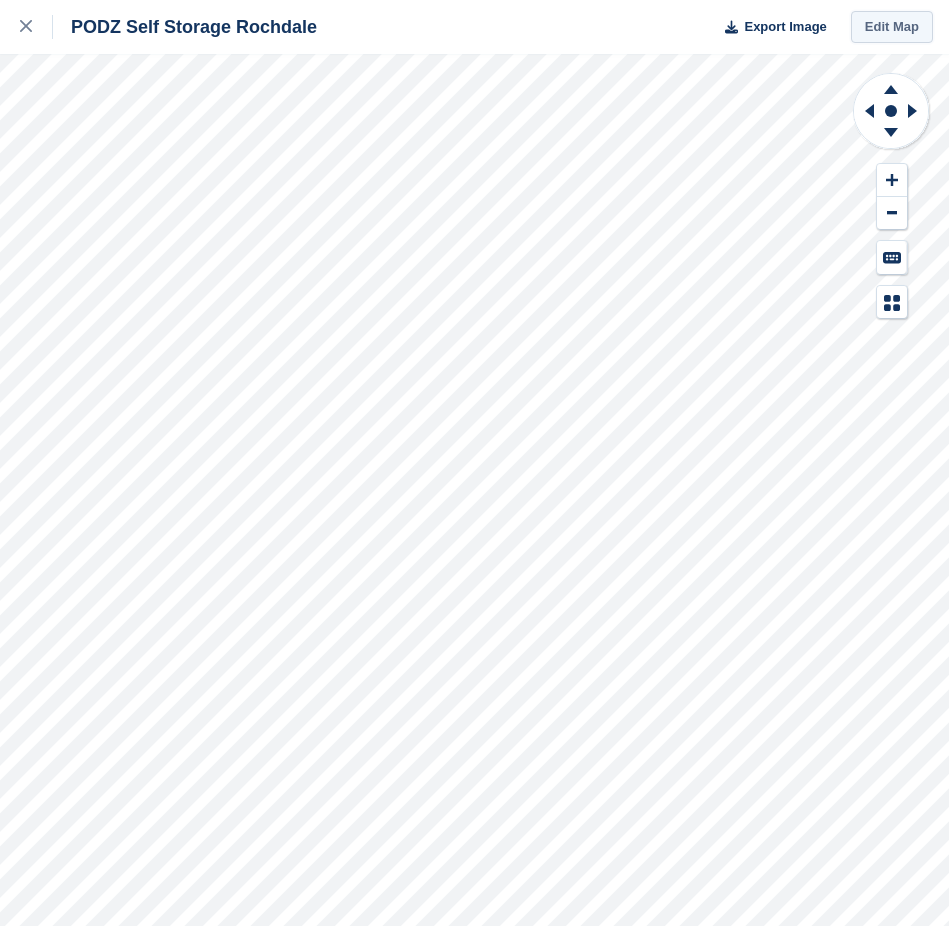 click on "Edit Map" at bounding box center (892, 27) 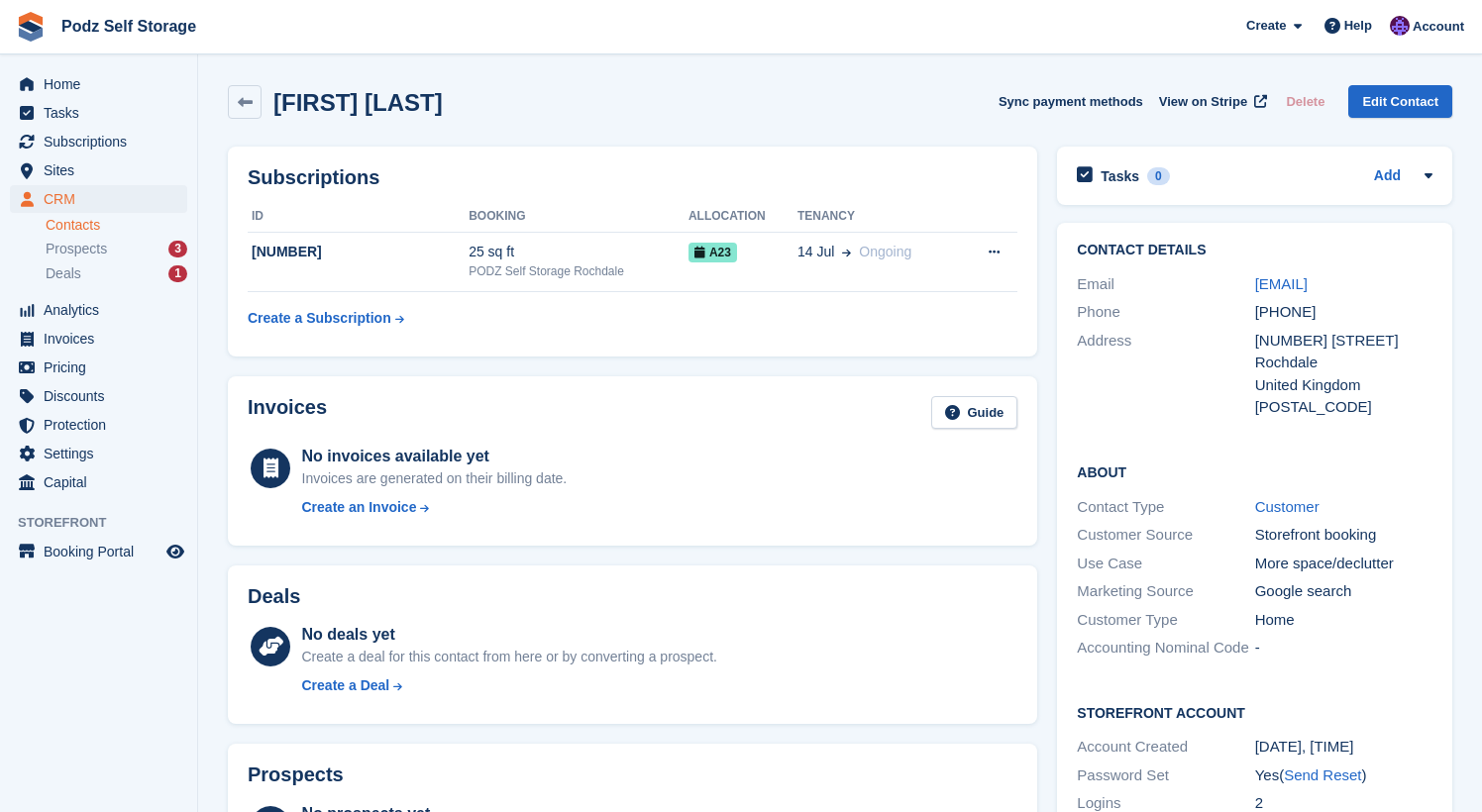 scroll, scrollTop: 0, scrollLeft: 0, axis: both 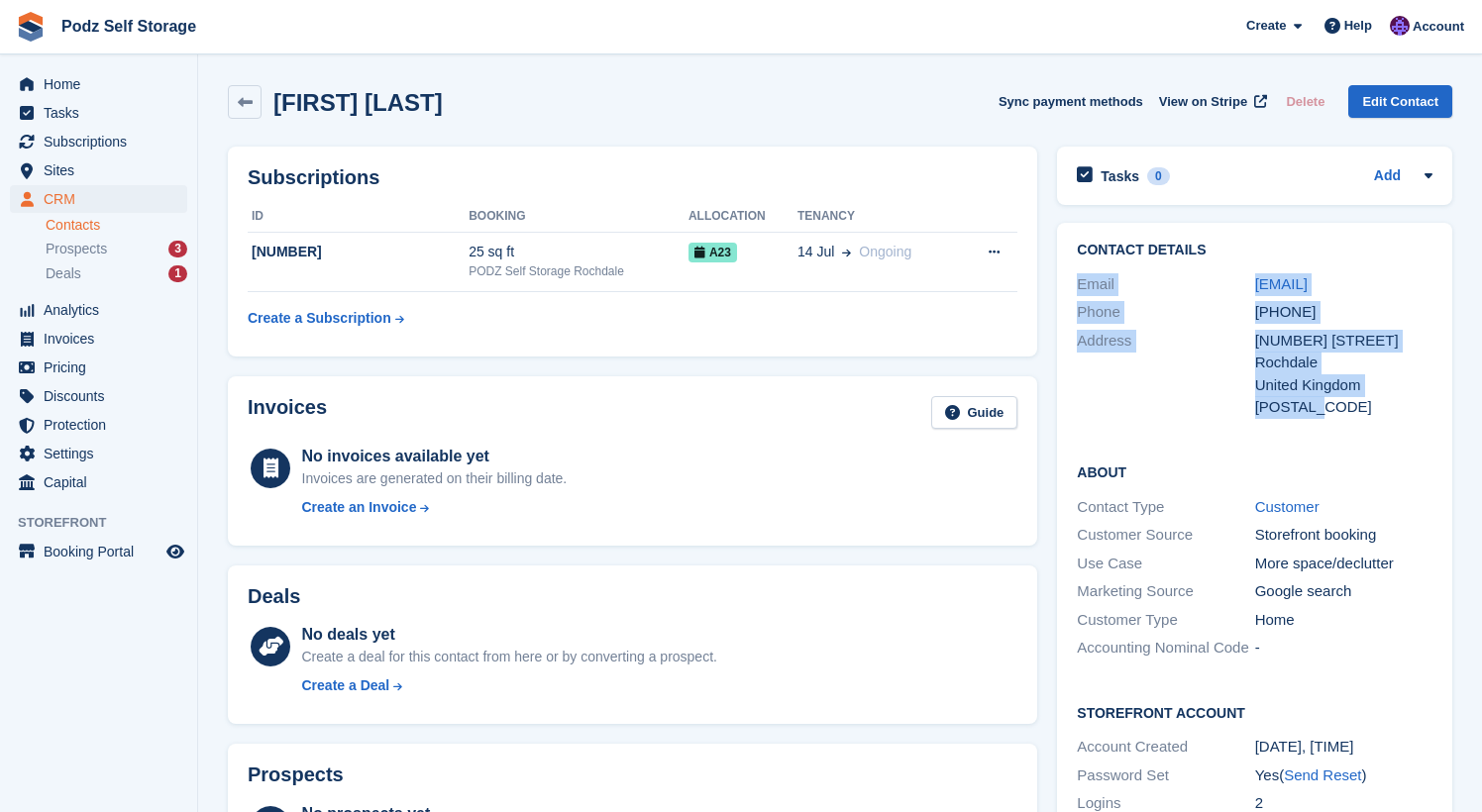 drag, startPoint x: 1339, startPoint y: 415, endPoint x: 1072, endPoint y: 285, distance: 296.96633 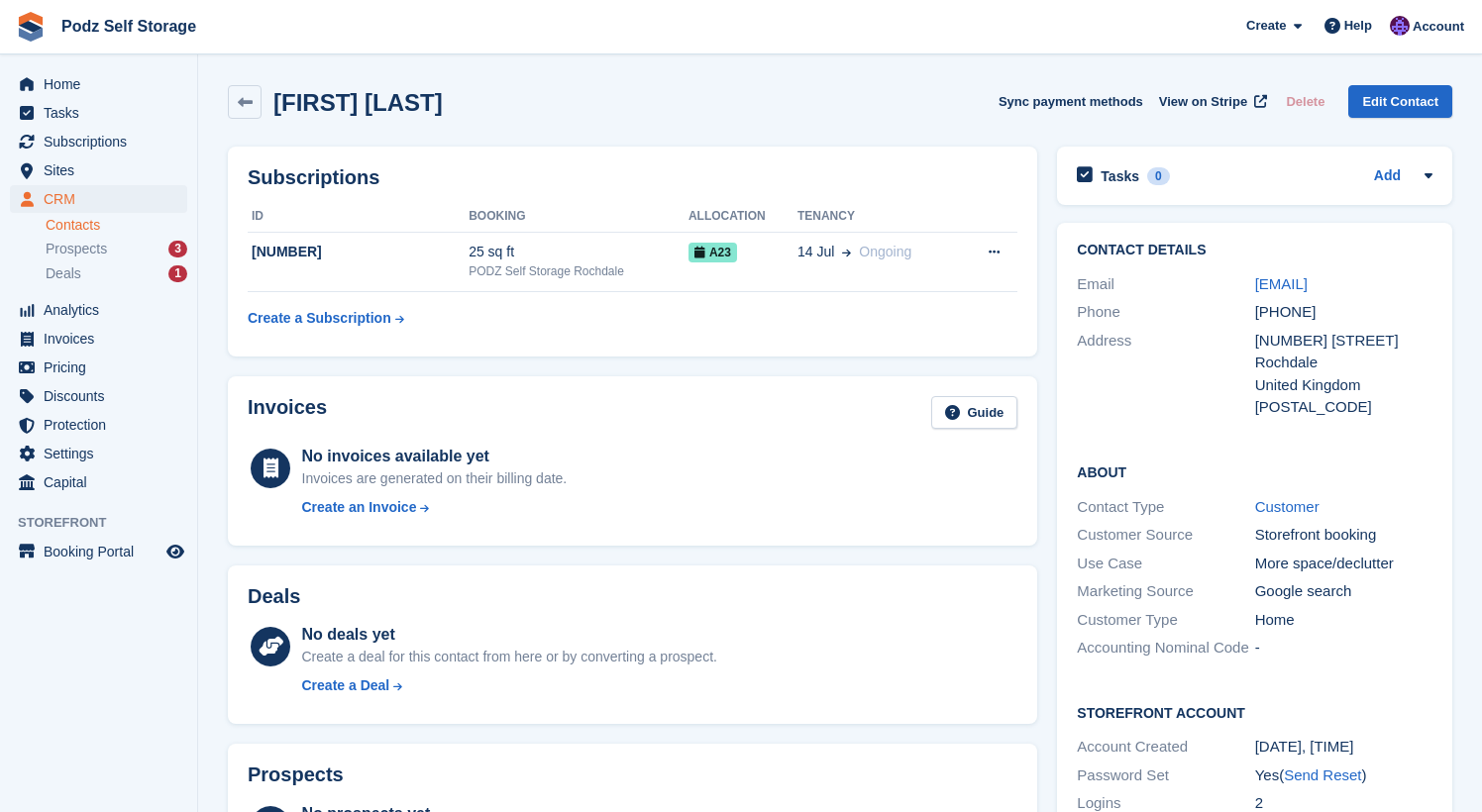 click on "[FIRST] [LAST]
Sync payment methods
View on Stripe
Delete
Edit Contact" at bounding box center [840, 106] 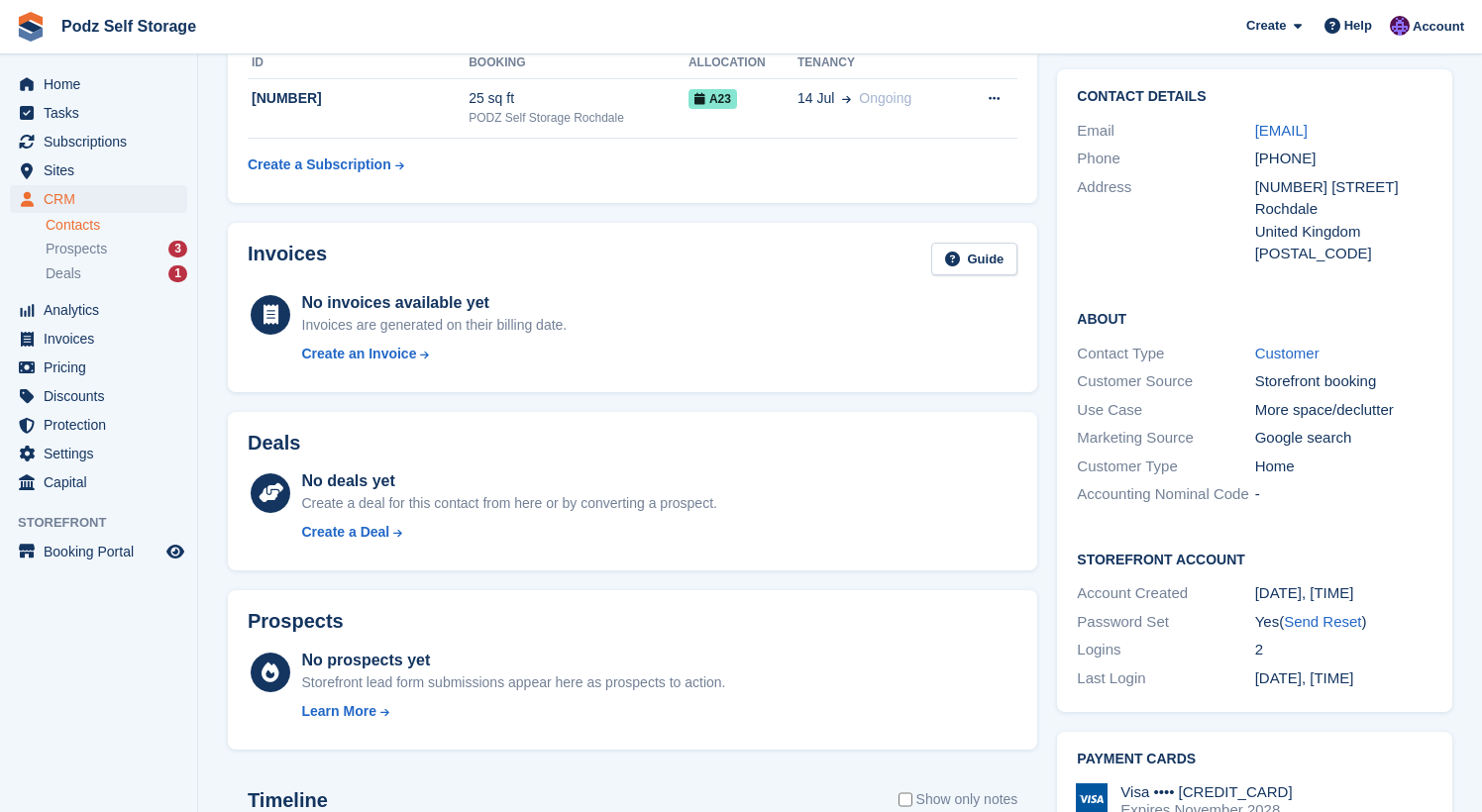 scroll, scrollTop: 0, scrollLeft: 0, axis: both 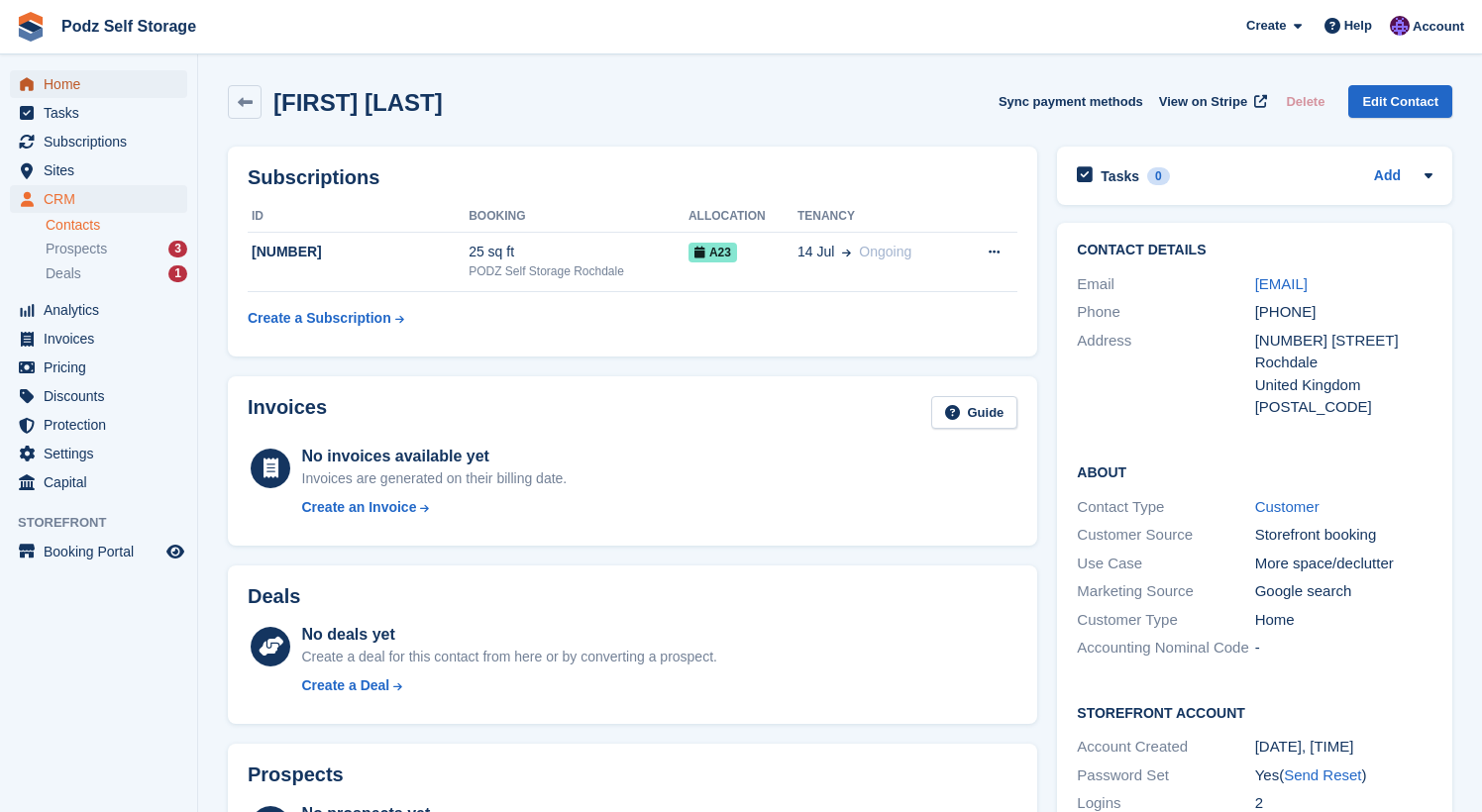 click on "Home" at bounding box center (103, 84) 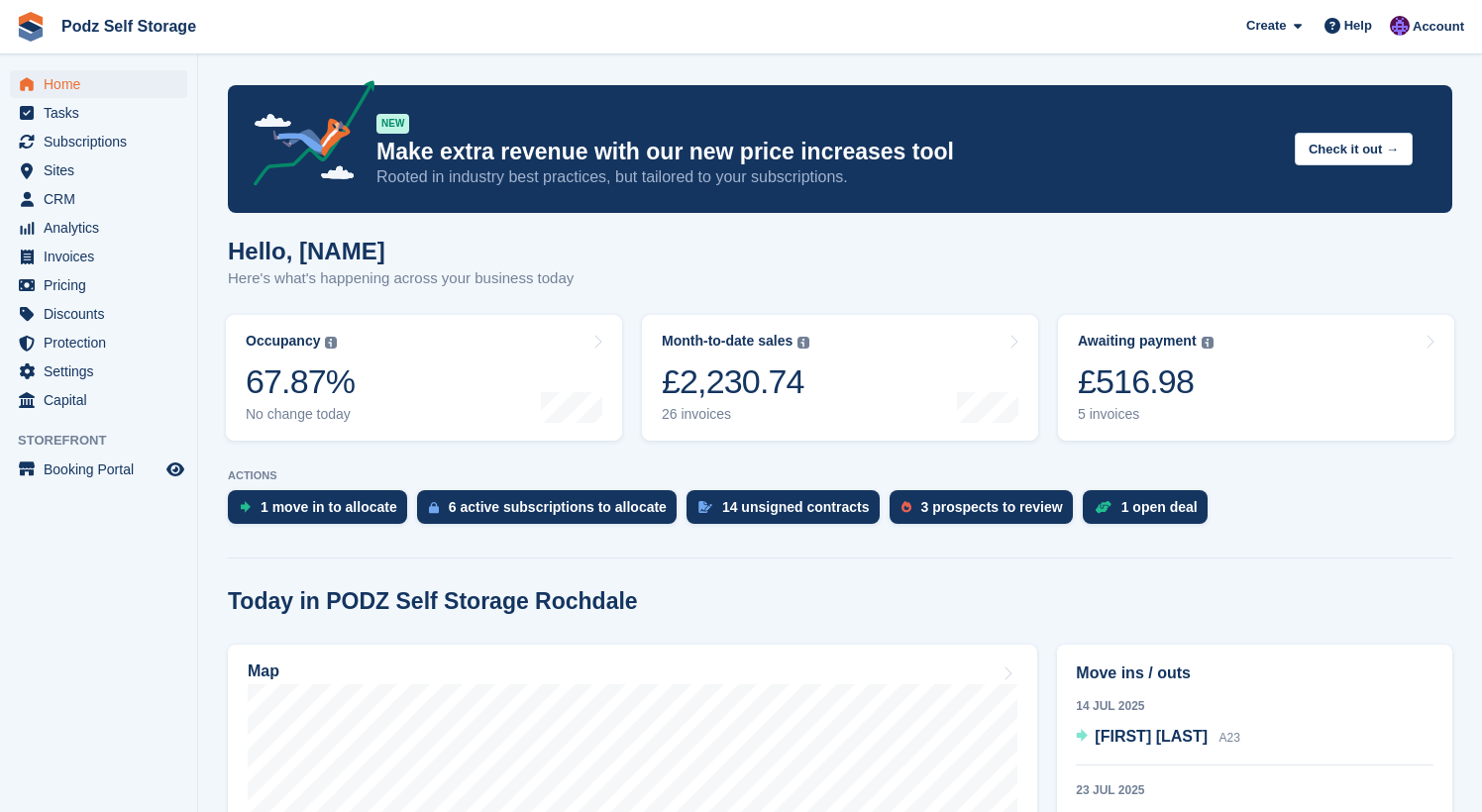 scroll, scrollTop: 0, scrollLeft: 0, axis: both 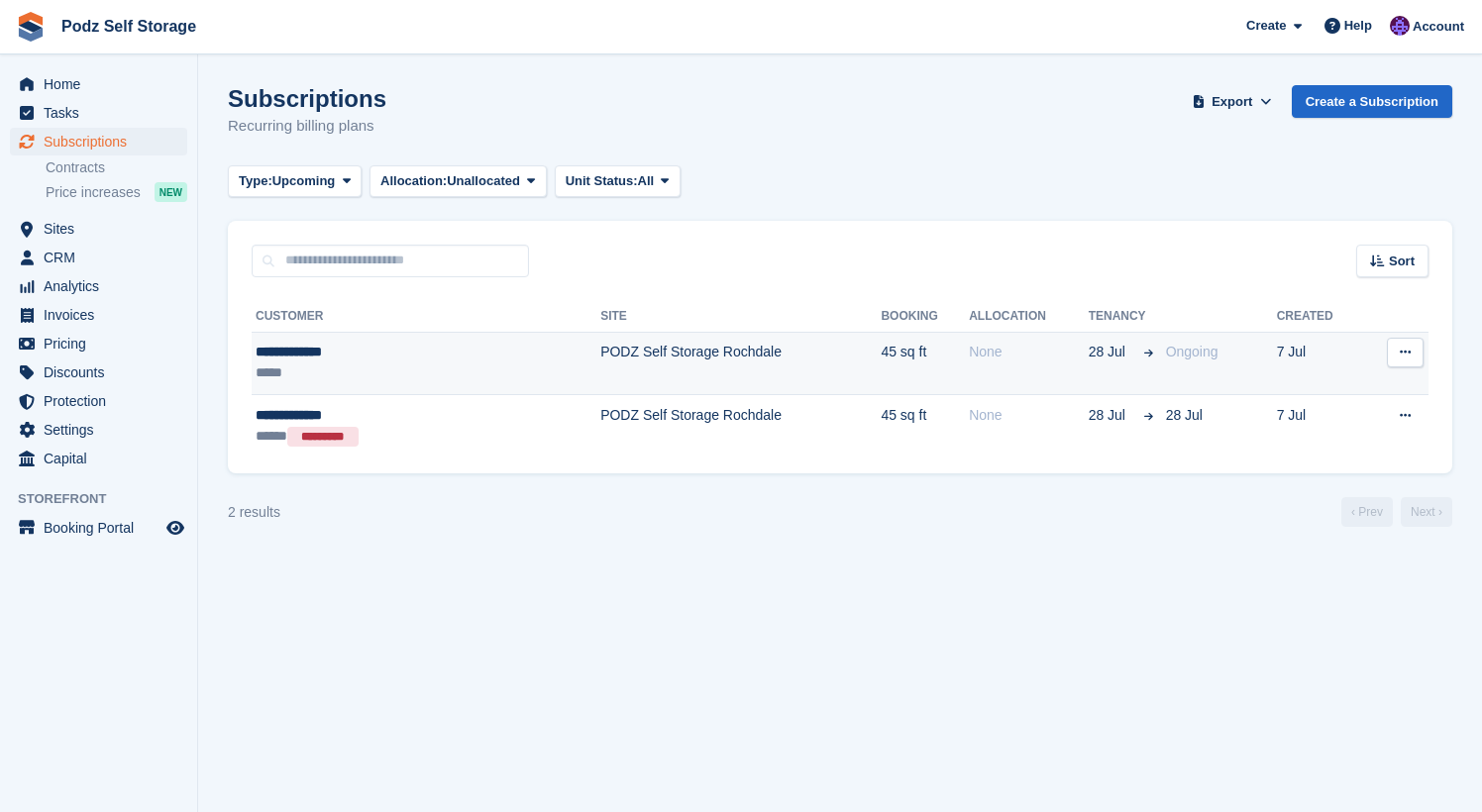 click on "*****" at bounding box center (366, 372) 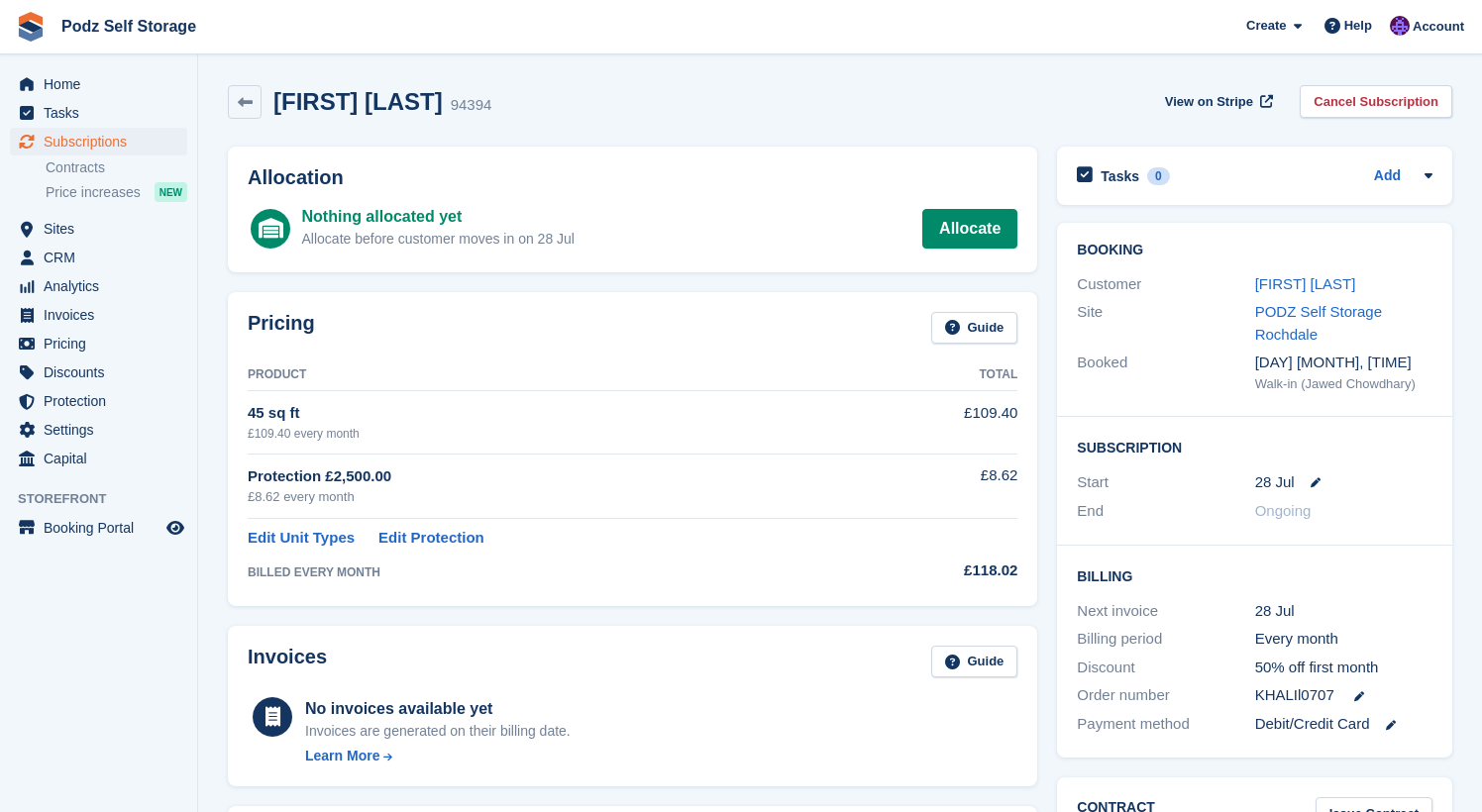 scroll, scrollTop: 0, scrollLeft: 0, axis: both 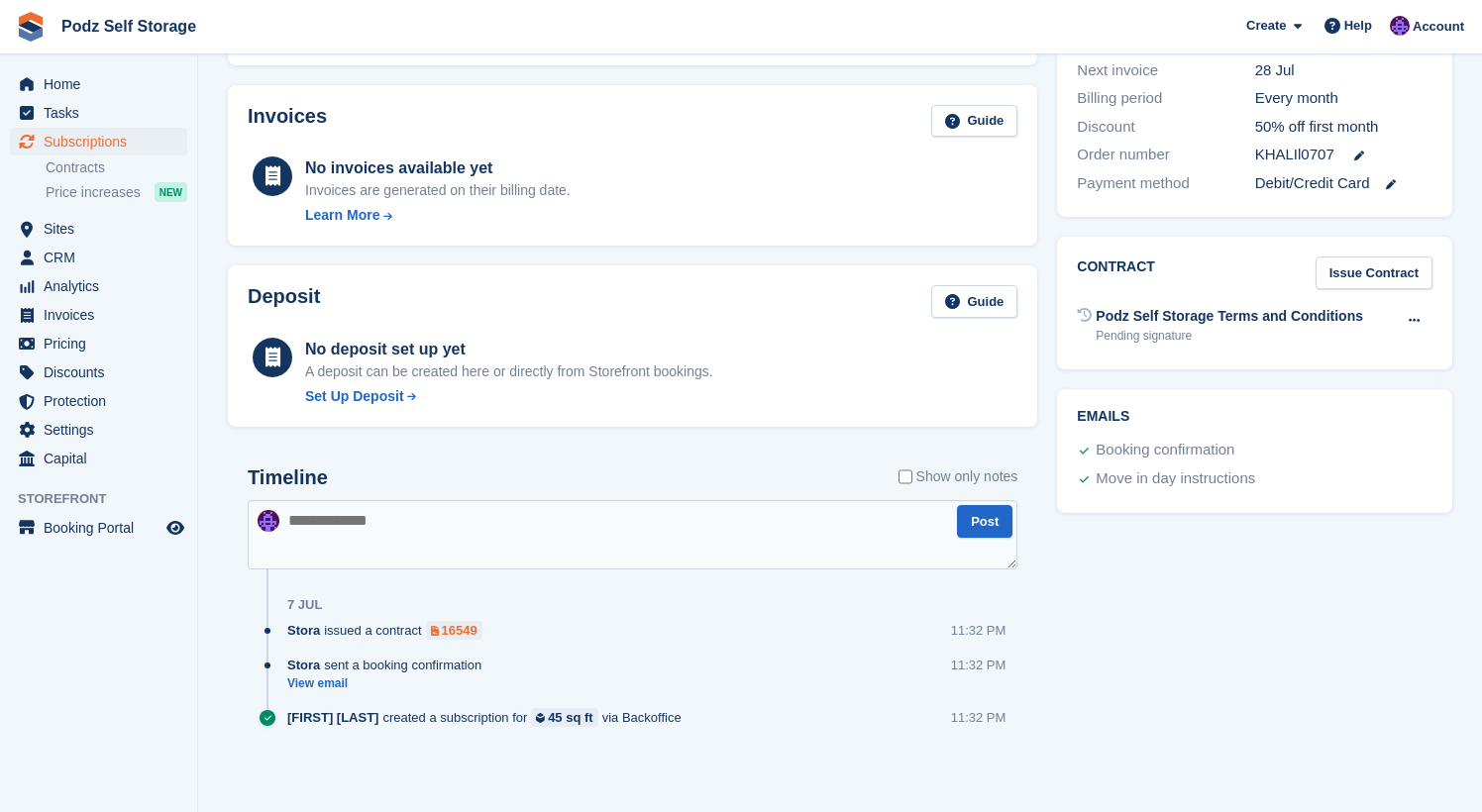 click on "16549" at bounding box center (460, 630) 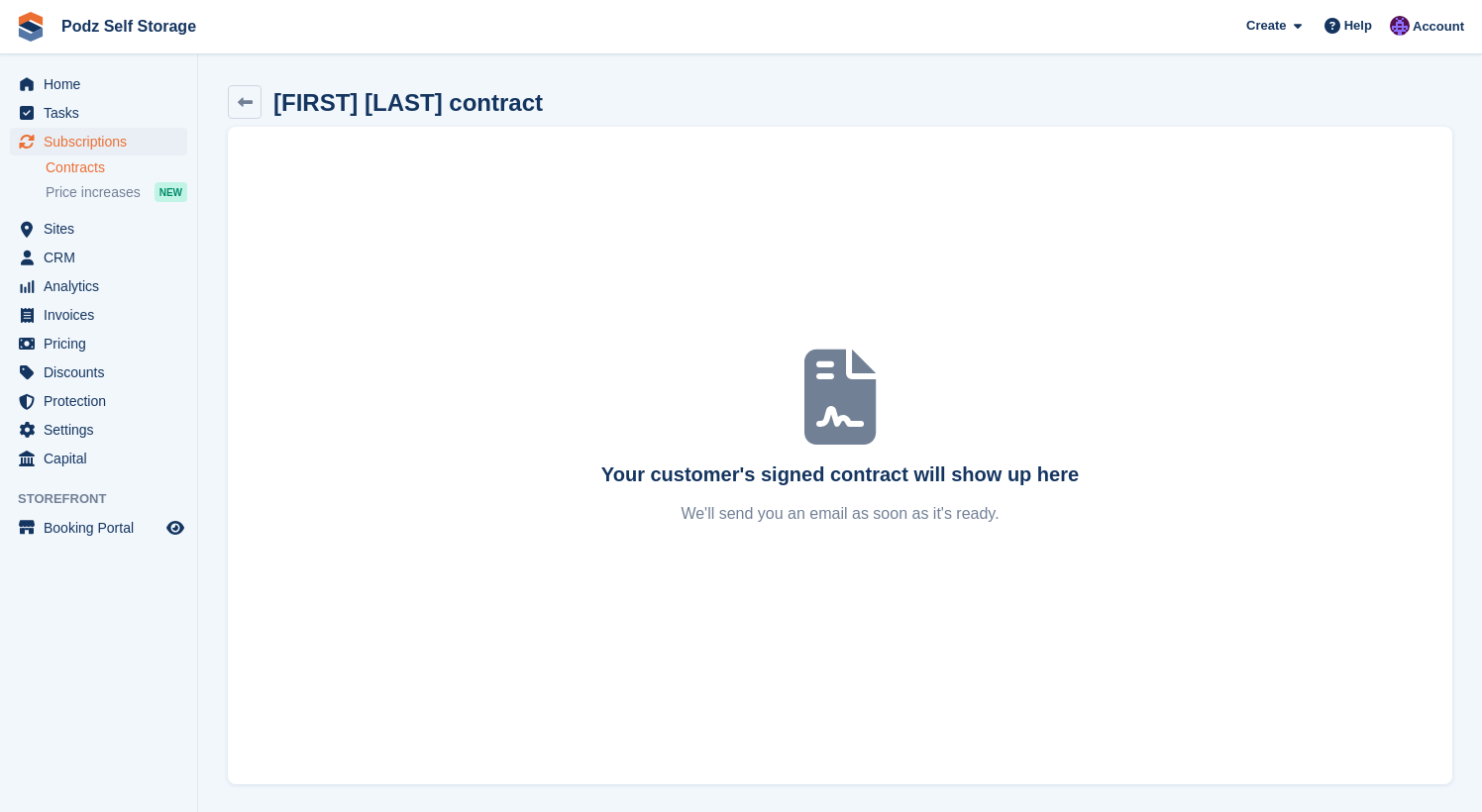 scroll, scrollTop: 0, scrollLeft: 0, axis: both 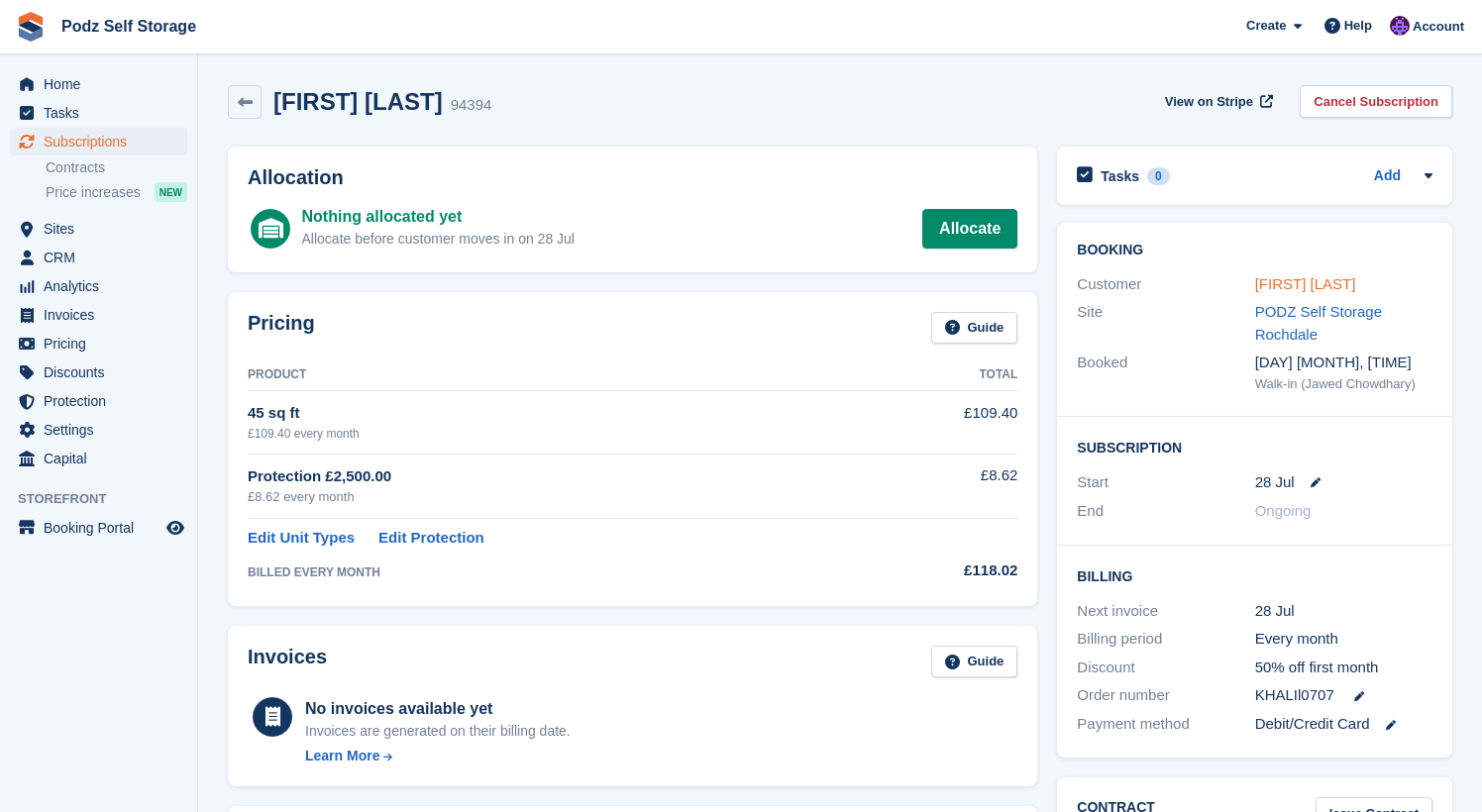 click on "Brigit Rhodes" at bounding box center [1306, 283] 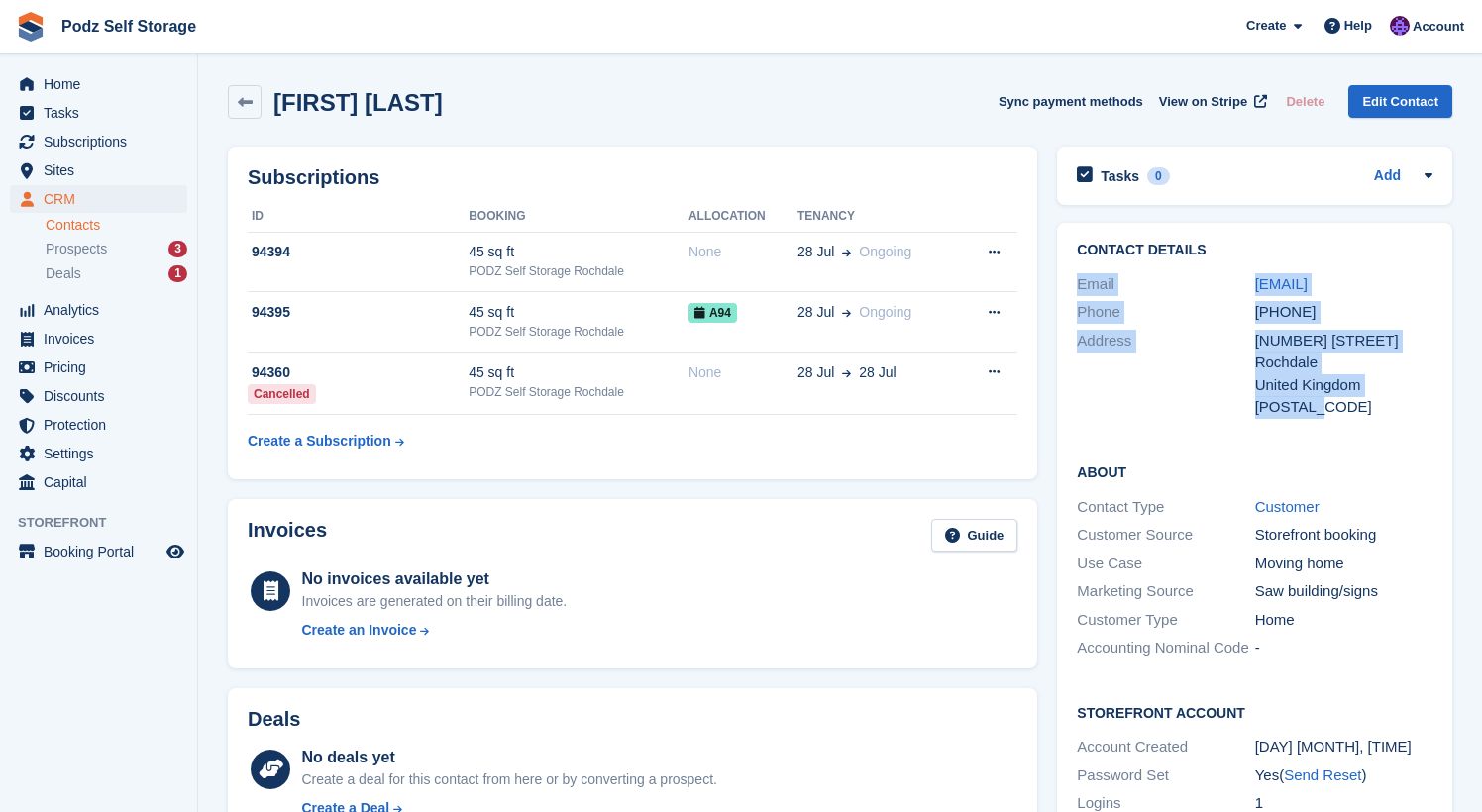 drag, startPoint x: 1324, startPoint y: 409, endPoint x: 1077, endPoint y: 289, distance: 274.60699 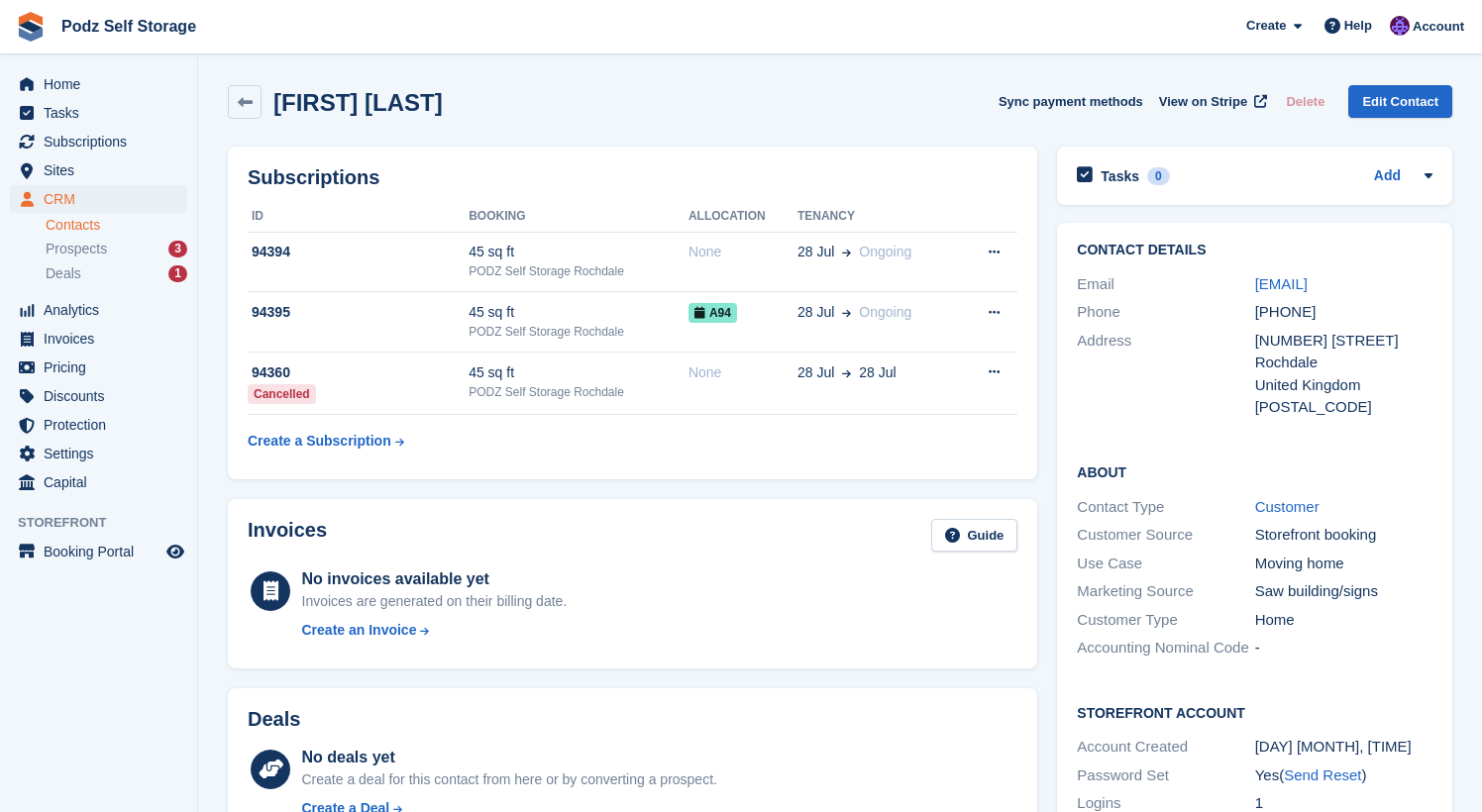 click on "Brigit Rhodes
Sync payment methods
View on Stripe
Delete
Edit Contact" at bounding box center (840, 102) 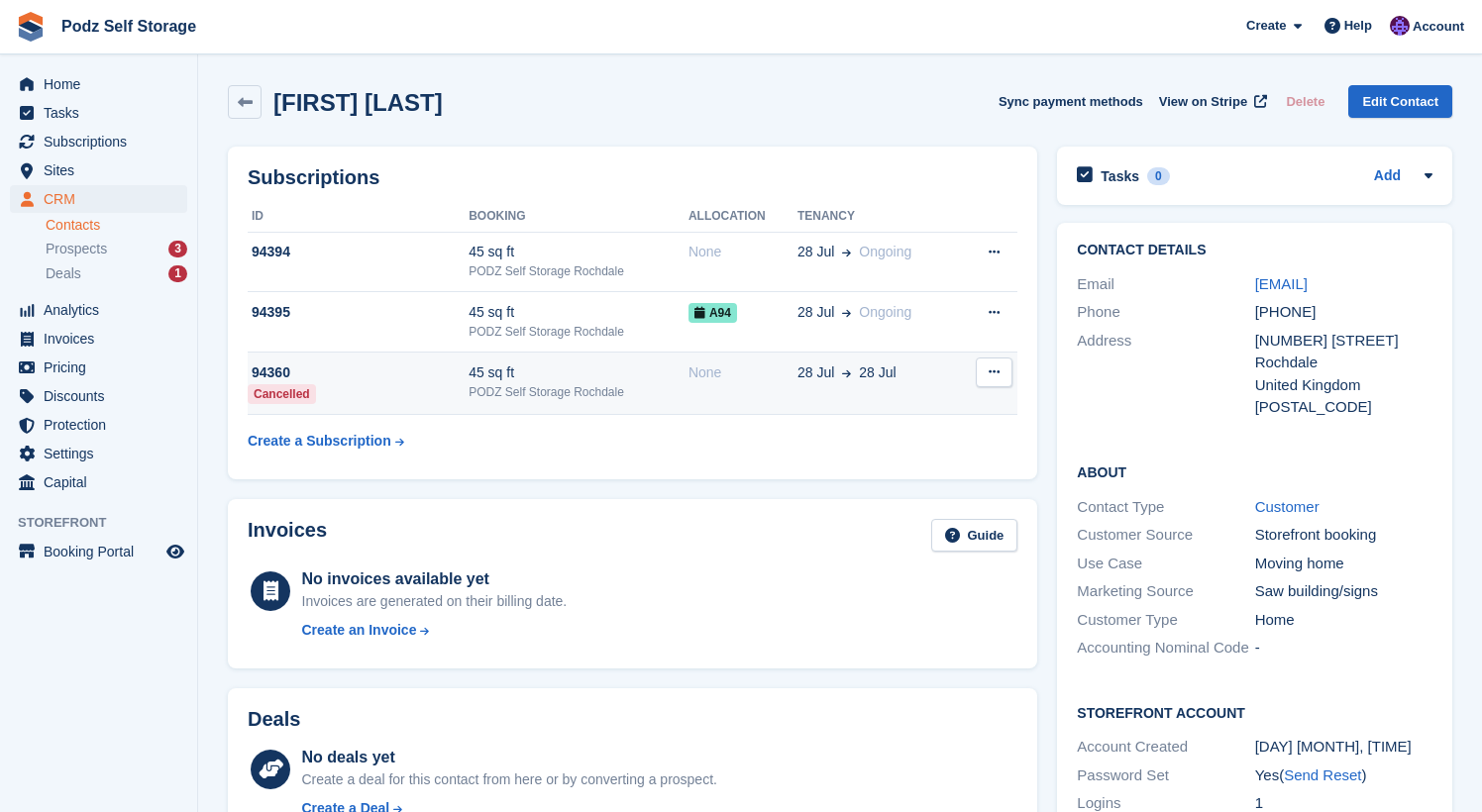 click at bounding box center (994, 372) 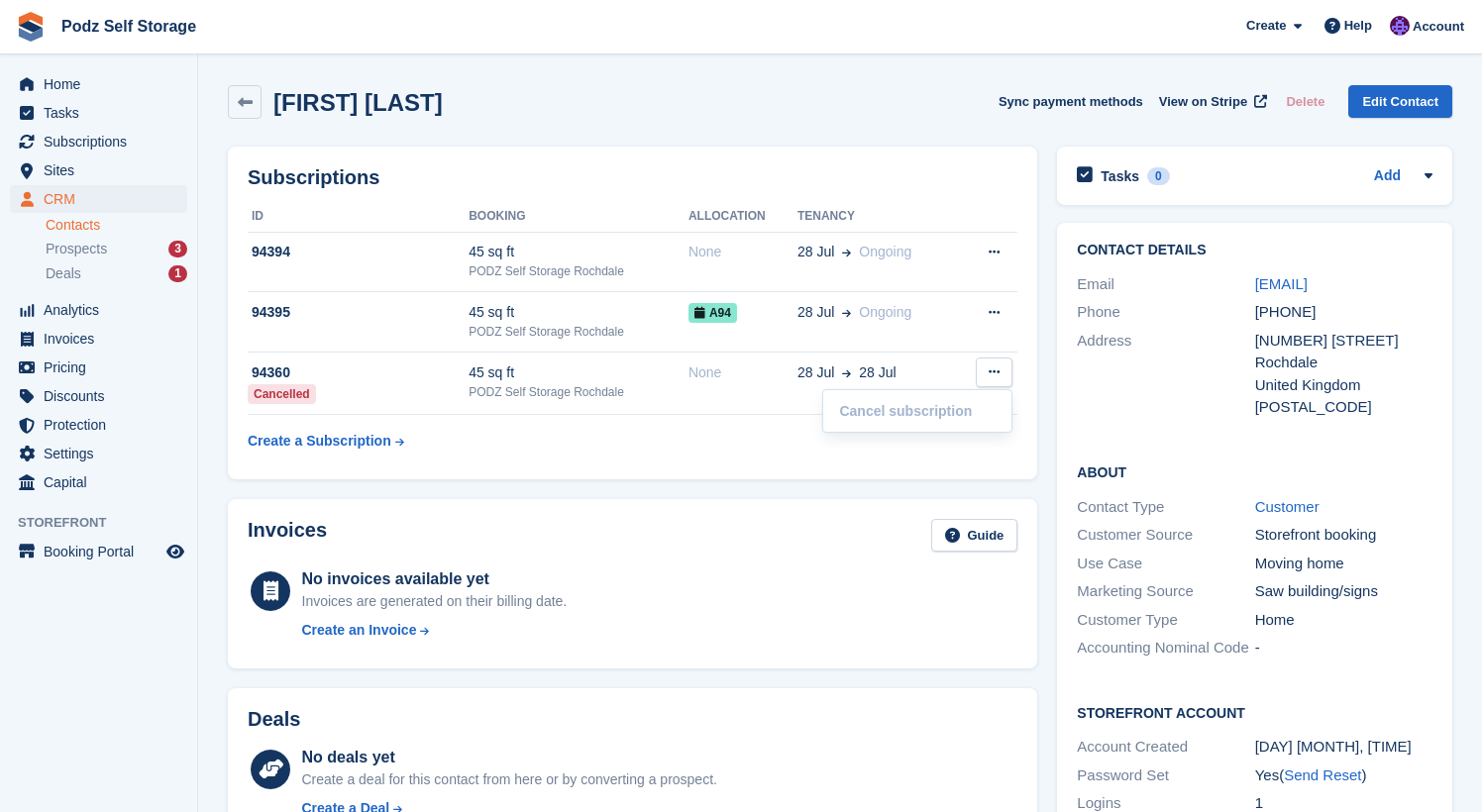 click on "Subscriptions
ID
Booking
Allocation
Tenancy
94394
45 sq ft
PODZ Self Storage Rochdale
None
28 Jul
Ongoing" at bounding box center (632, 313) 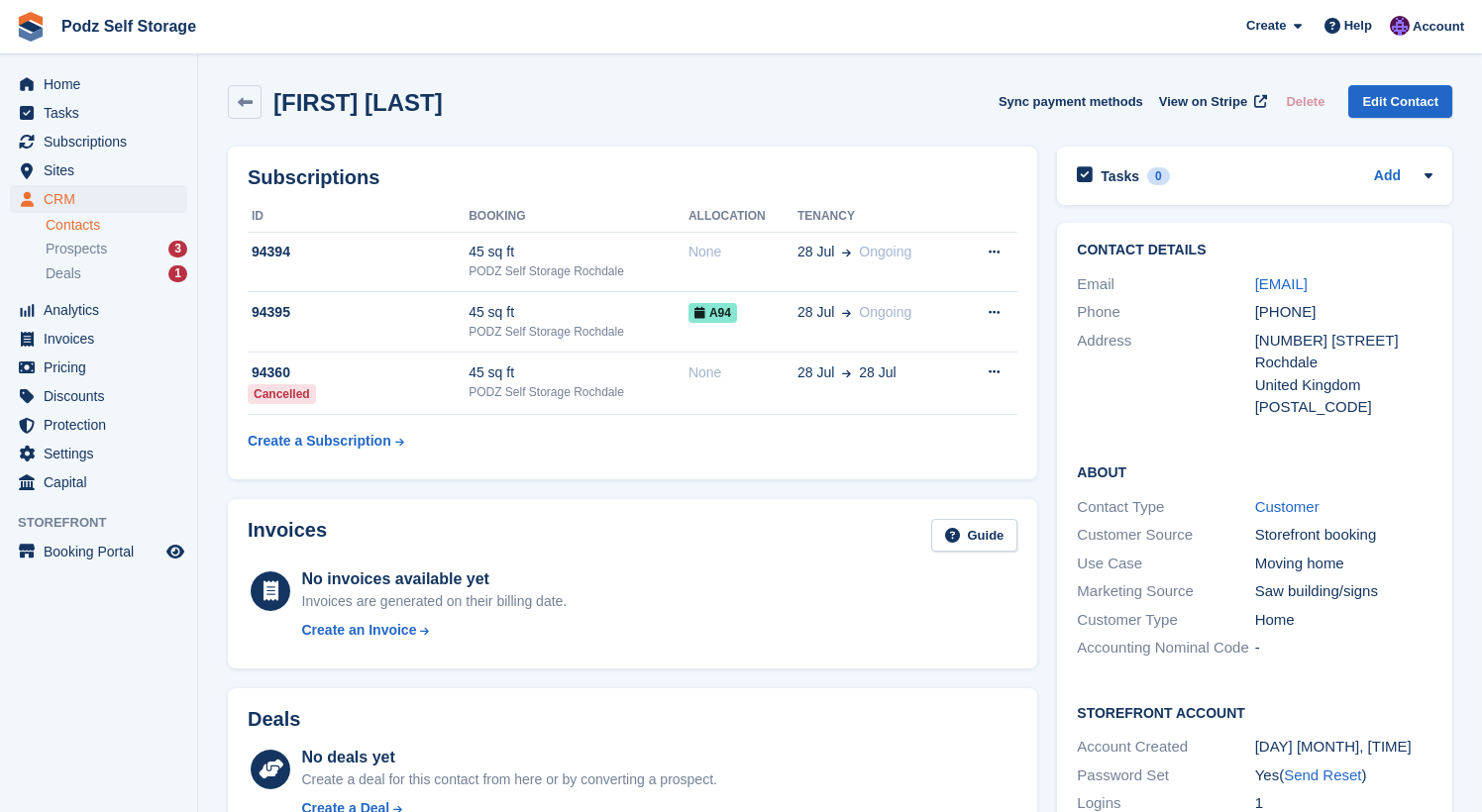 click on "Brigit Rhodes
Sync payment methods
View on Stripe
Delete
Edit Contact" at bounding box center [840, 102] 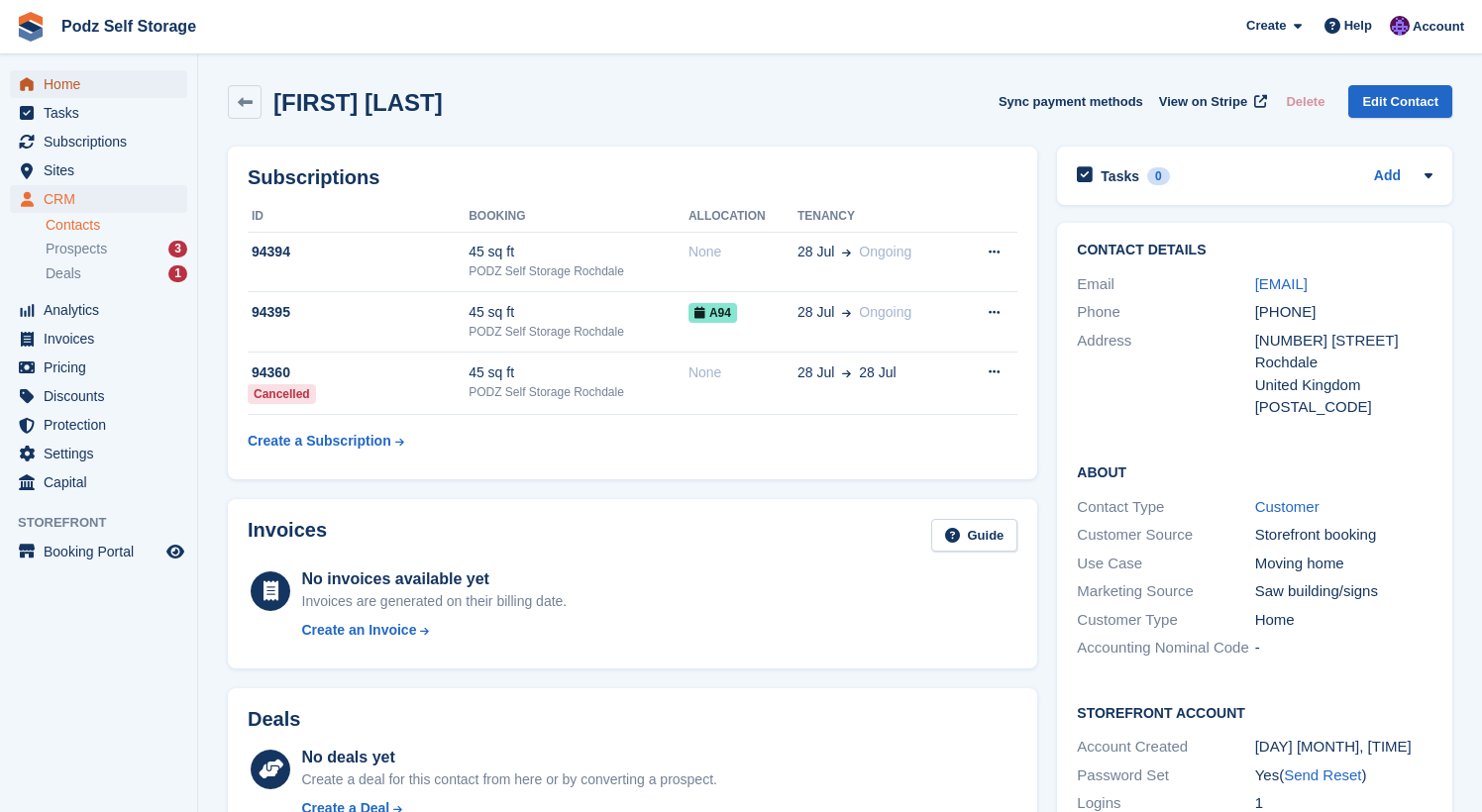 click on "Home" at bounding box center [103, 84] 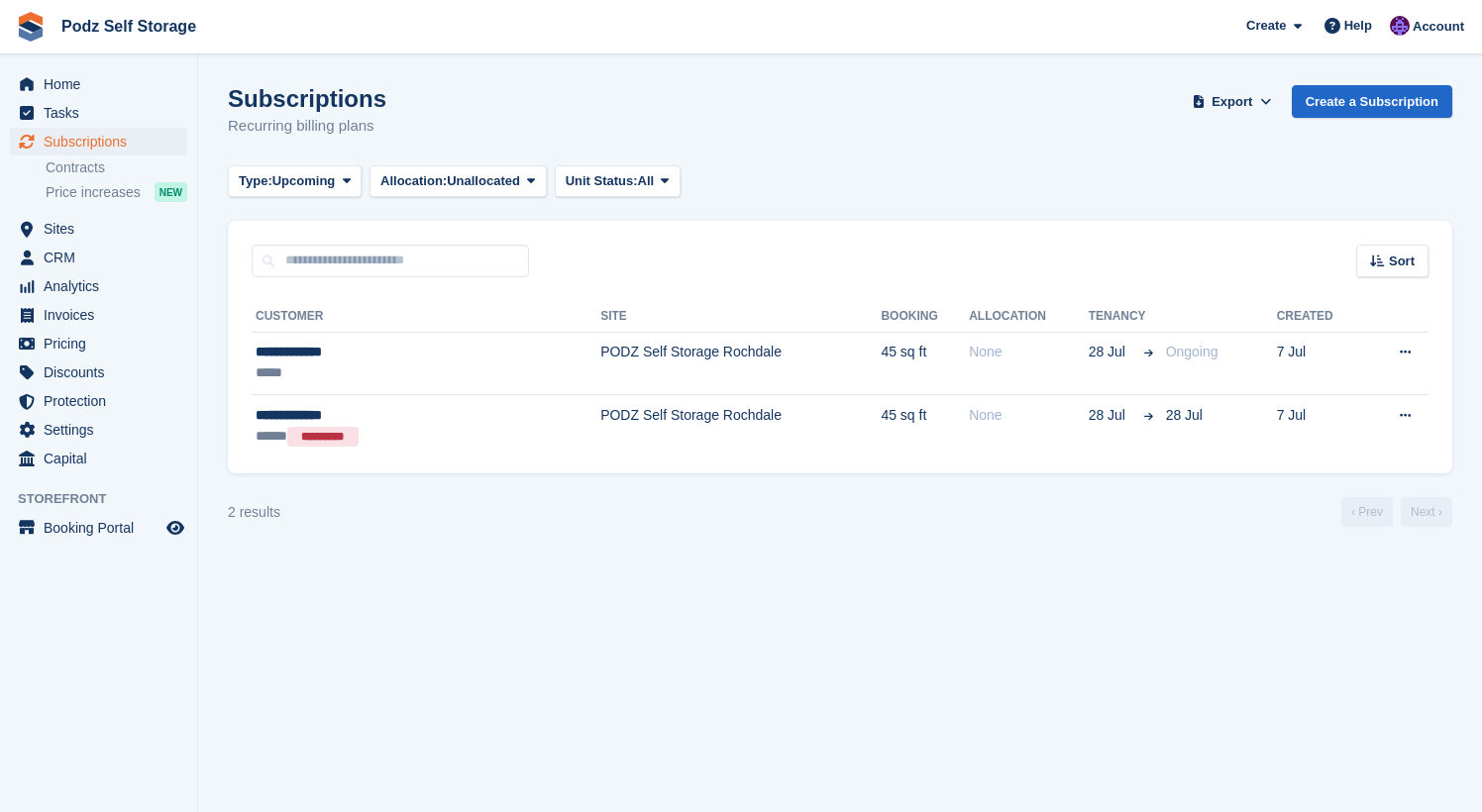 scroll, scrollTop: 0, scrollLeft: 0, axis: both 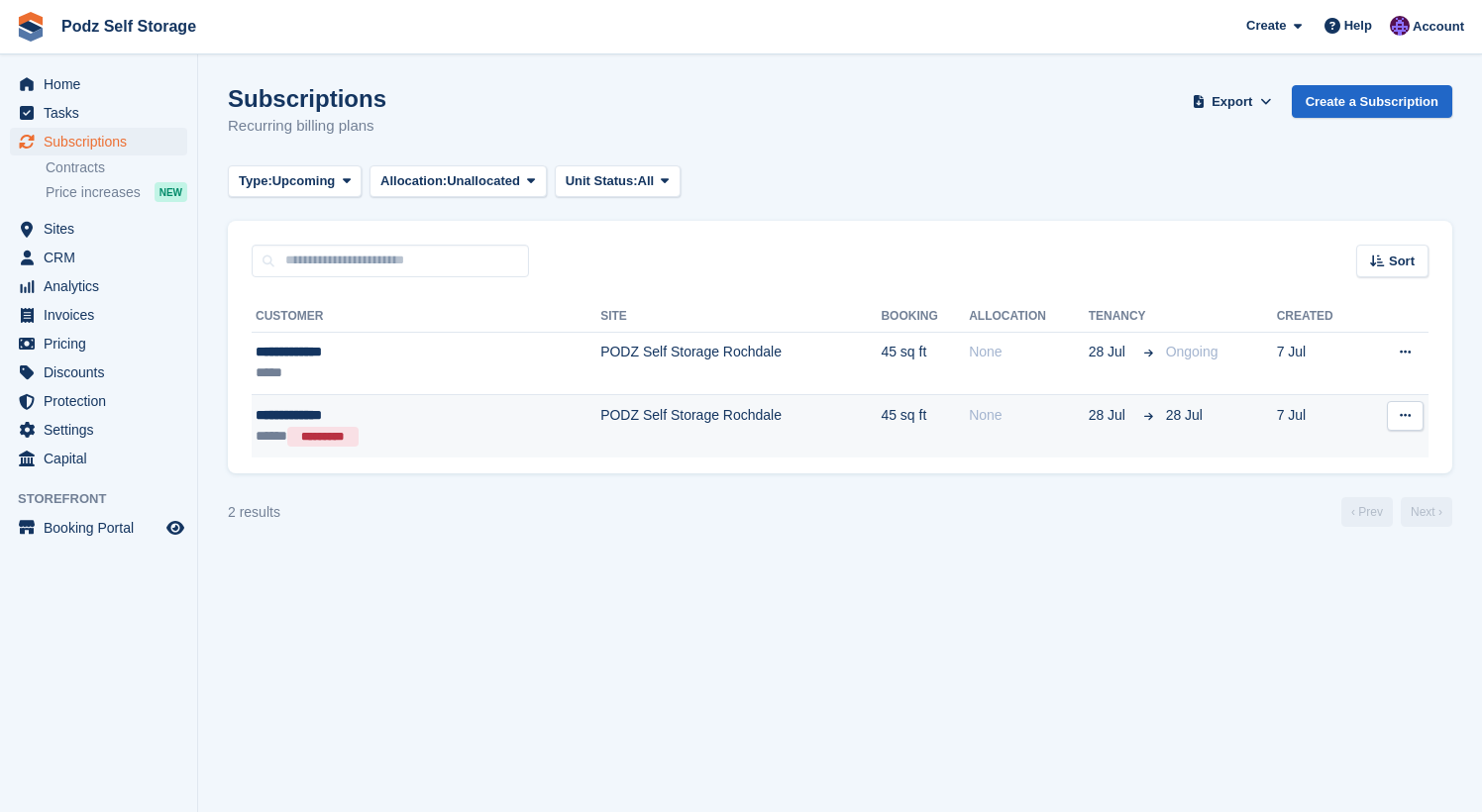 click at bounding box center [1405, 416] 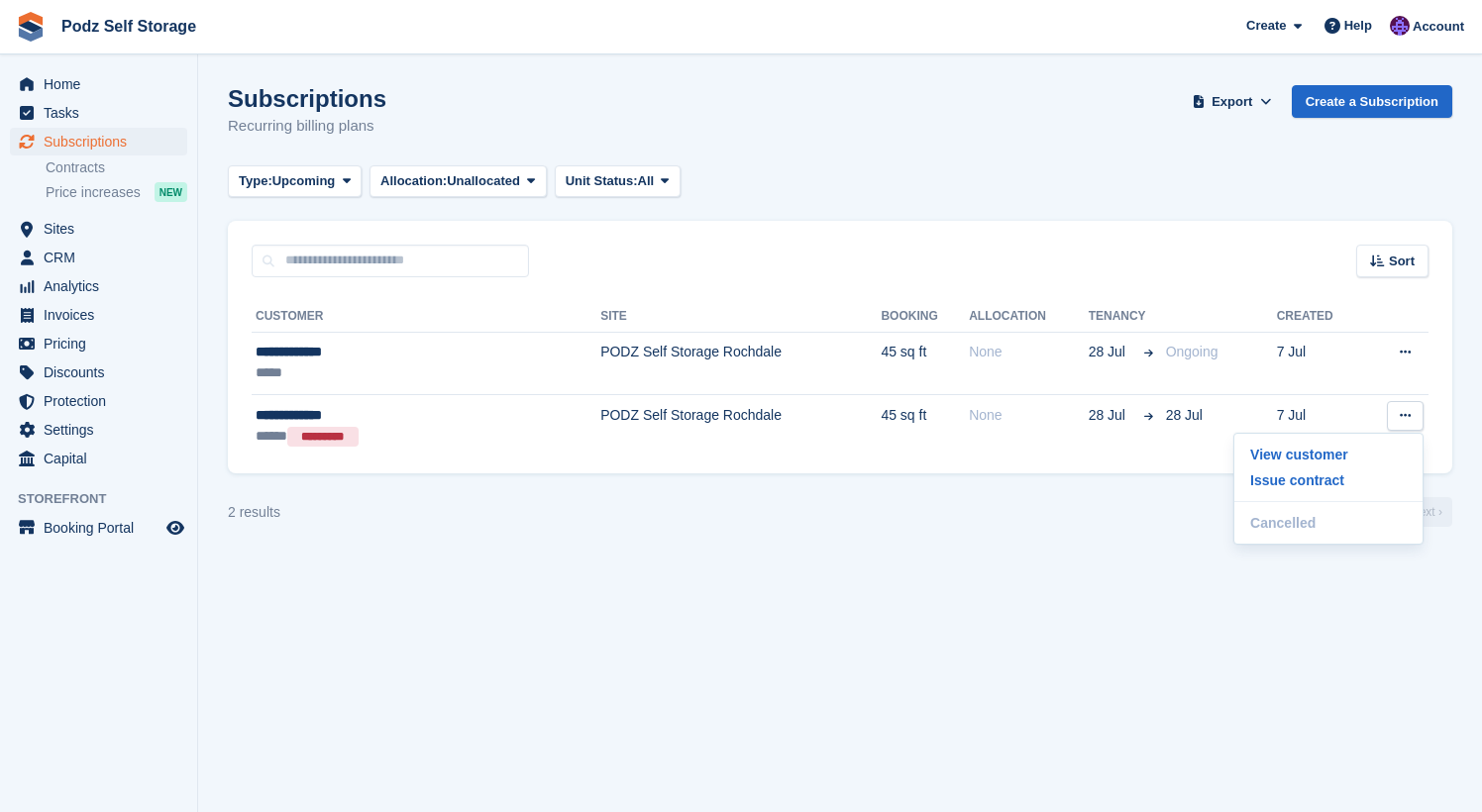 click on "Subscriptions
Recurring billing plans
Export
Export Subscriptions
Export a CSV of all Subscriptions which match the current filters.
Please allow time for large exports.
Start Export
Create a Subscription
Type:
Upcoming
All
Upcoming
Previous
Active
Ending
Allocation:
Unallocated
All
Allocated
Unallocated
All" at bounding box center (840, 406) 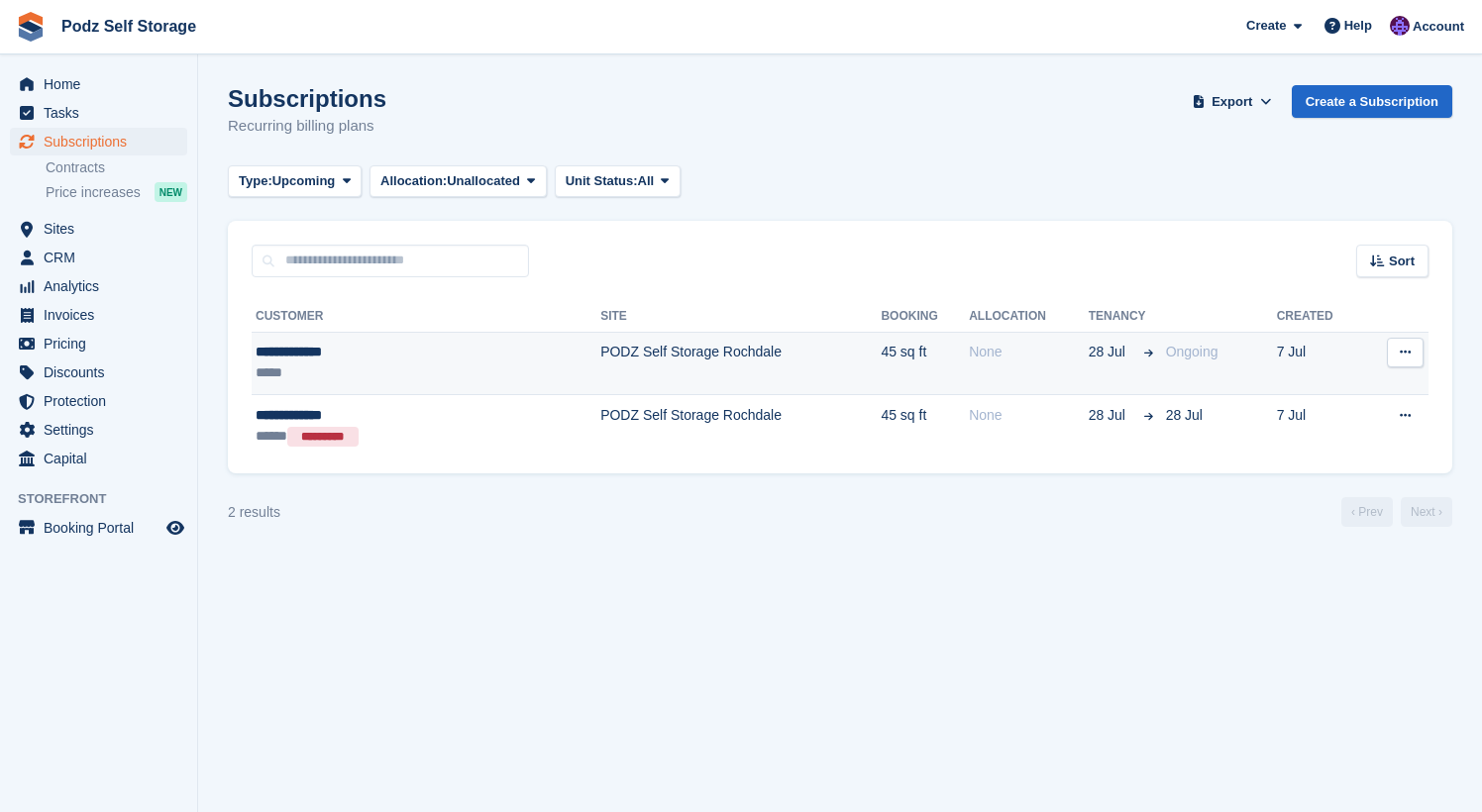 click at bounding box center [1405, 352] 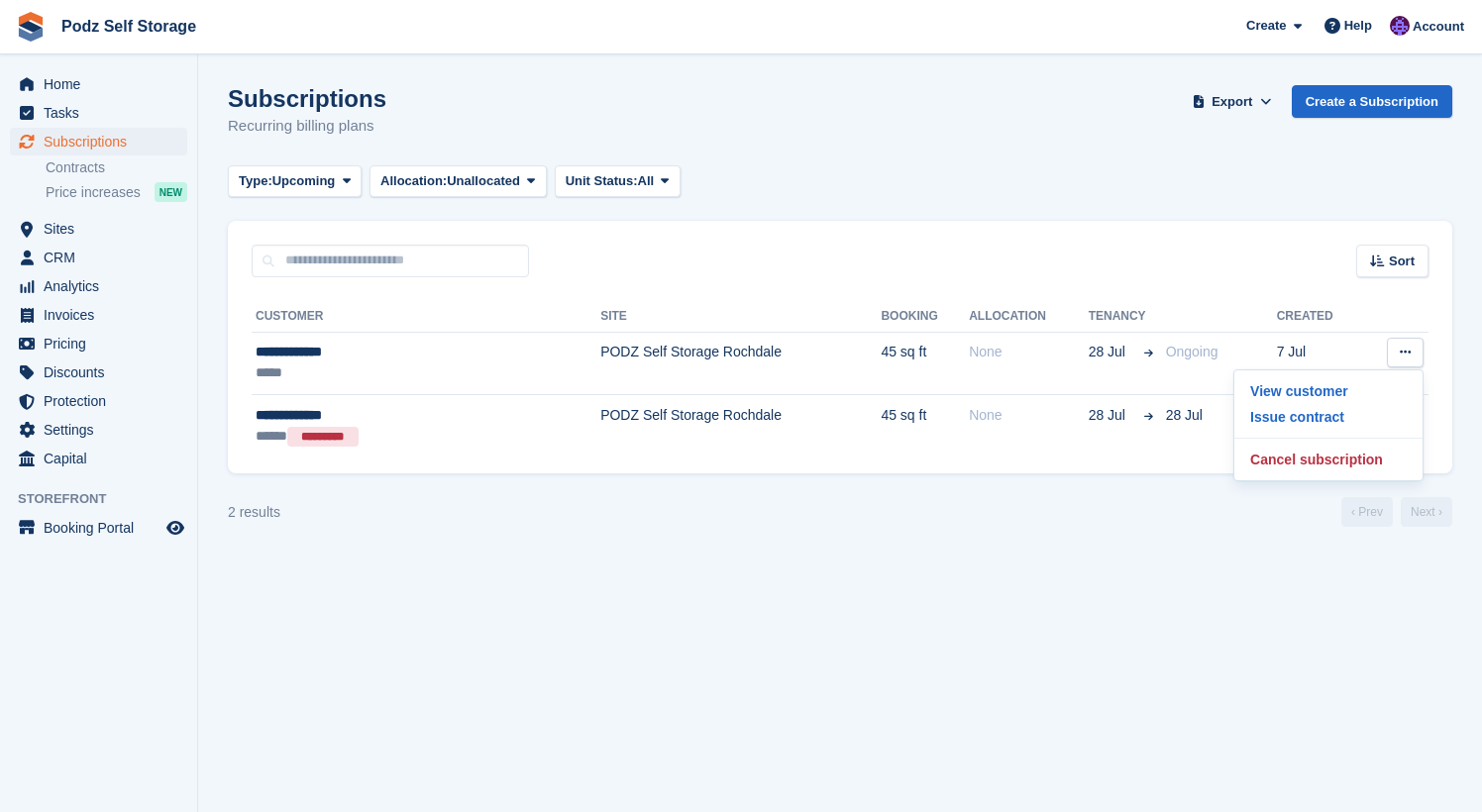 click on "Subscriptions
Recurring billing plans
Export
Export Subscriptions
Export a CSV of all Subscriptions which match the current filters.
Please allow time for large exports.
Start Export
Create a Subscription
Type:
Upcoming
All
Upcoming
Previous
Active
Ending
Allocation:
Unallocated
All
Allocated
Unallocated
All" at bounding box center [840, 406] 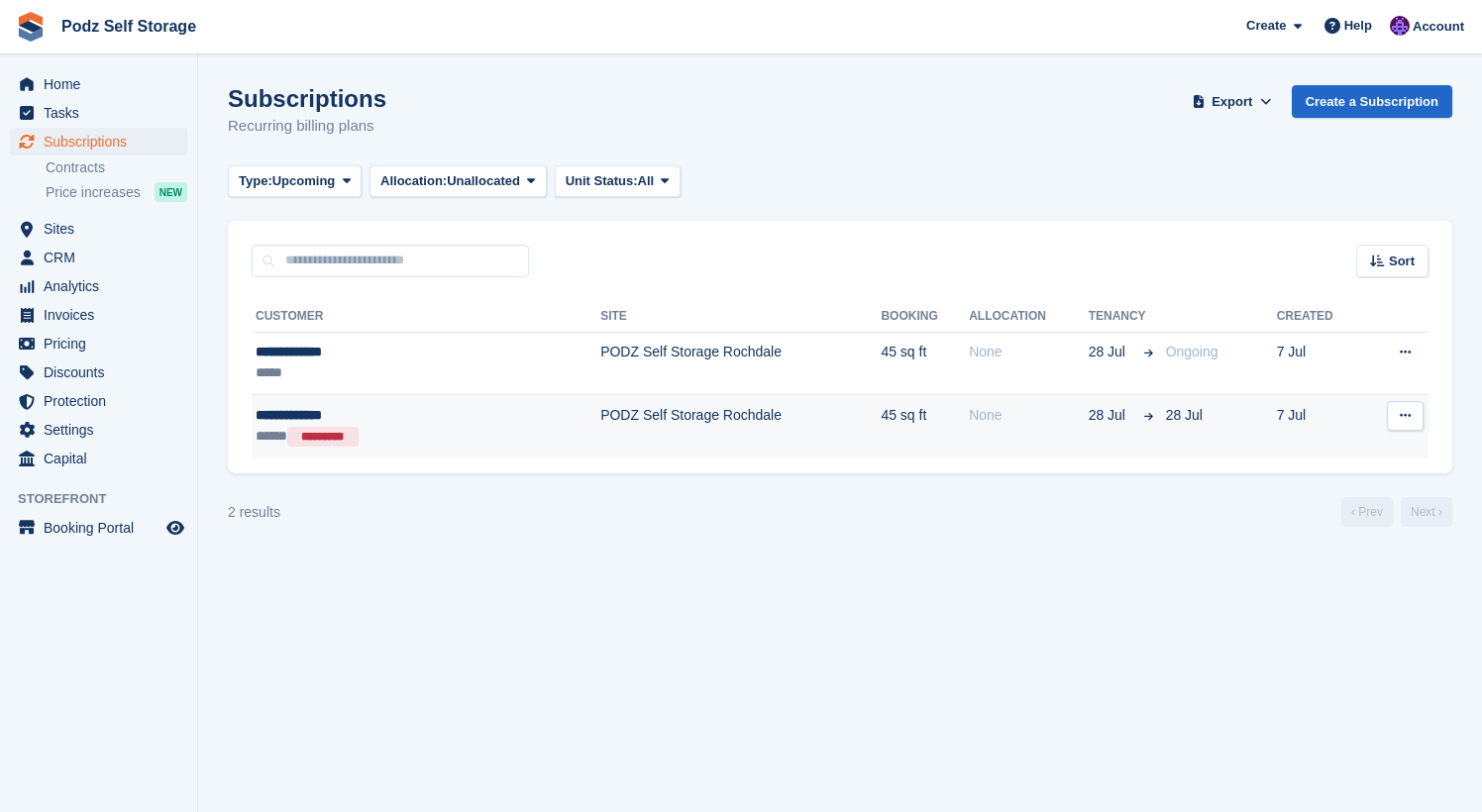 click on "PODZ Self Storage Rochdale" at bounding box center (740, 427) 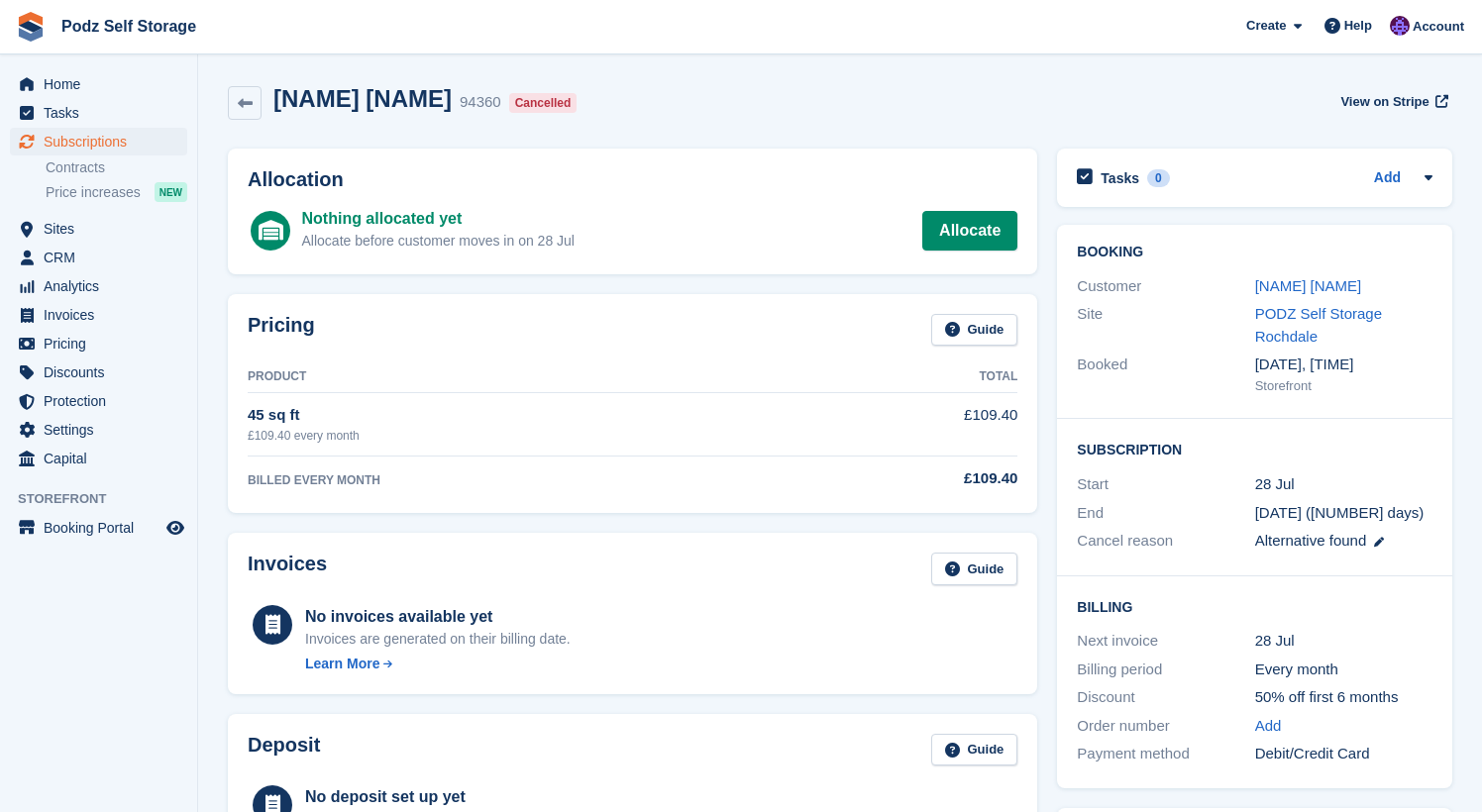 scroll, scrollTop: 0, scrollLeft: 0, axis: both 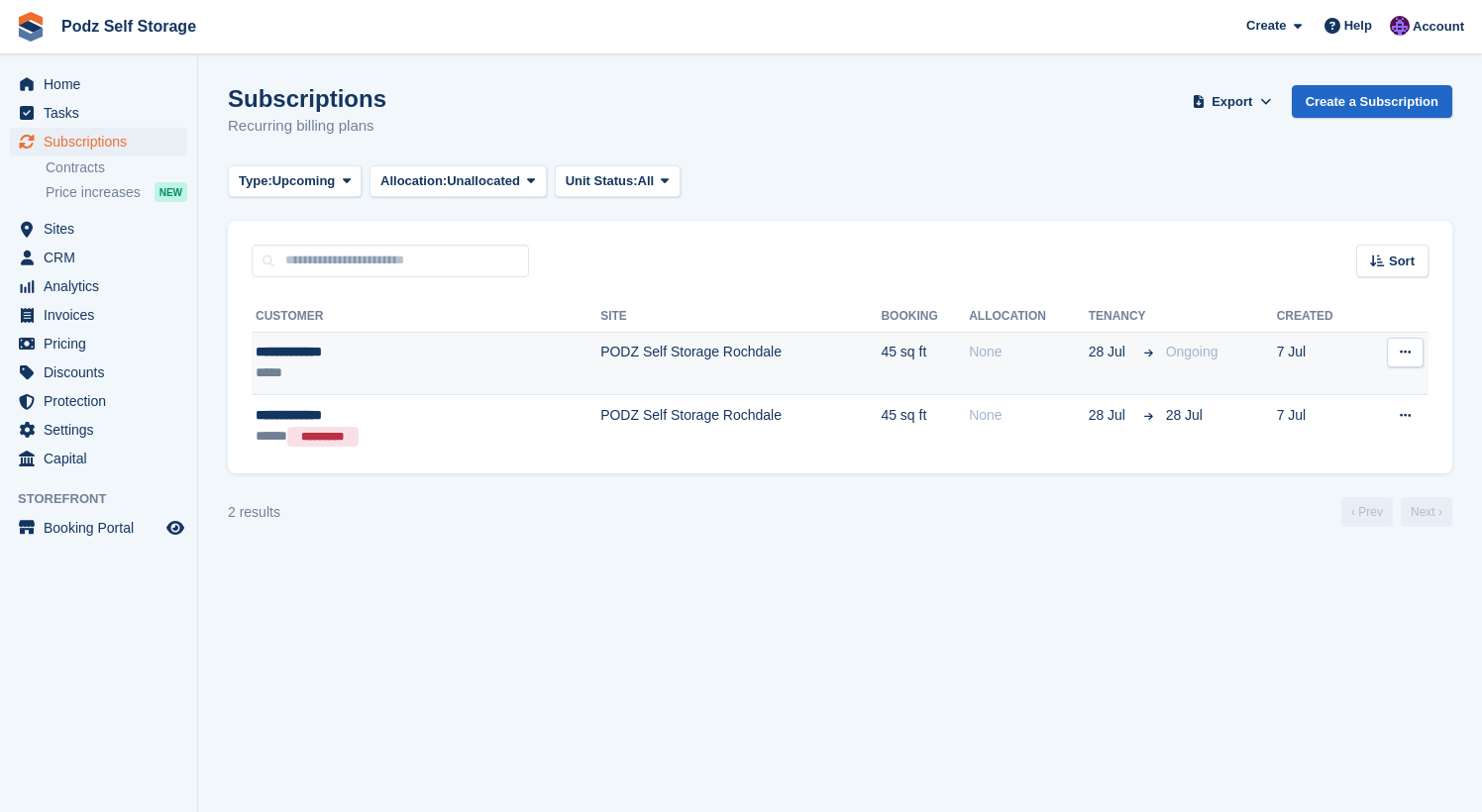 click on "PODZ Self Storage Rochdale" at bounding box center (740, 363) 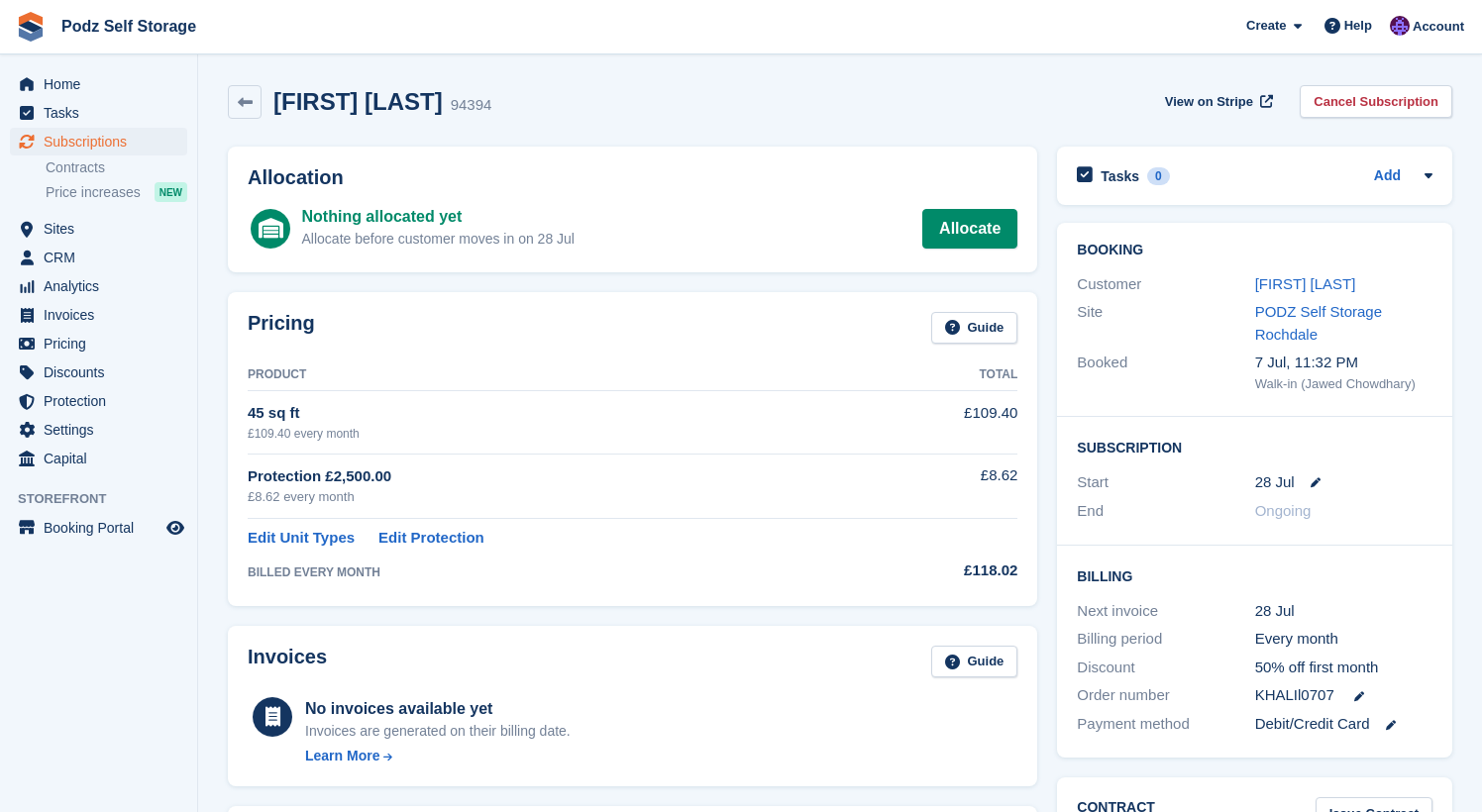 scroll, scrollTop: 0, scrollLeft: 0, axis: both 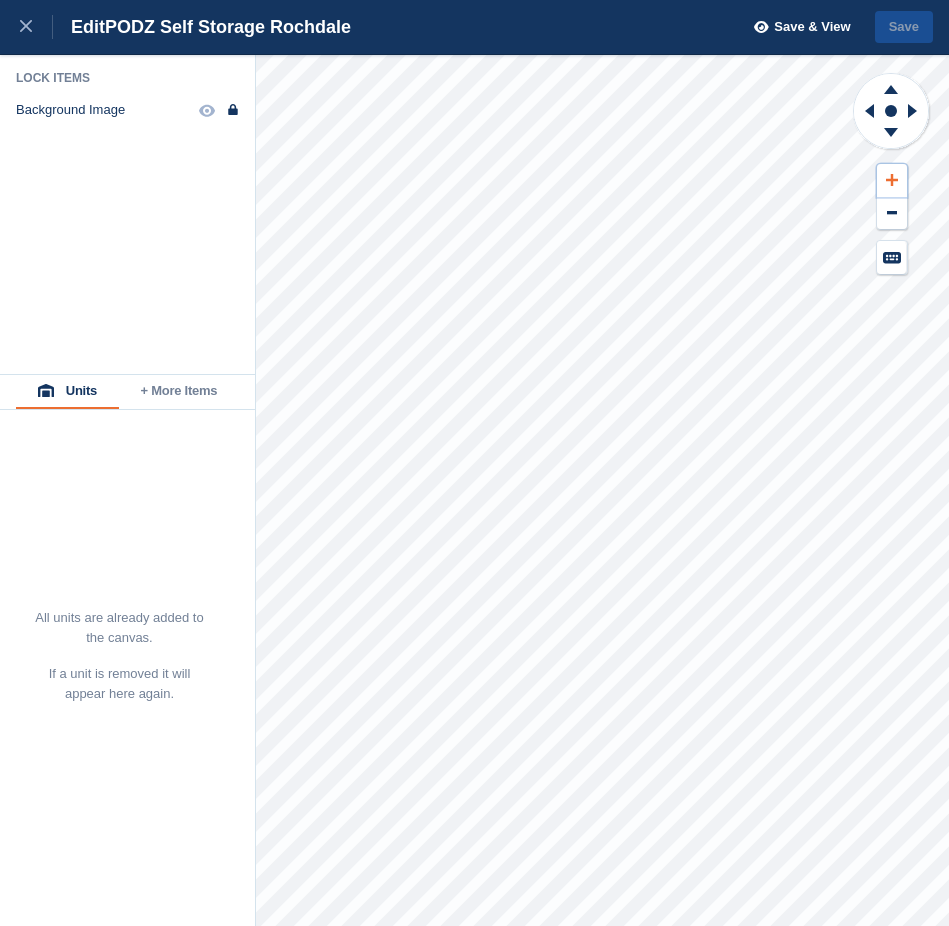click 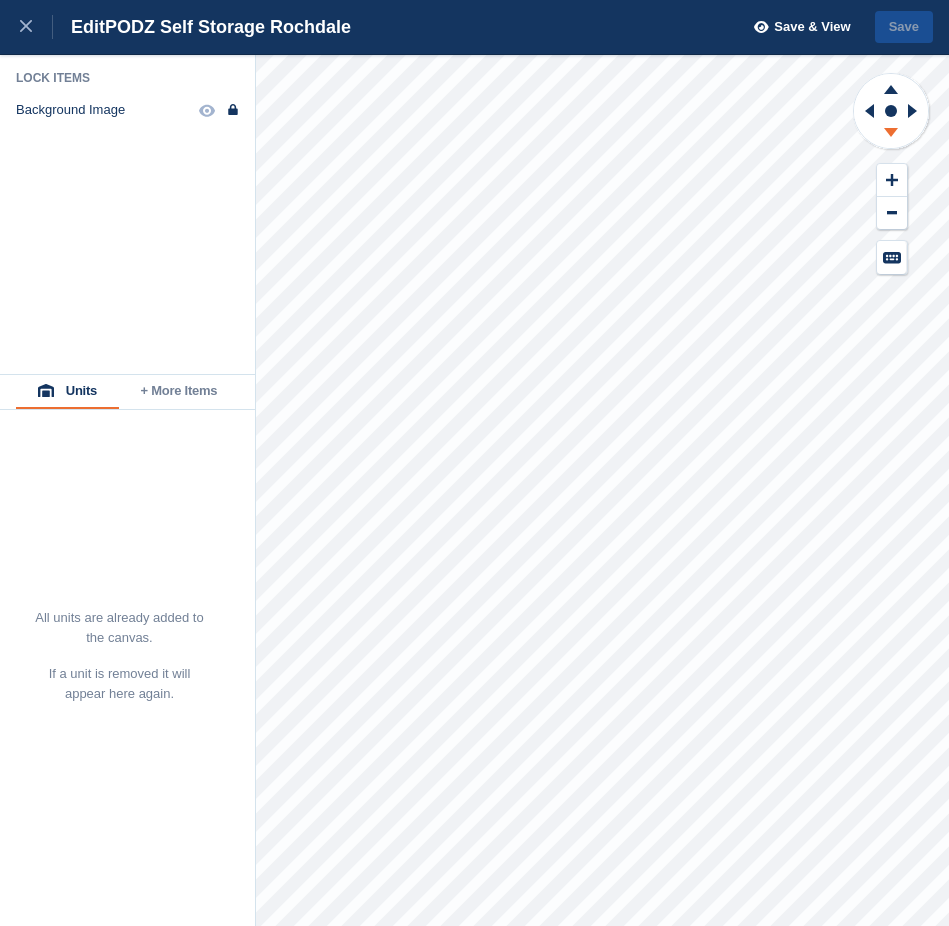 click 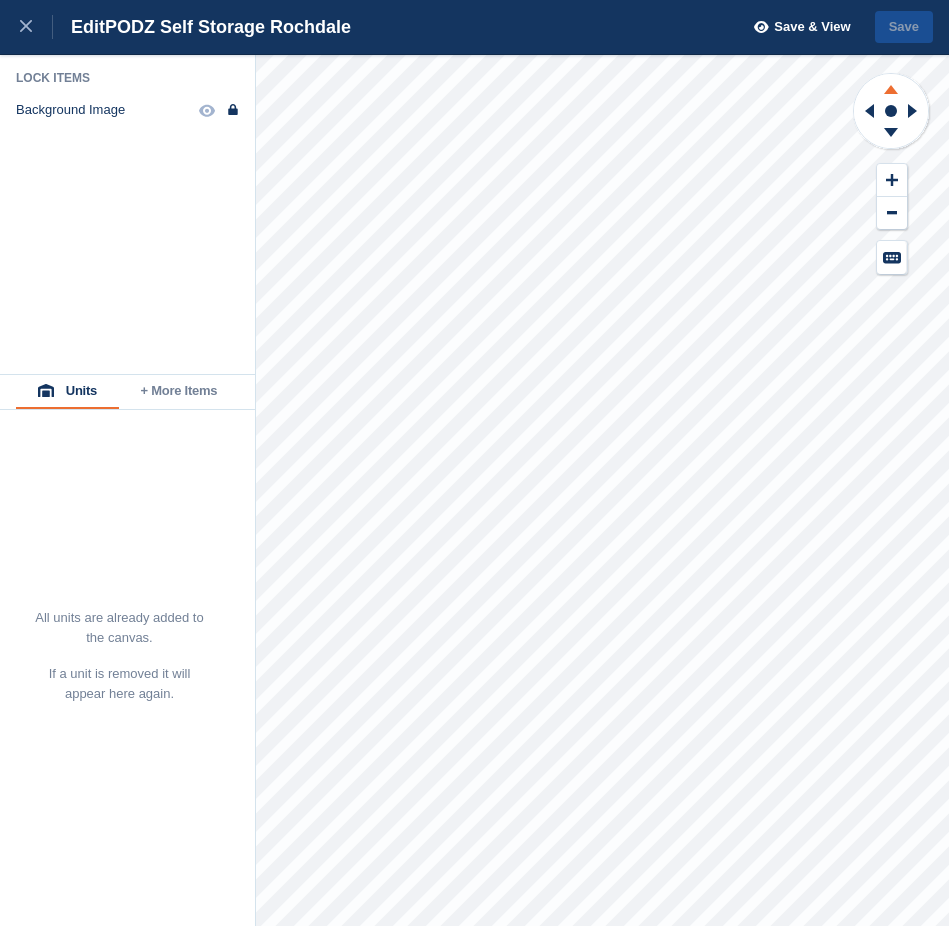 click 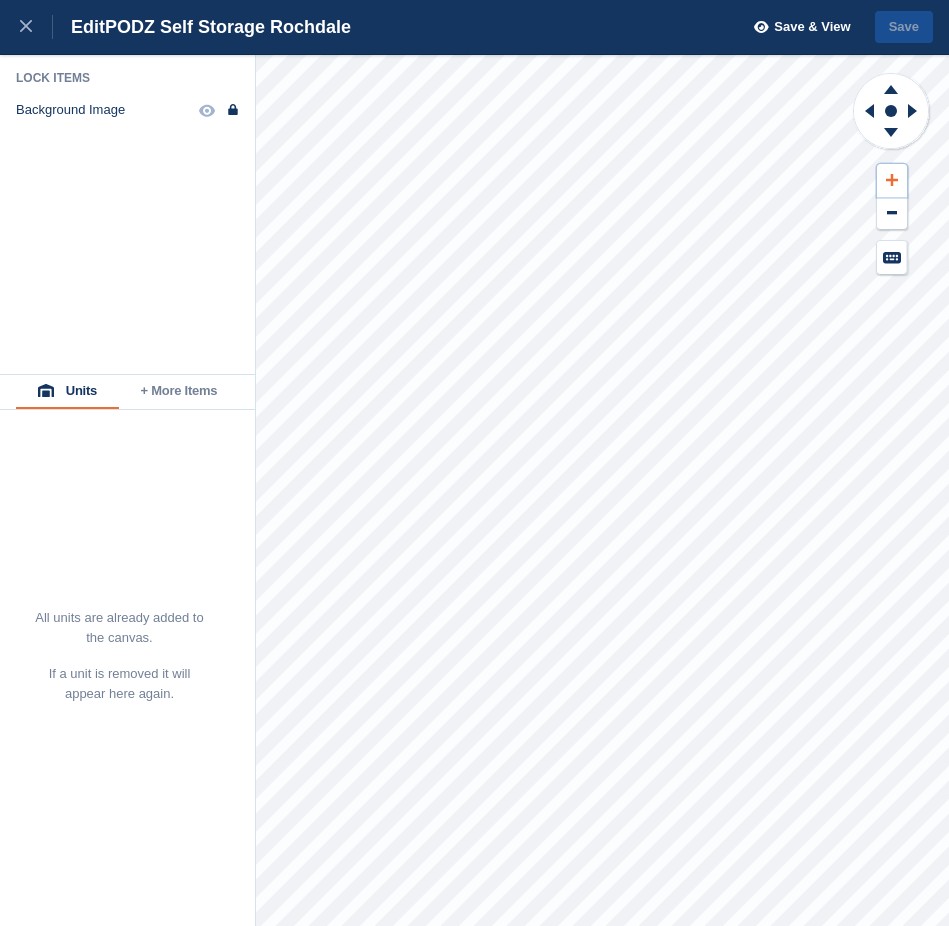 click at bounding box center [892, 180] 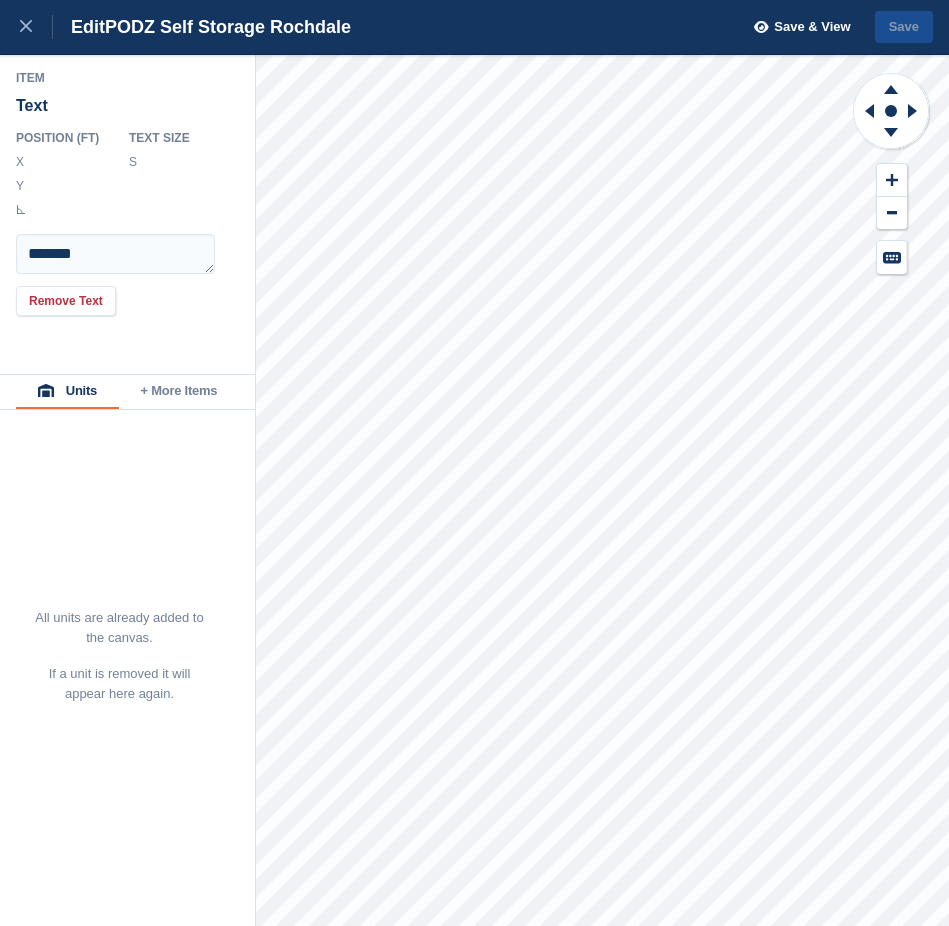 scroll, scrollTop: 0, scrollLeft: 2, axis: horizontal 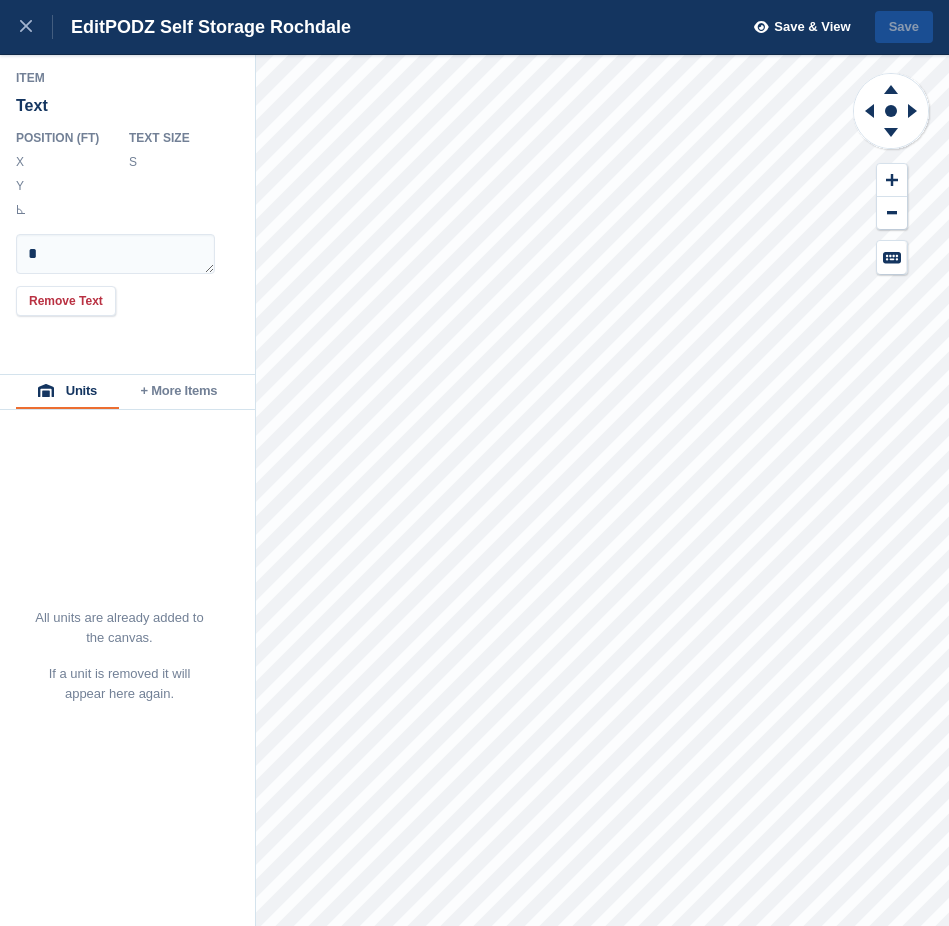 type on "**" 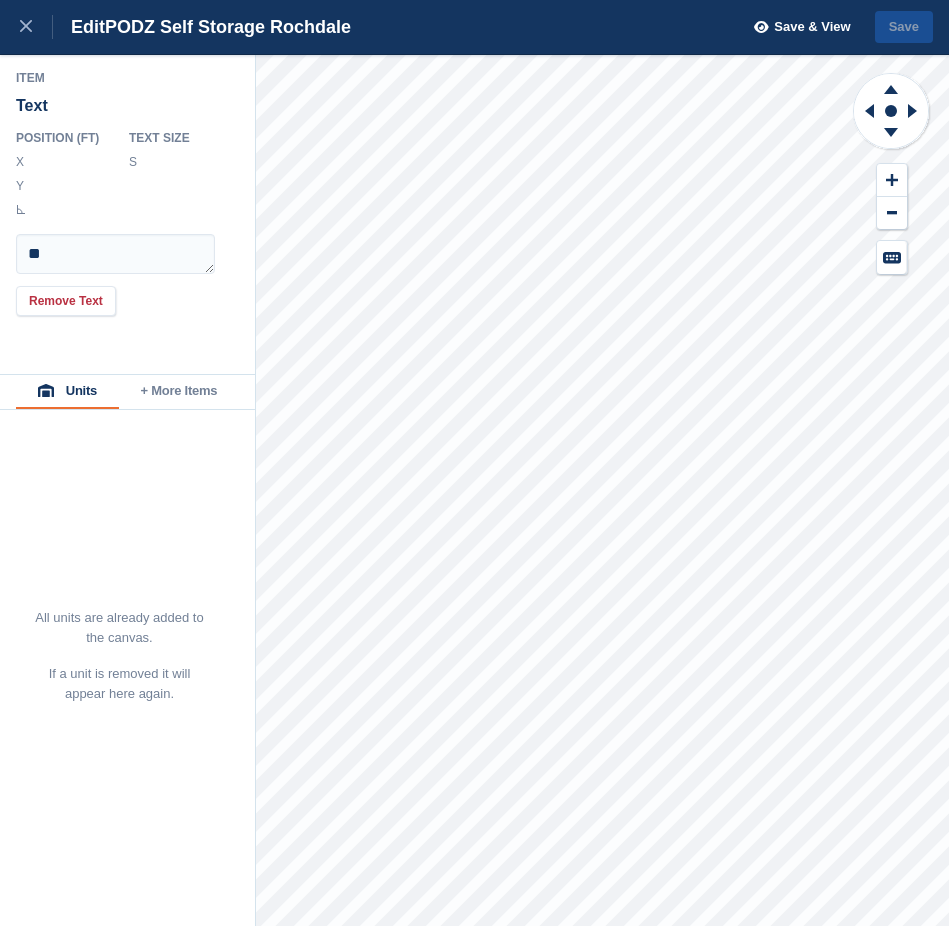 type on "***" 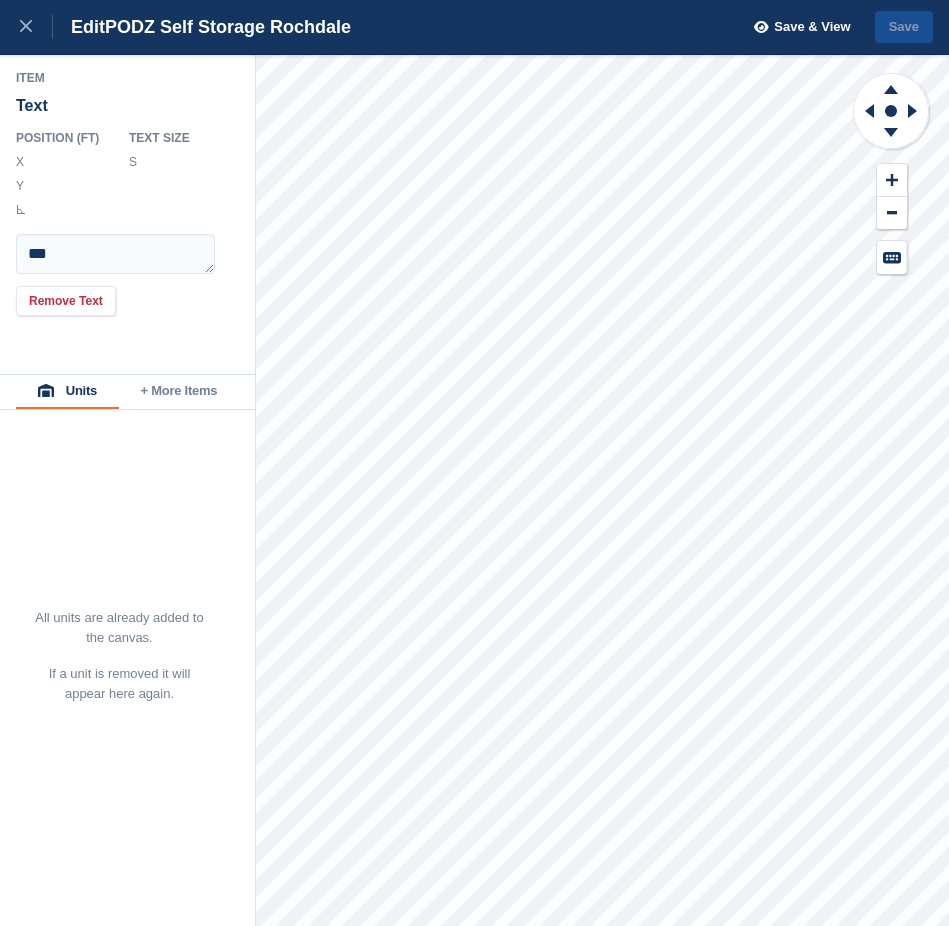 scroll, scrollTop: 0, scrollLeft: 2, axis: horizontal 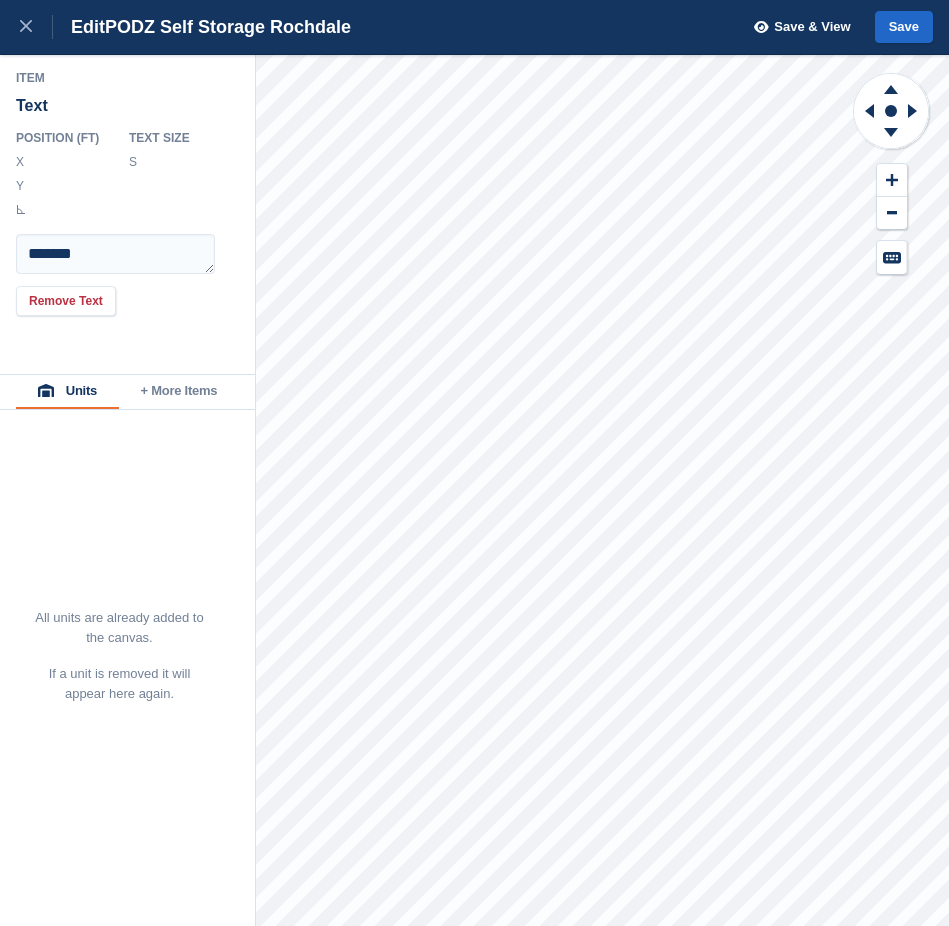 type on "****" 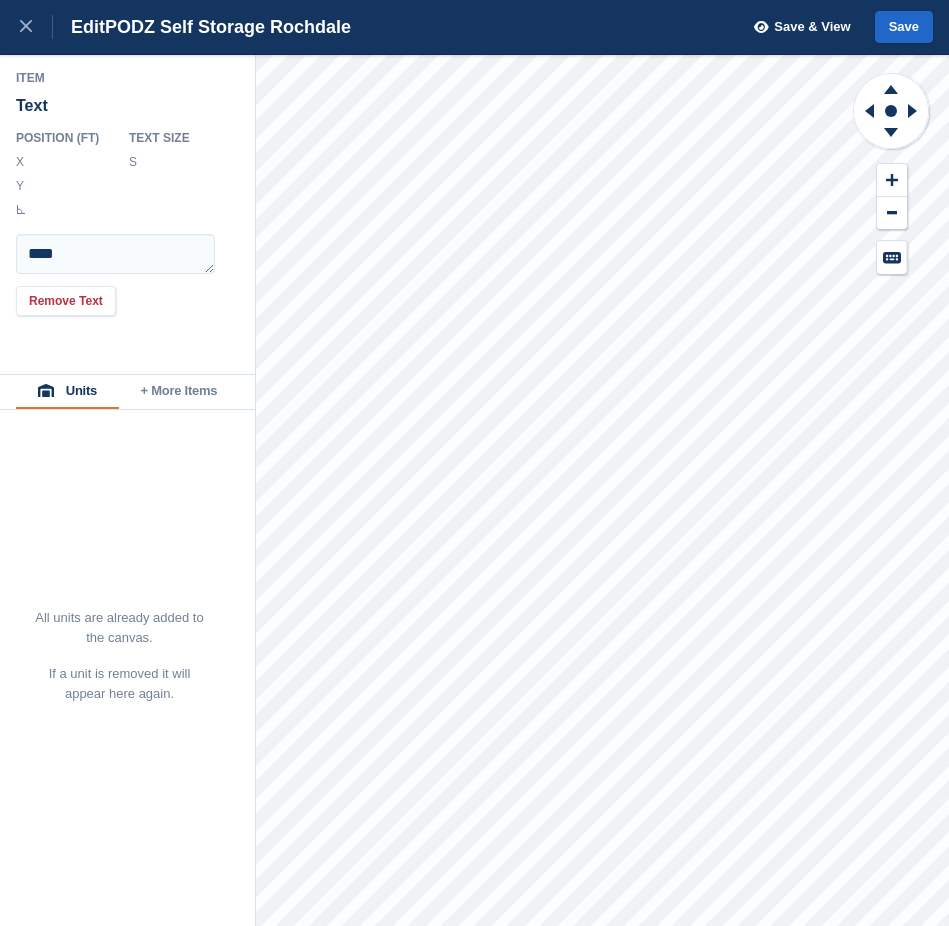 type on "*****" 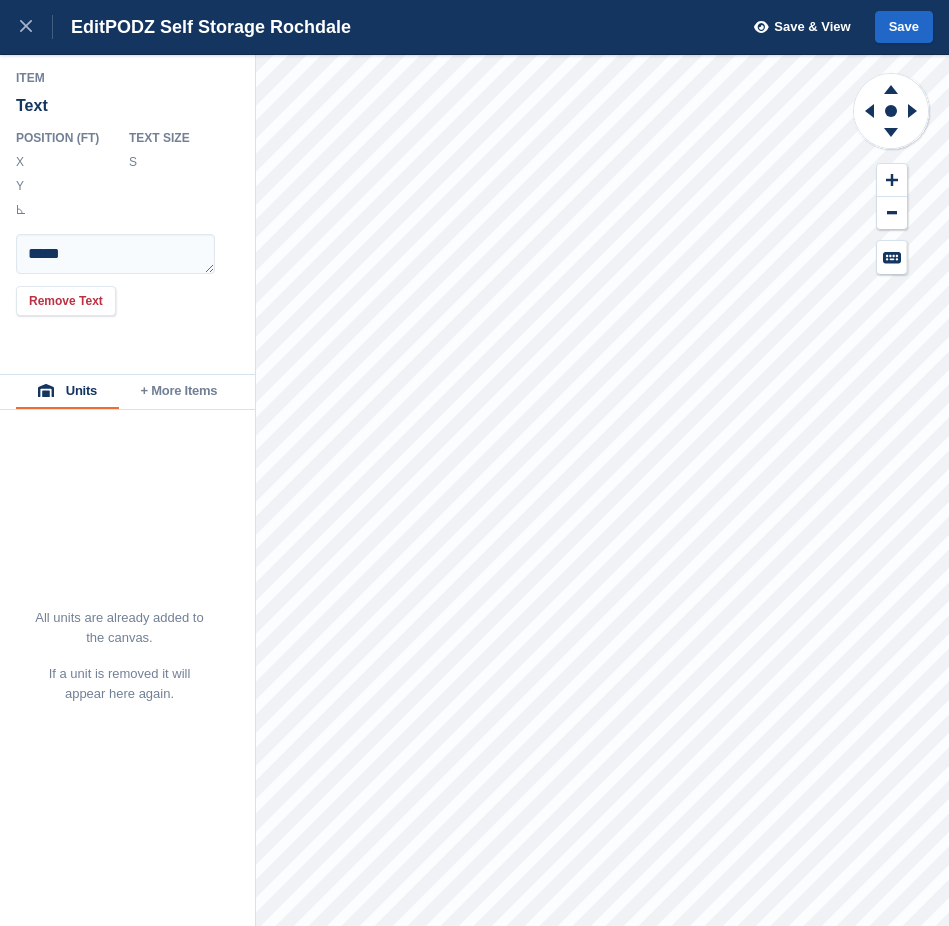 scroll, scrollTop: 0, scrollLeft: 1, axis: horizontal 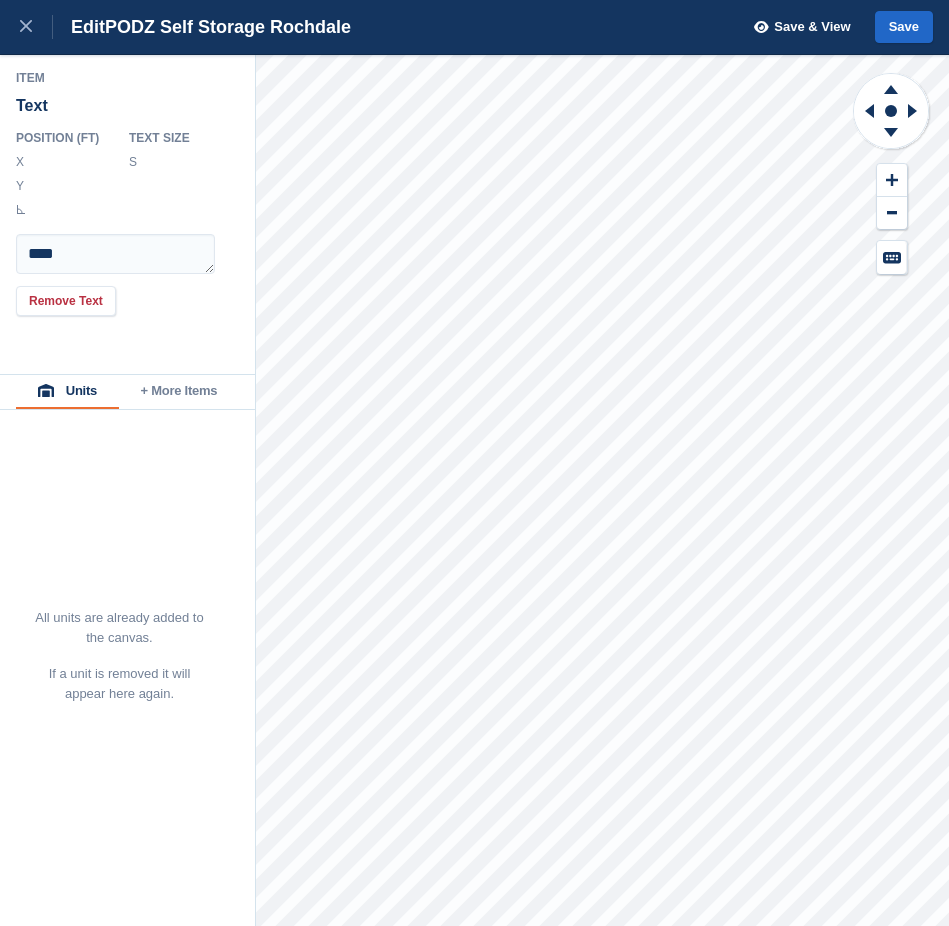 type on "**" 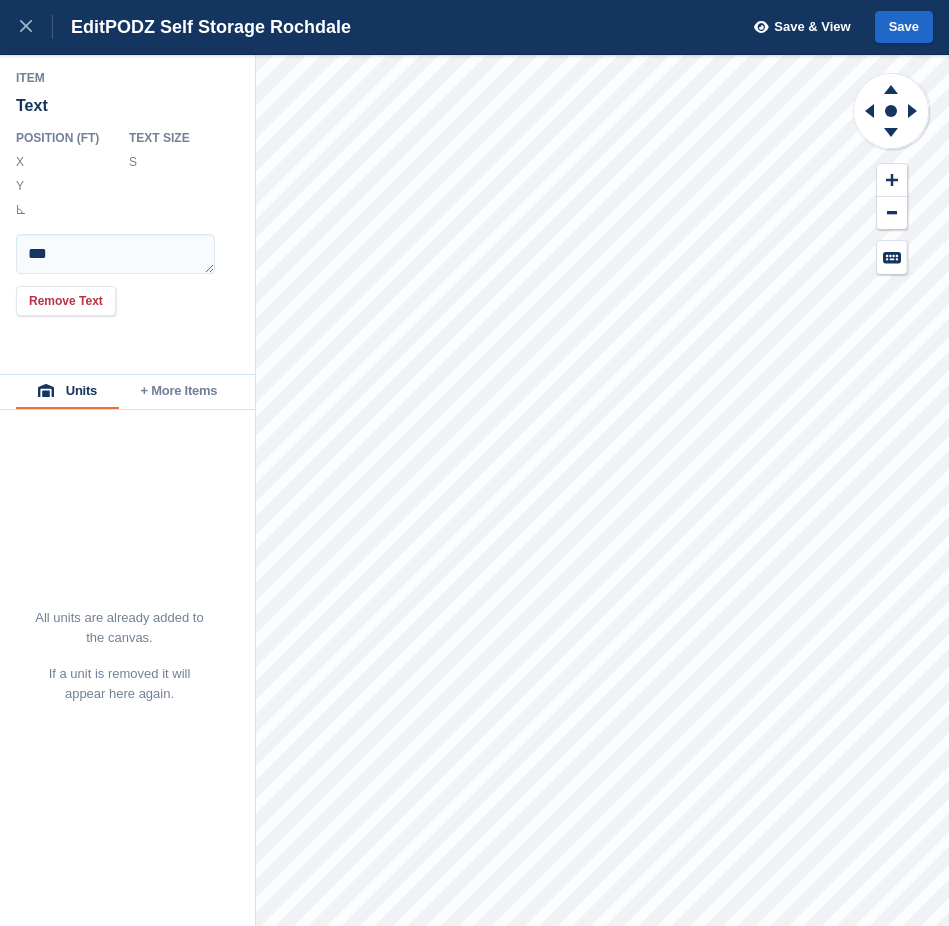 scroll, scrollTop: 0, scrollLeft: 1, axis: horizontal 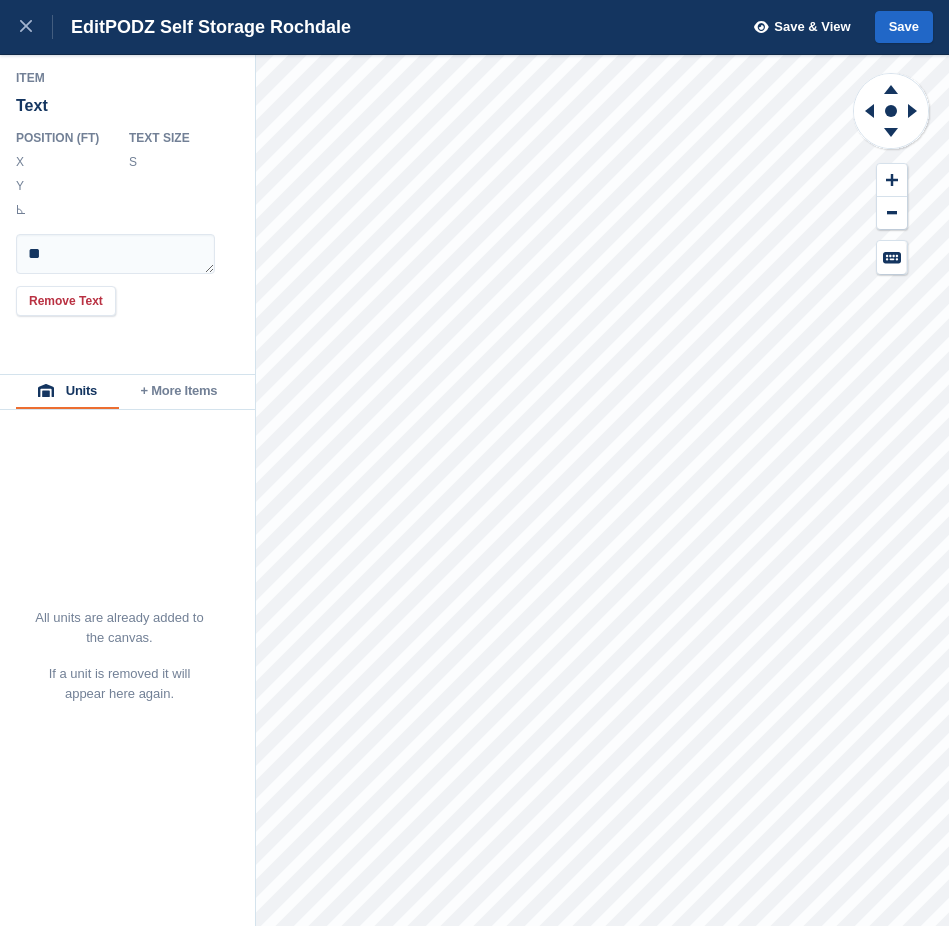 type on "**" 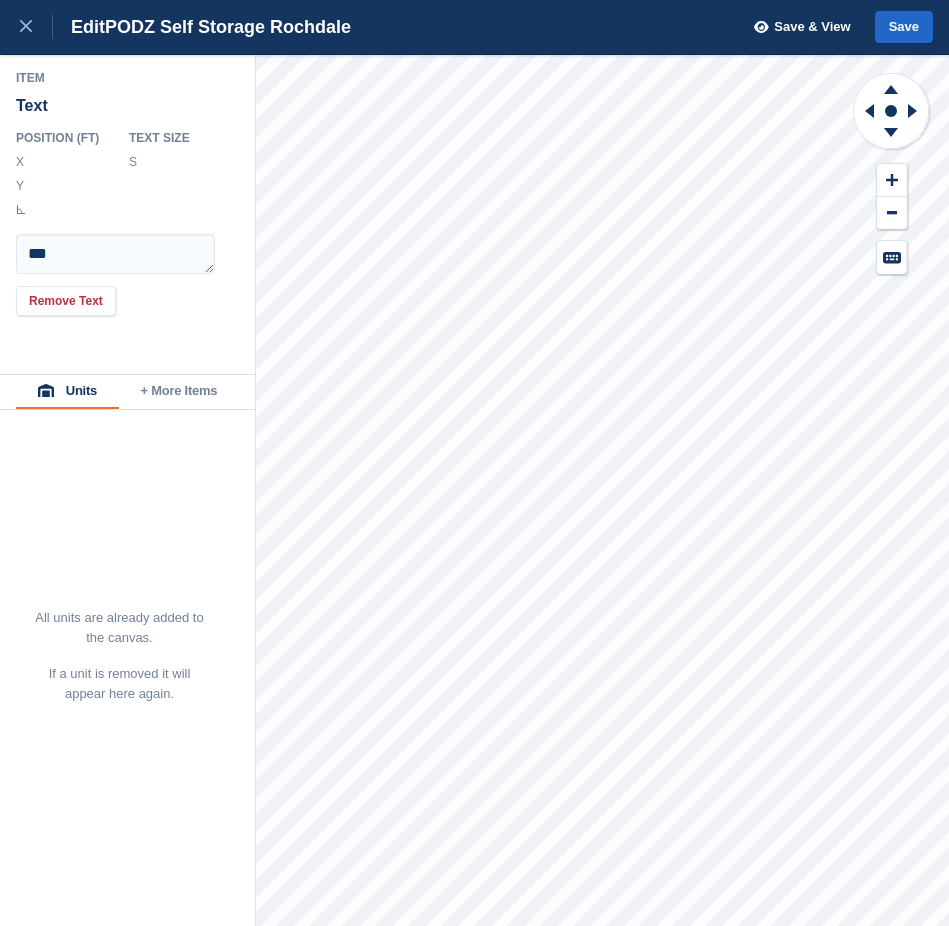 type on "****" 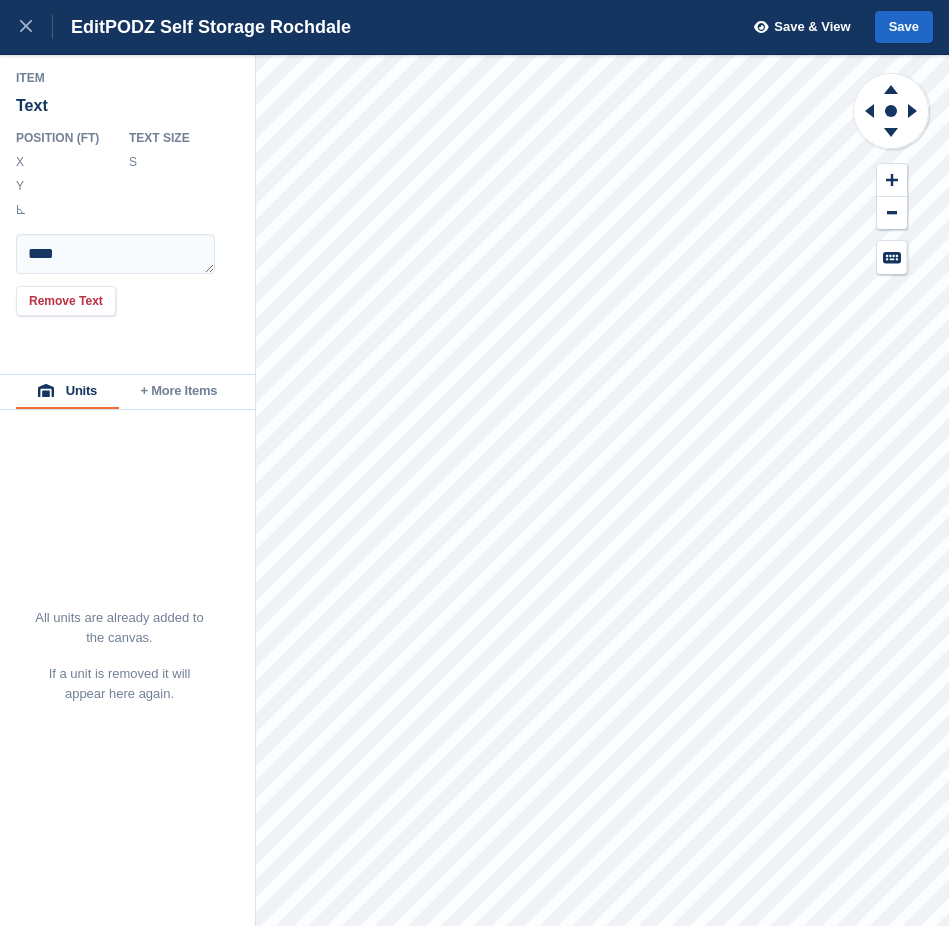 type on "*****" 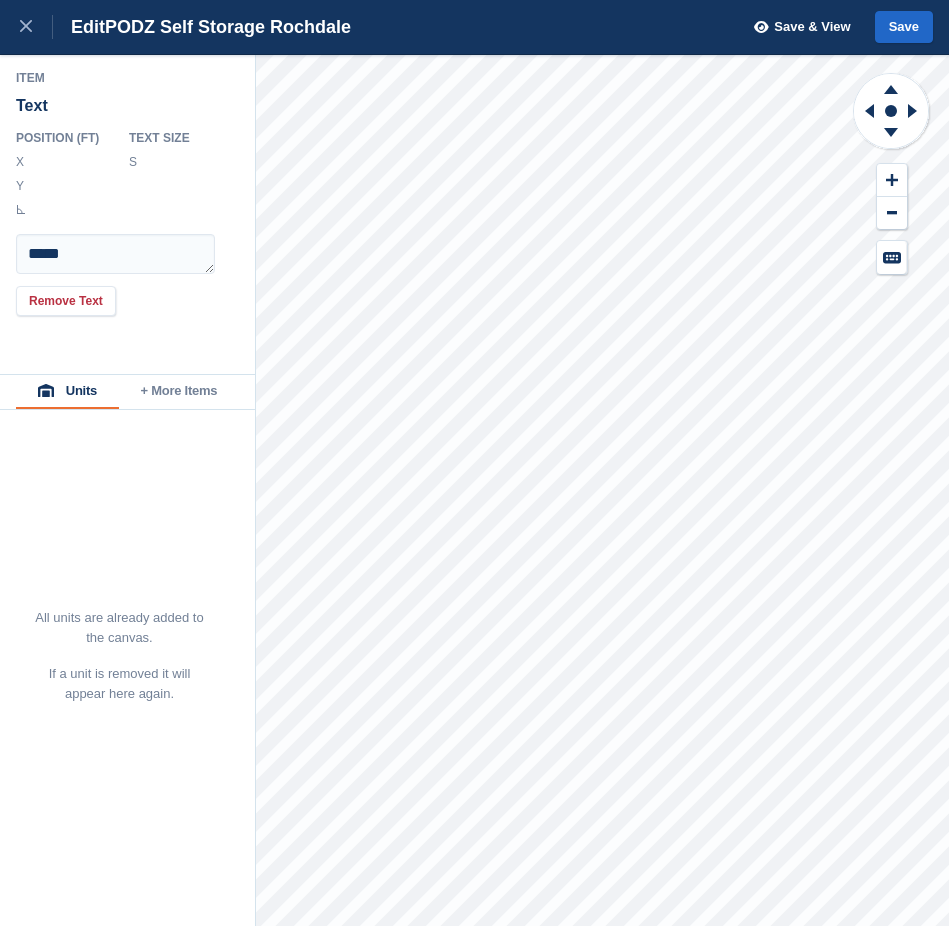 scroll, scrollTop: 0, scrollLeft: 3, axis: horizontal 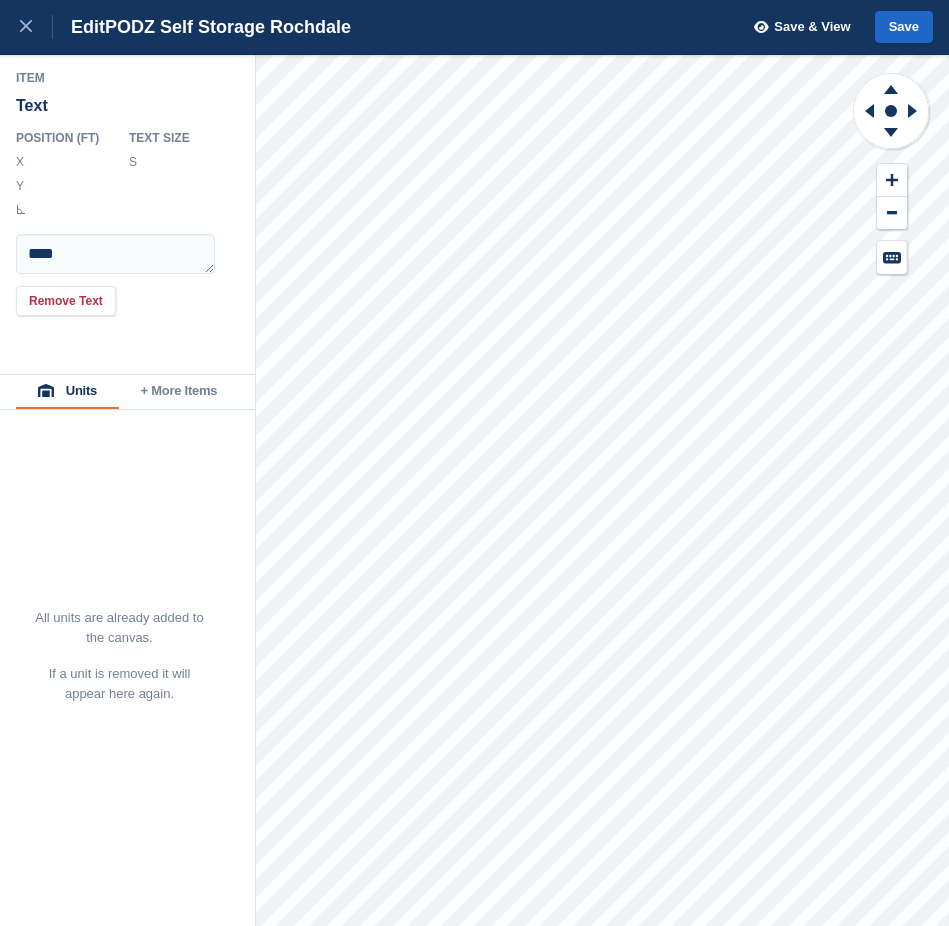type on "**" 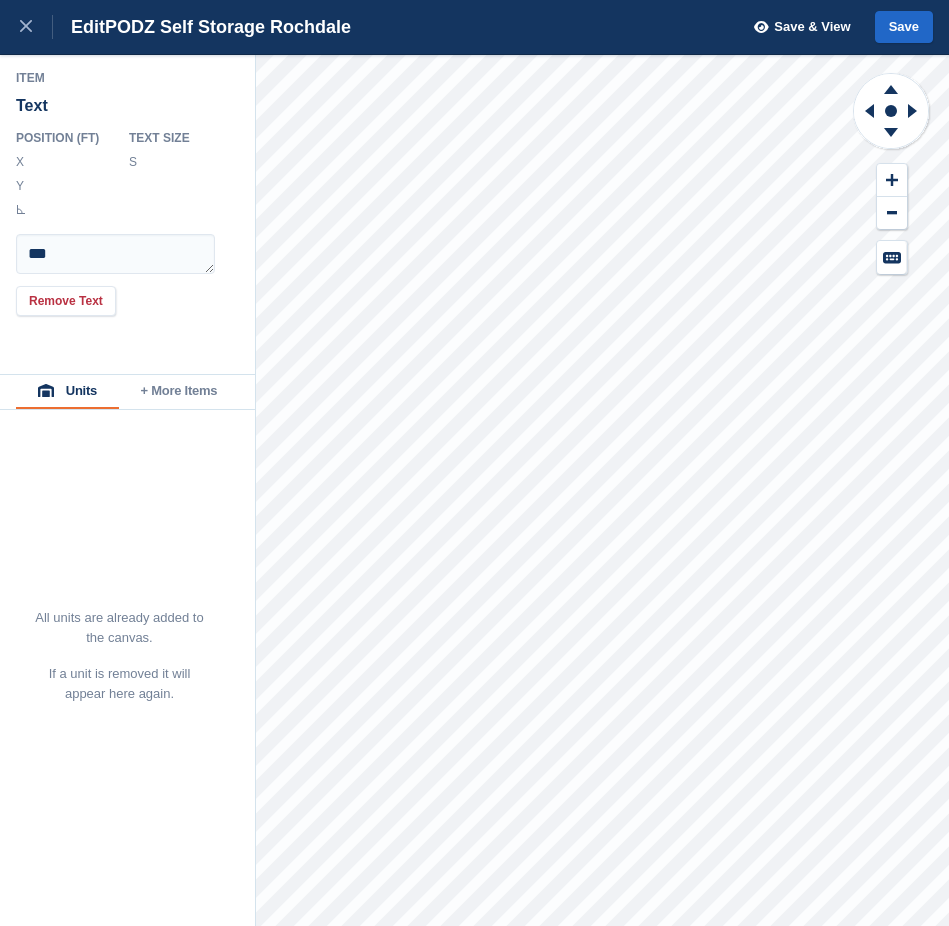 scroll, scrollTop: 0, scrollLeft: 2, axis: horizontal 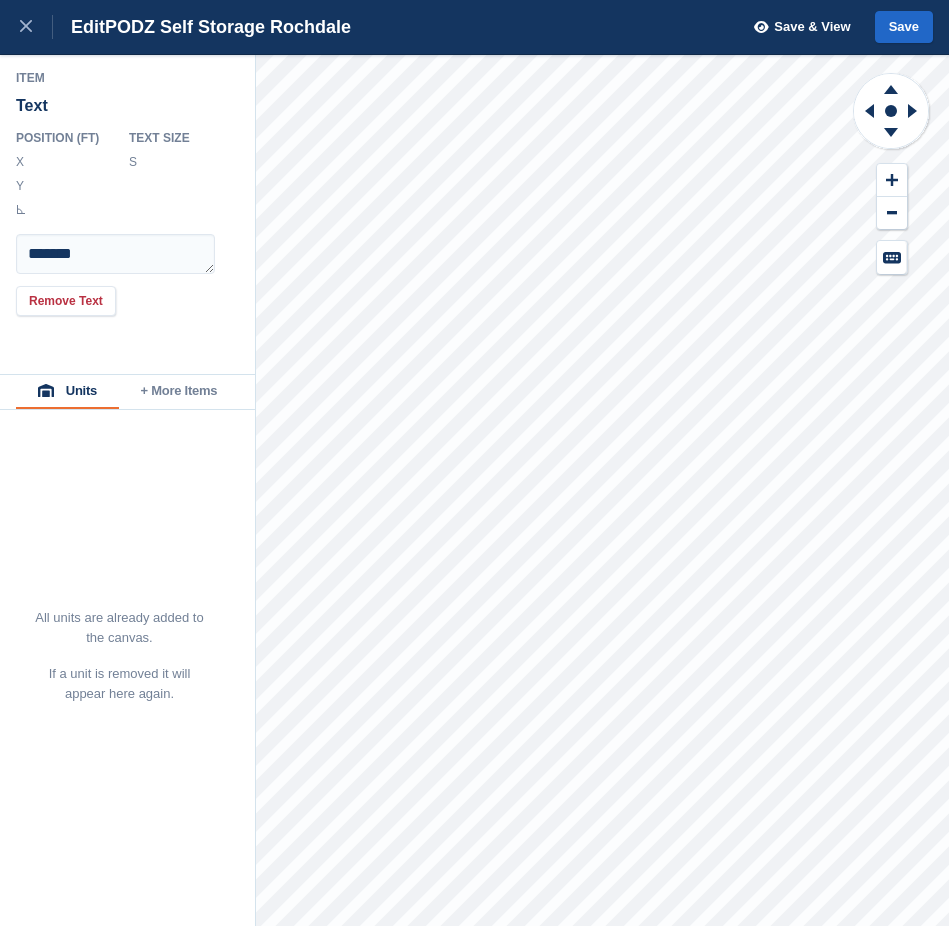 type on "*" 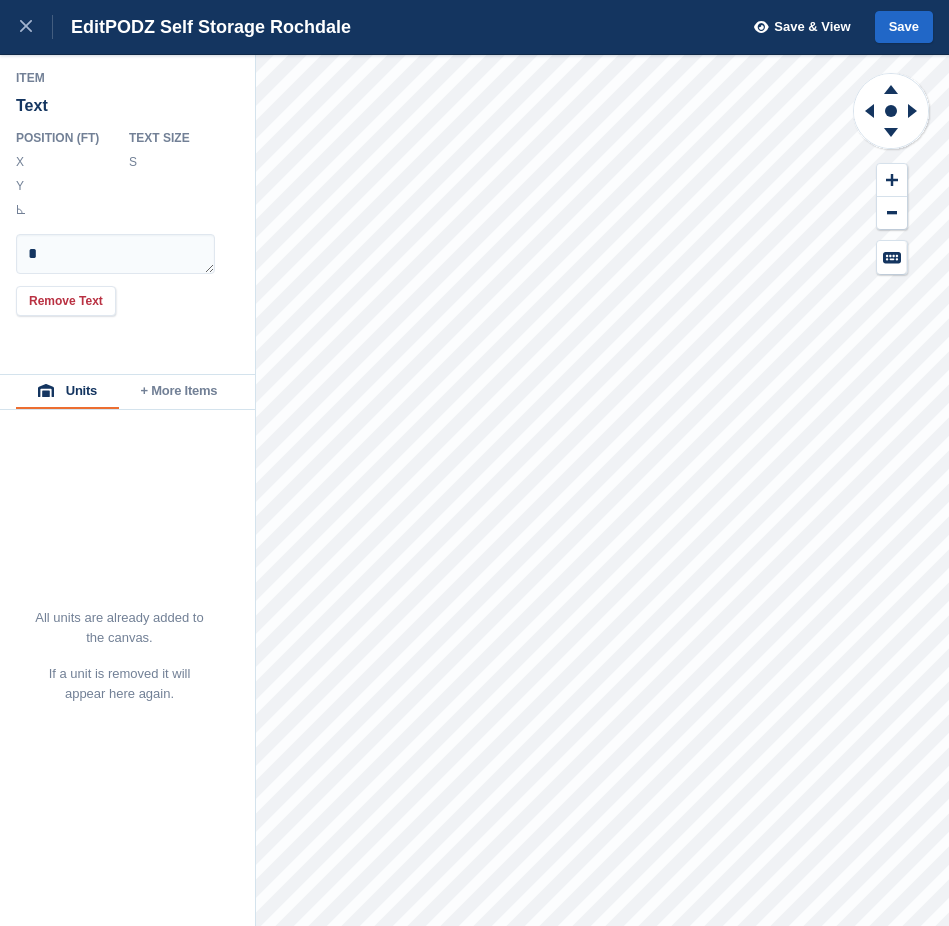 scroll, scrollTop: 0, scrollLeft: 1, axis: horizontal 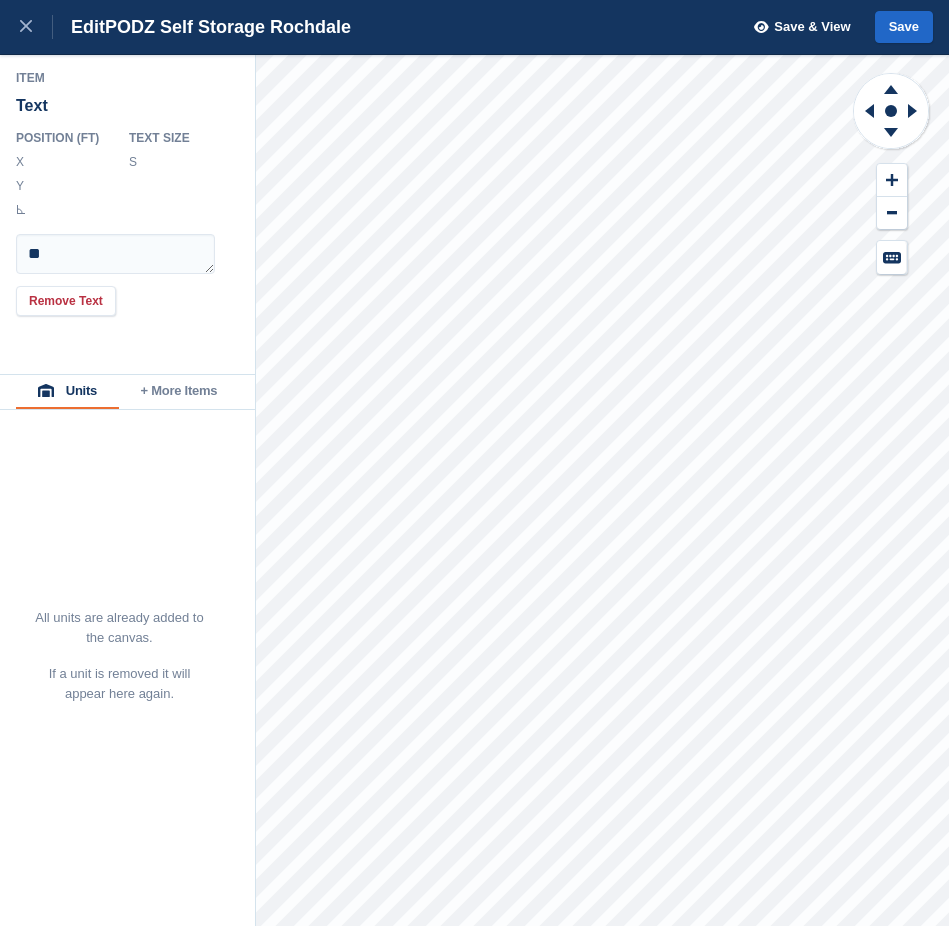 type on "******" 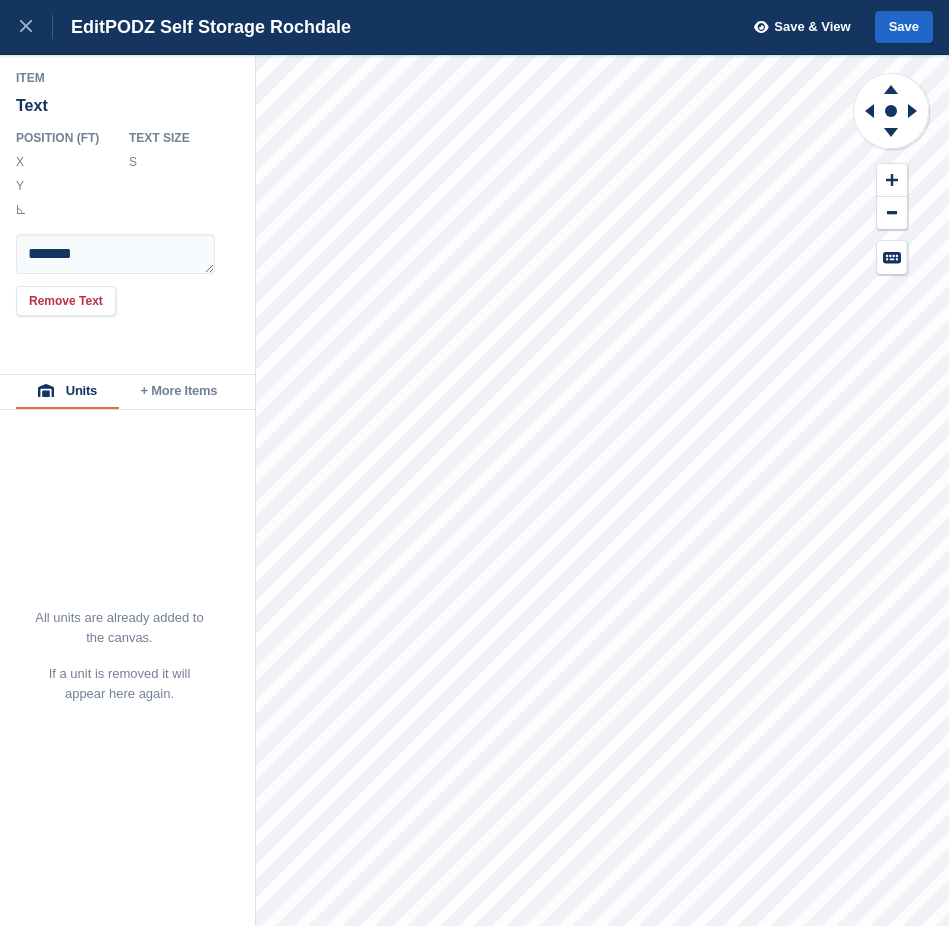 scroll, scrollTop: 0, scrollLeft: 4, axis: horizontal 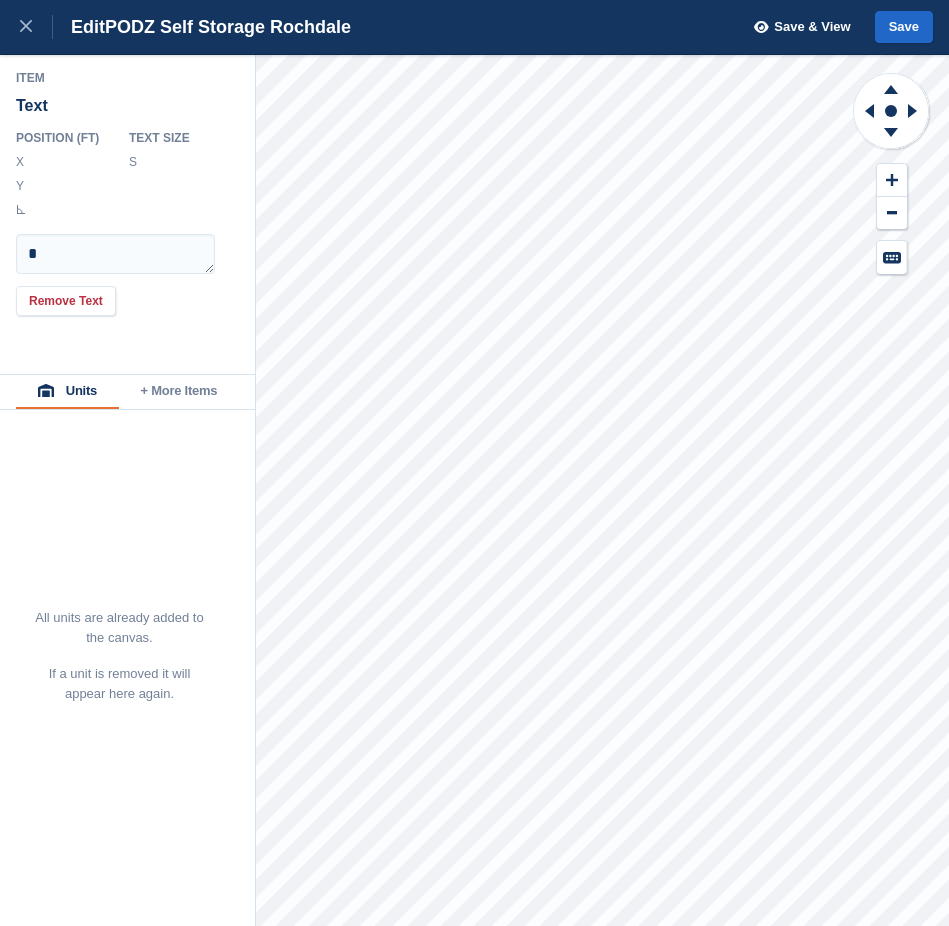 type on "**" 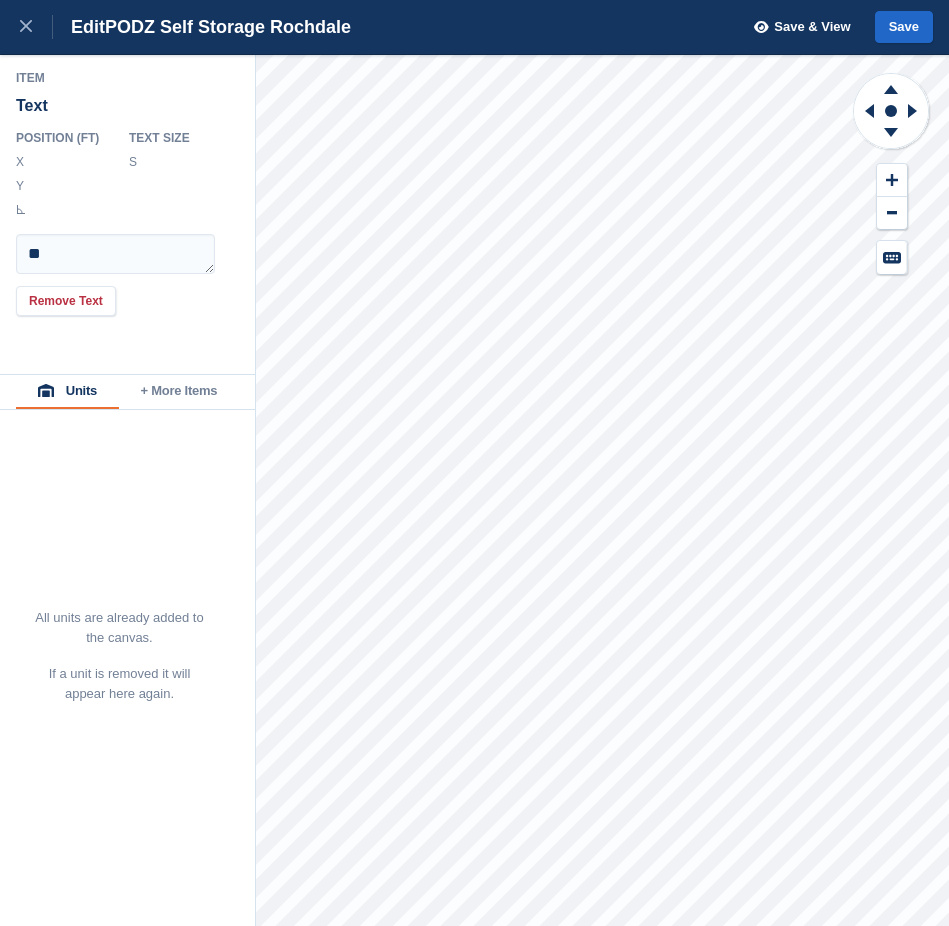 scroll, scrollTop: 0, scrollLeft: 1, axis: horizontal 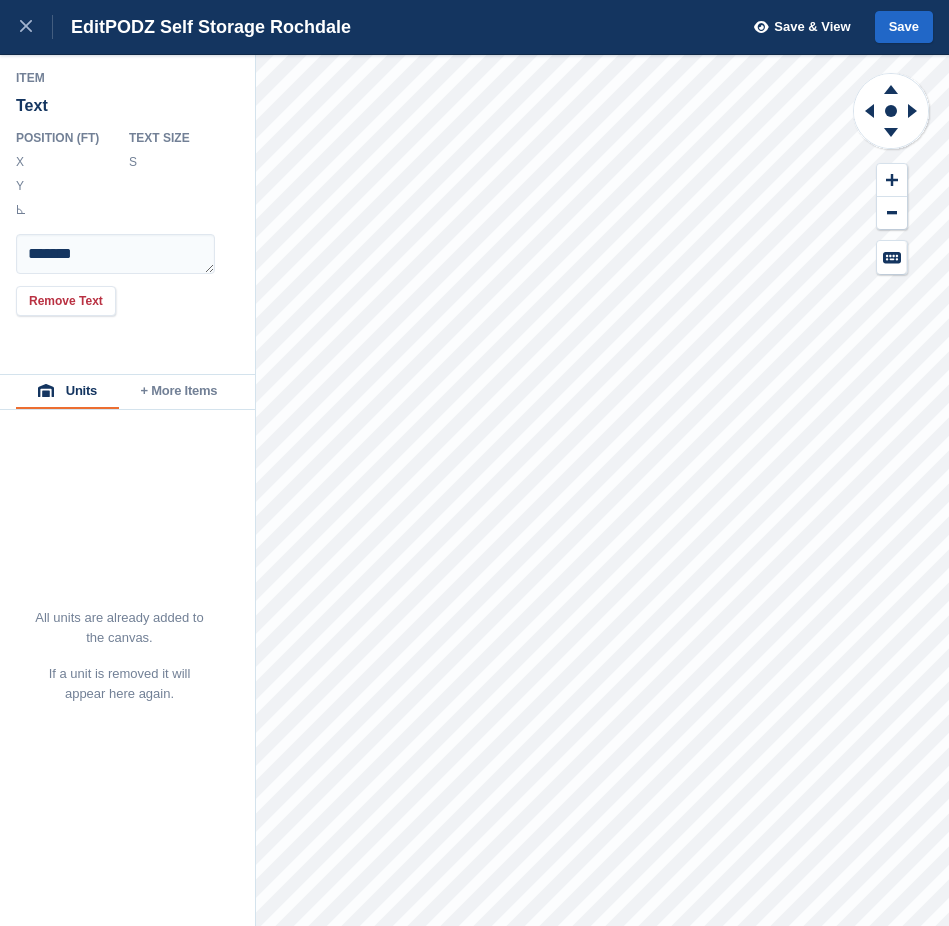 type on "*" 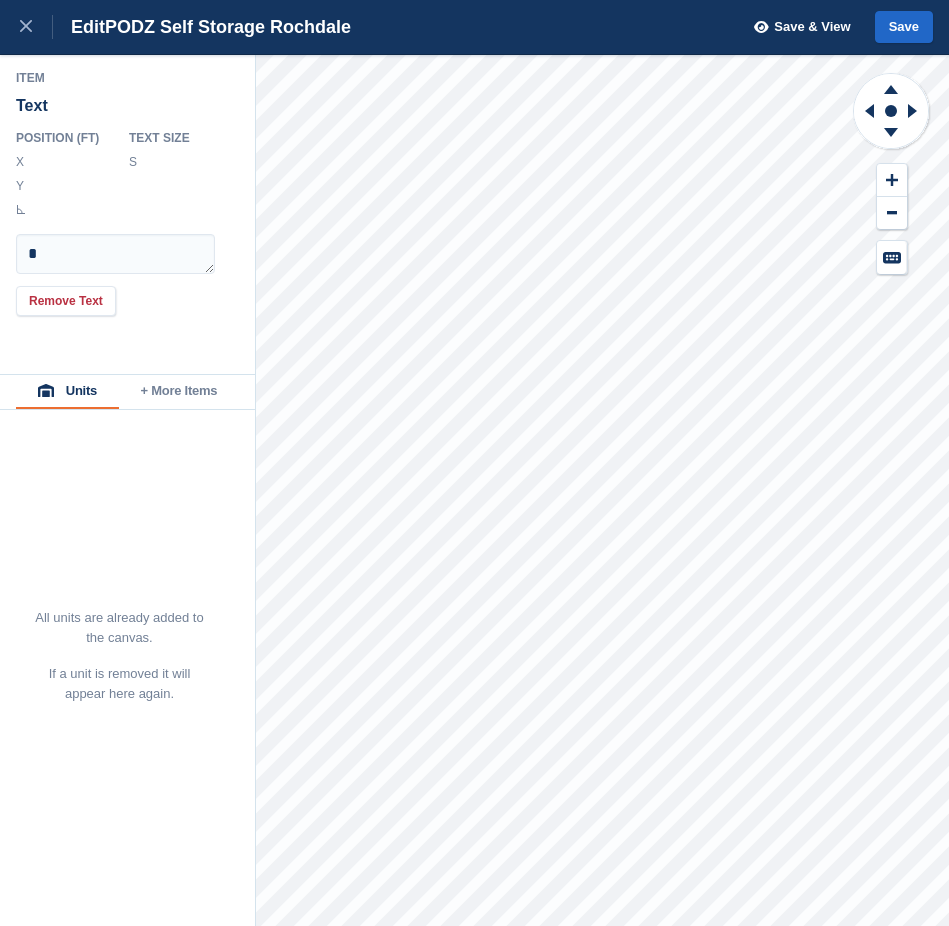 type on "**" 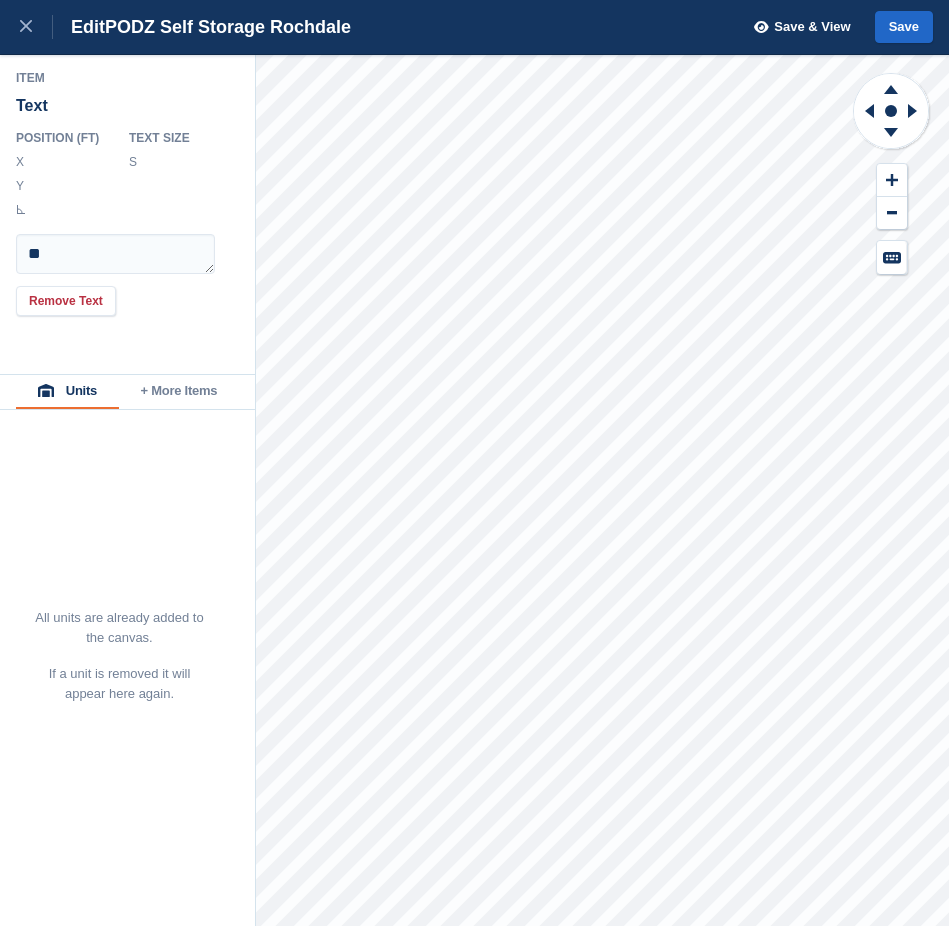 scroll, scrollTop: 0, scrollLeft: 1, axis: horizontal 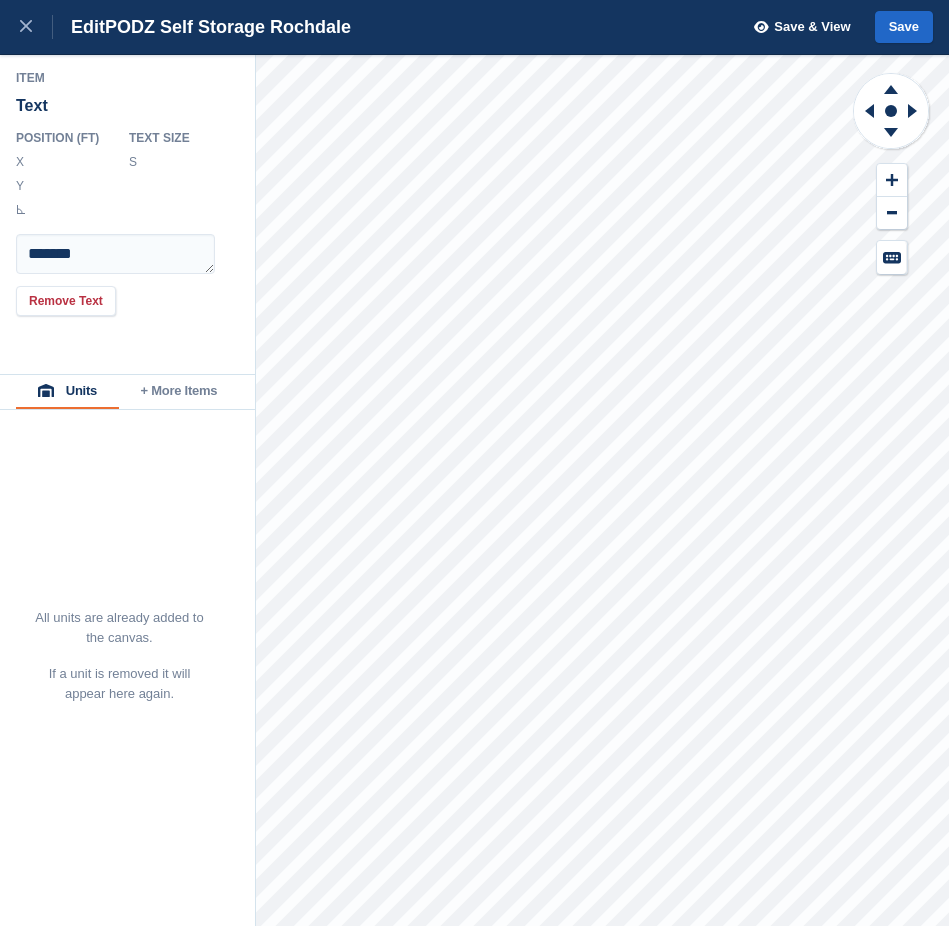 type on "*" 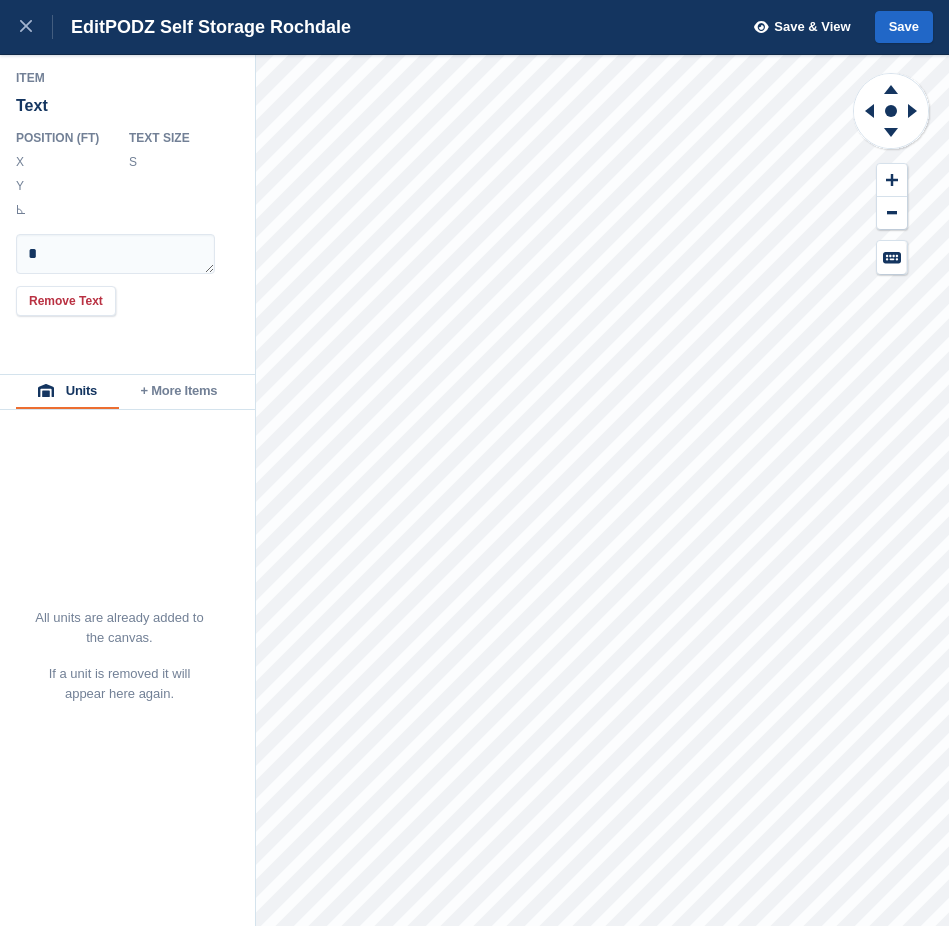 type on "**" 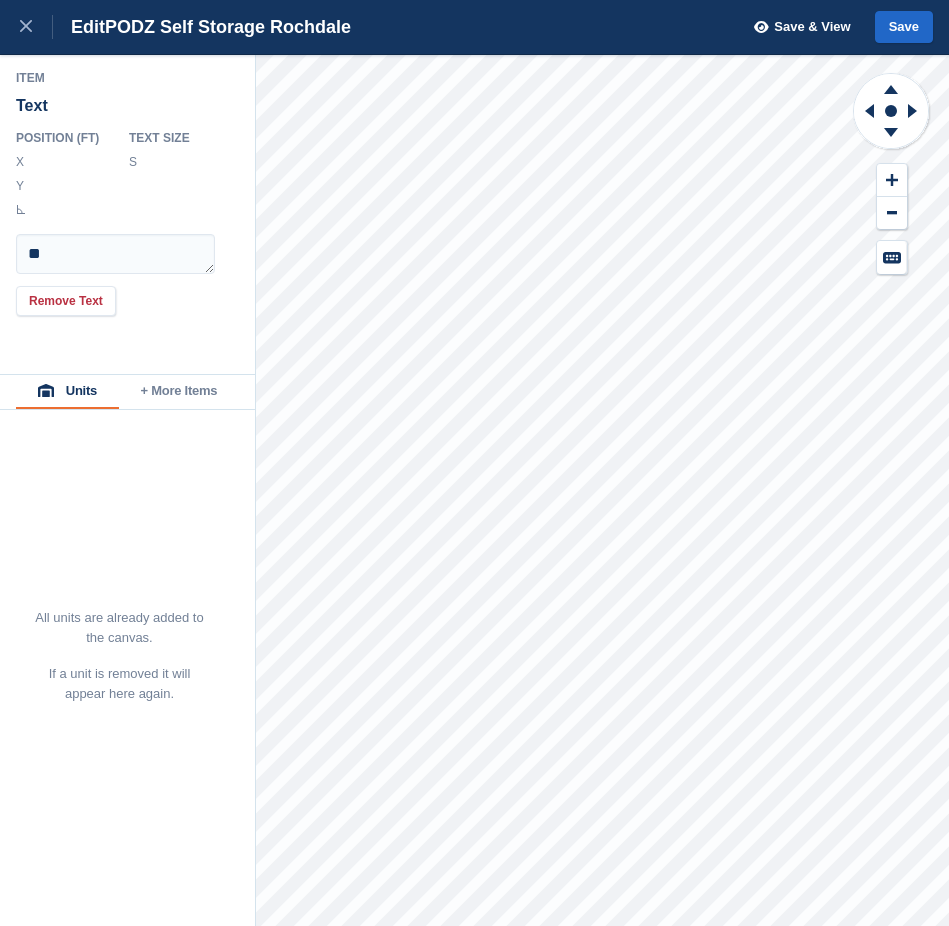 scroll, scrollTop: 0, scrollLeft: 1, axis: horizontal 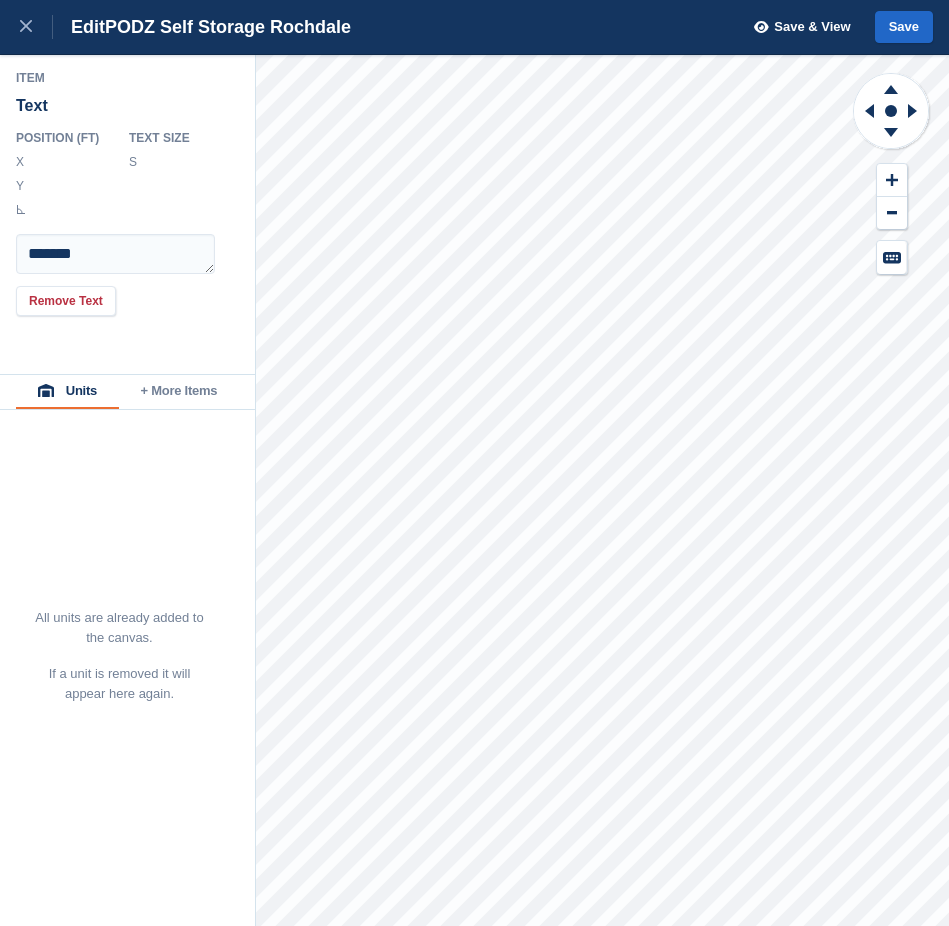 type on "*" 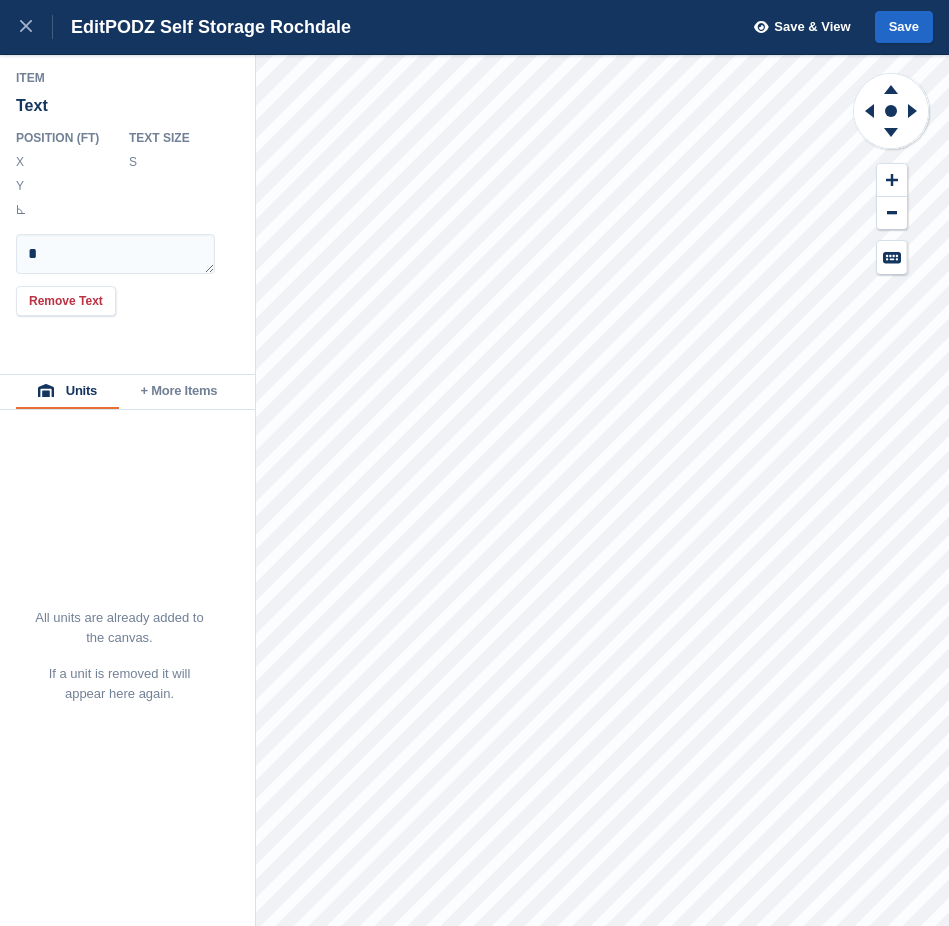 type on "**" 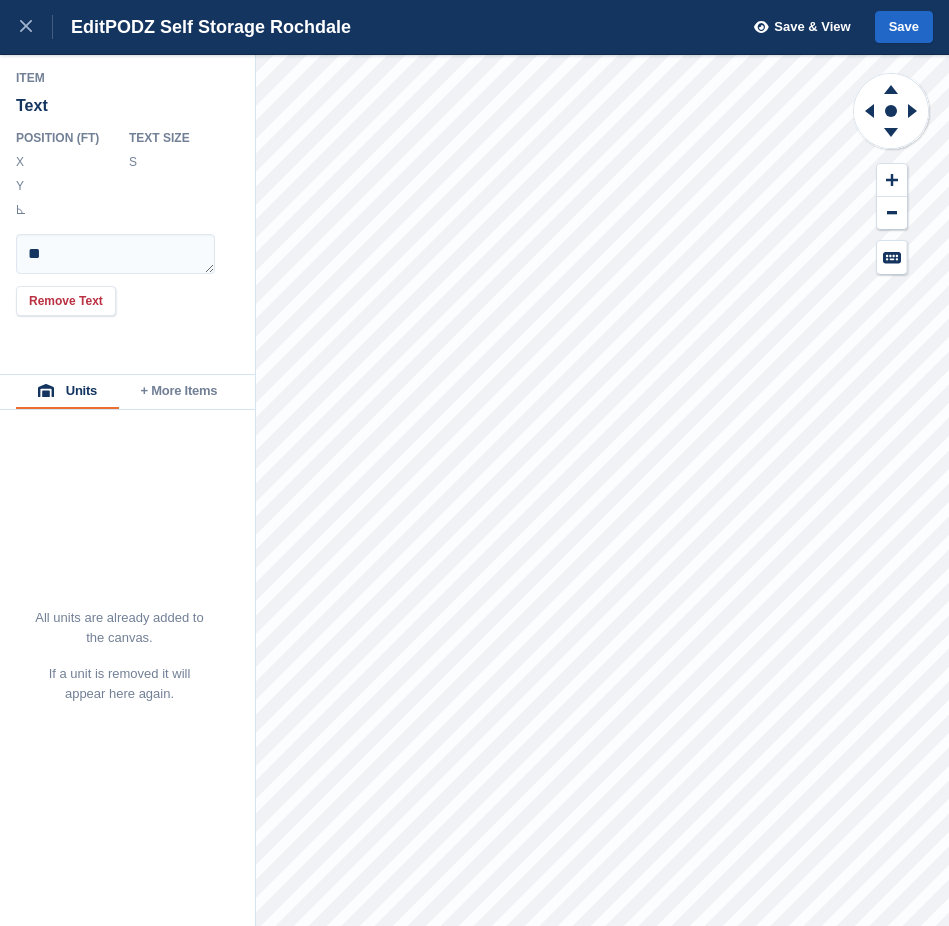 scroll, scrollTop: 0, scrollLeft: 1, axis: horizontal 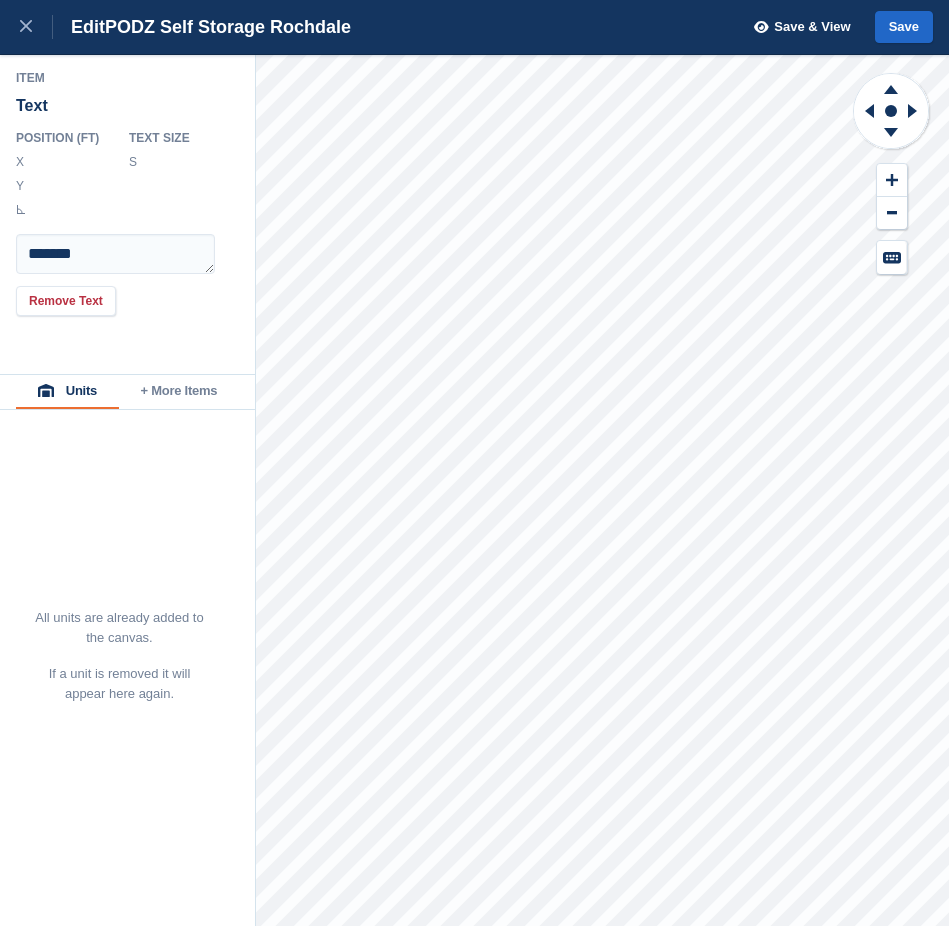 type on "*" 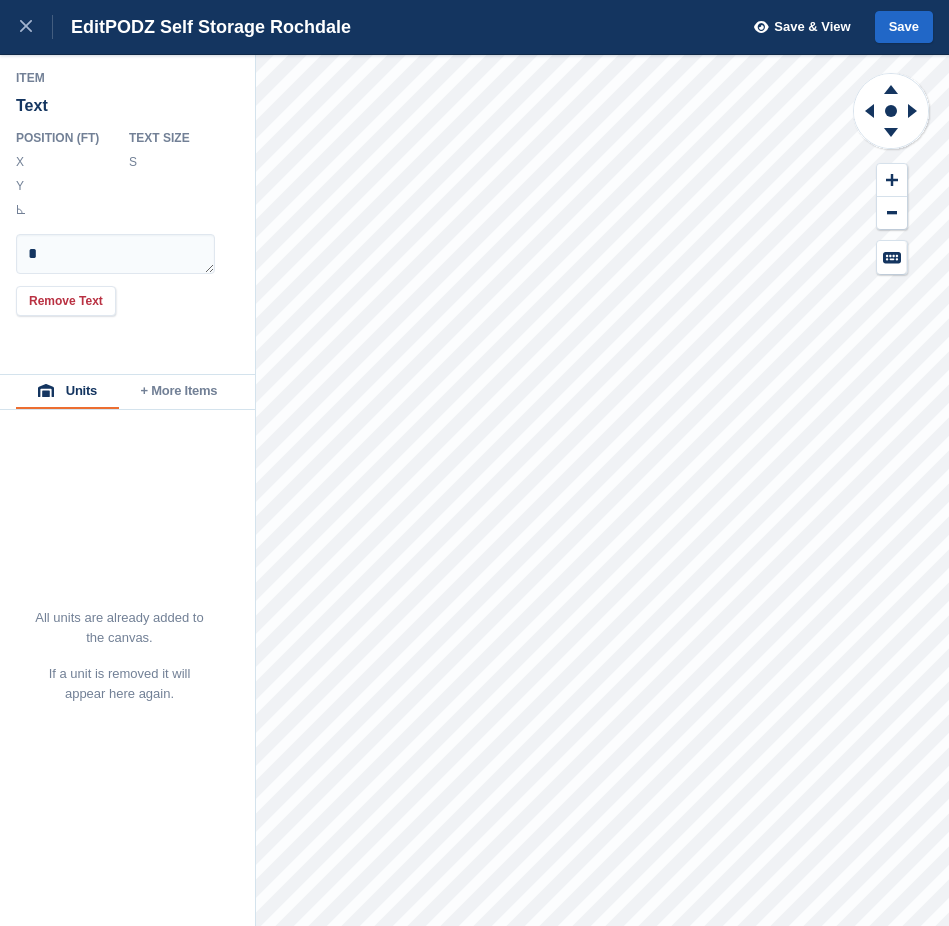 type on "**" 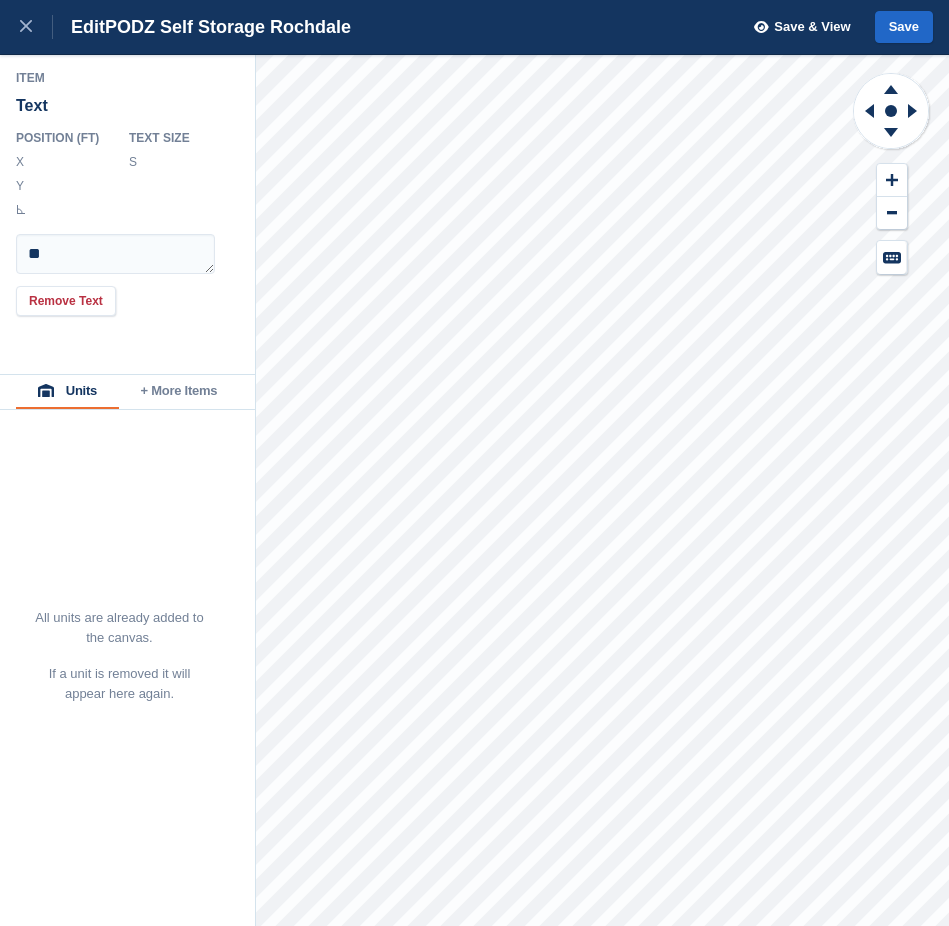 scroll, scrollTop: 0, scrollLeft: 1, axis: horizontal 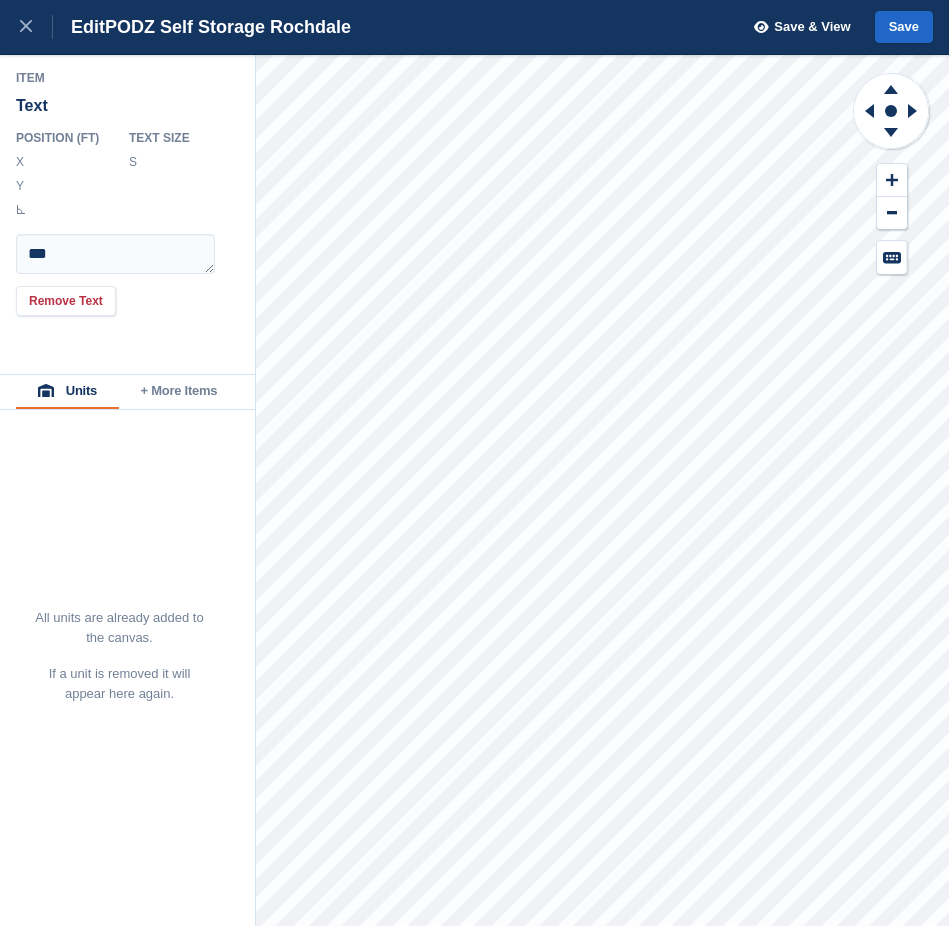 type on "******" 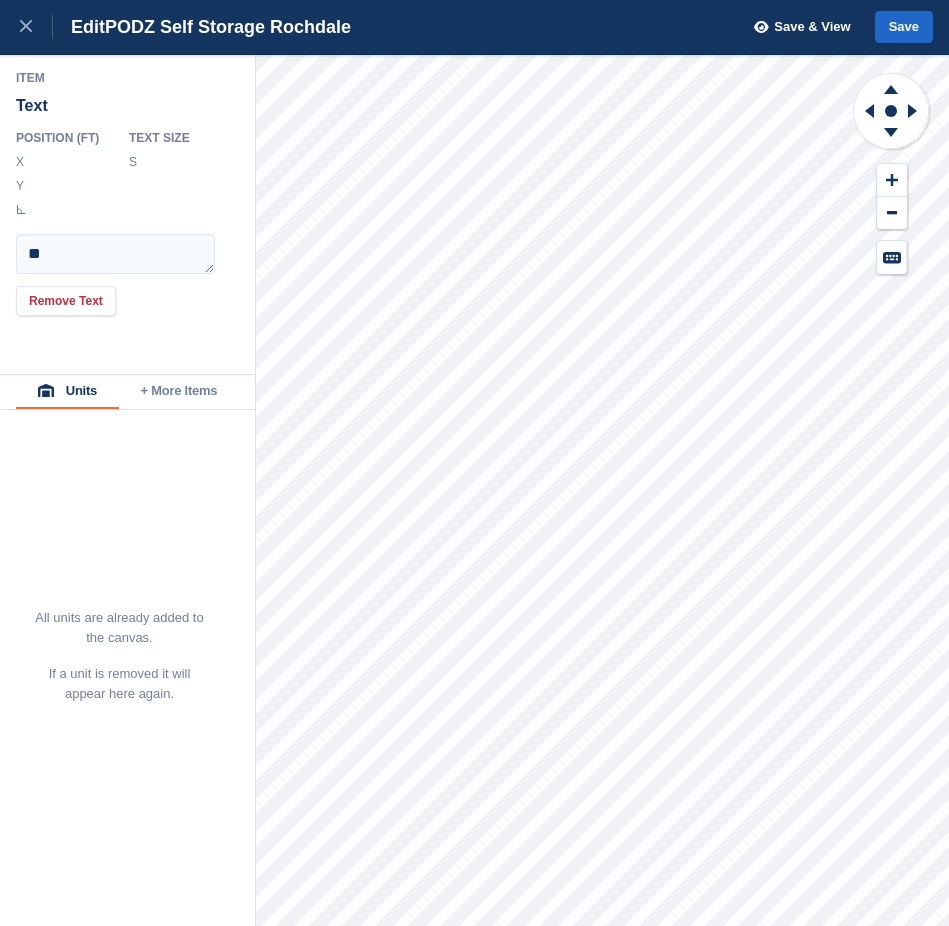 type on "******" 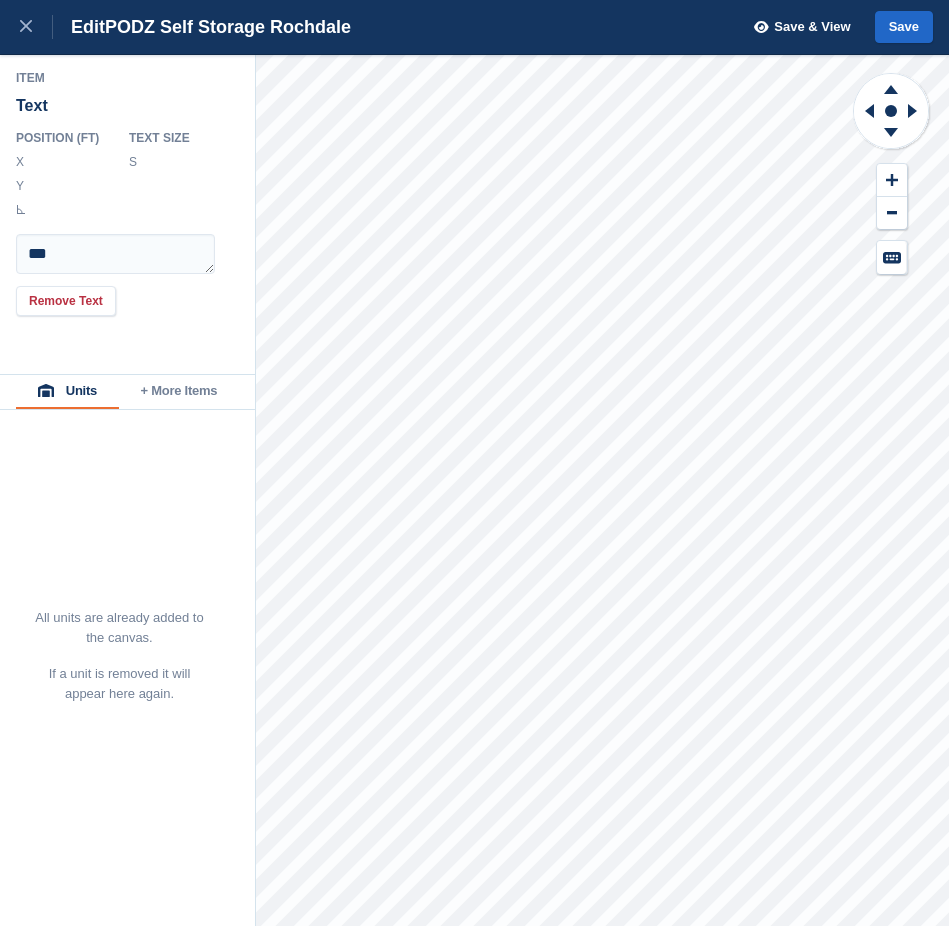 type on "*****" 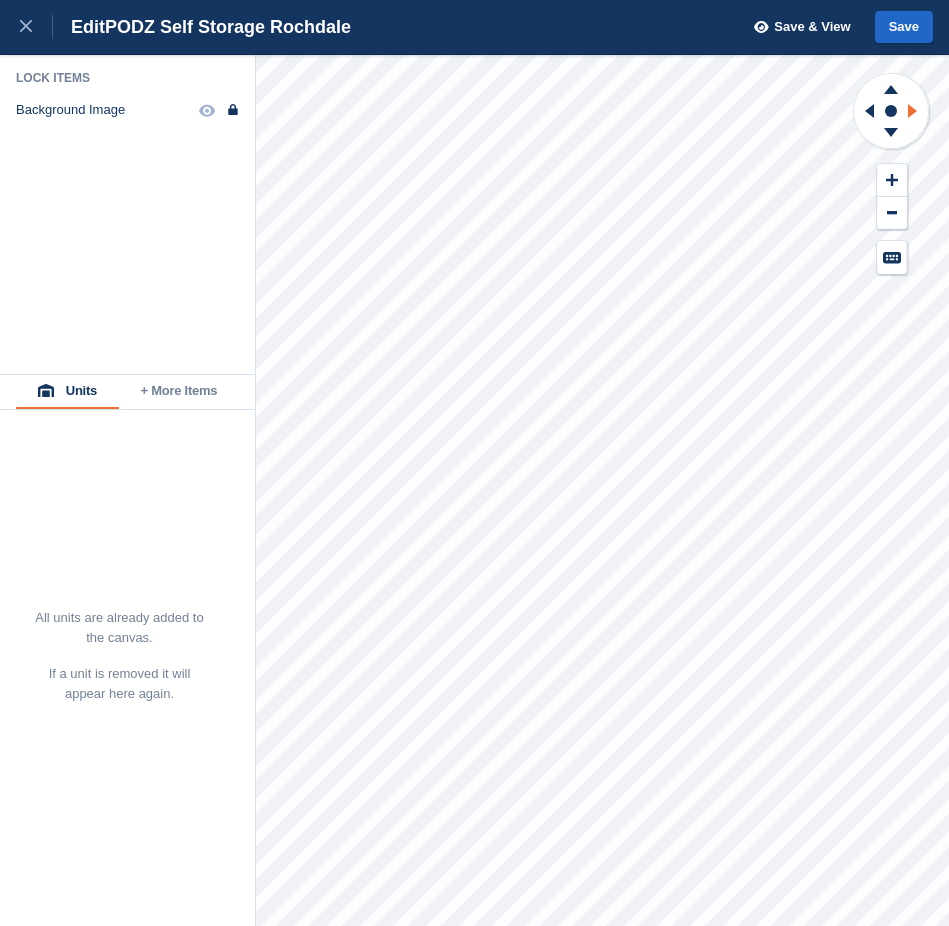 click 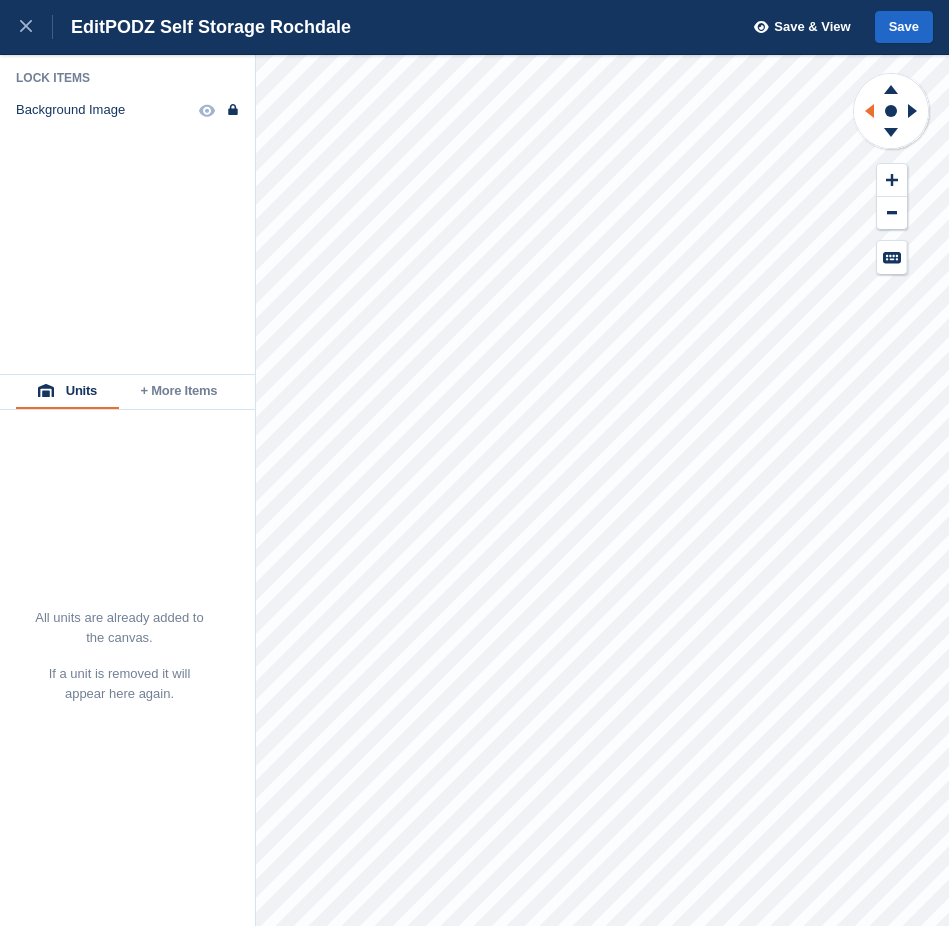 click 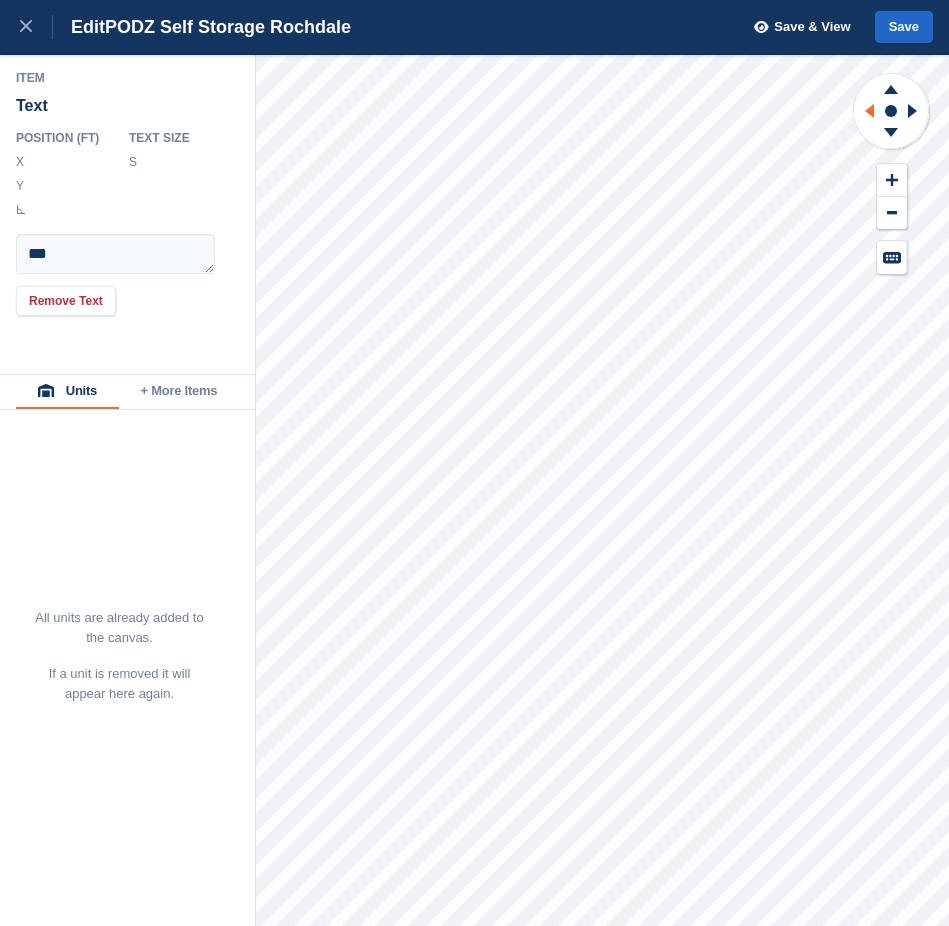 scroll, scrollTop: 0, scrollLeft: 1, axis: horizontal 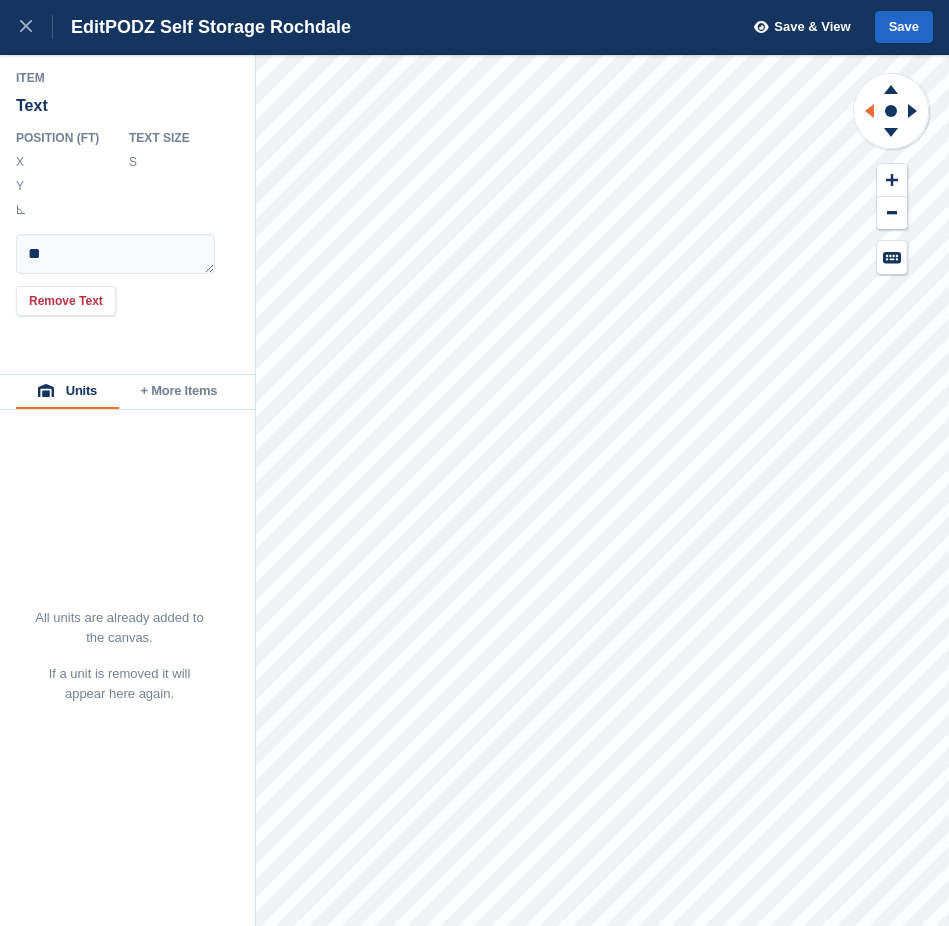 type on "******" 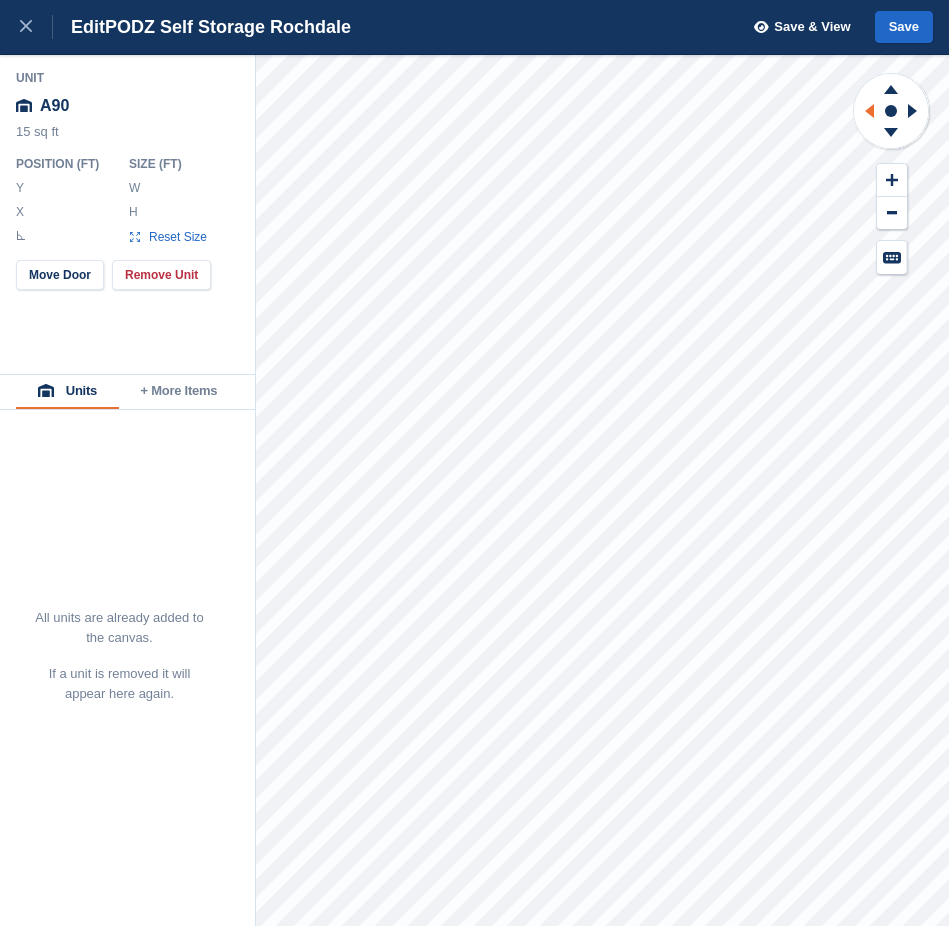 type on "******" 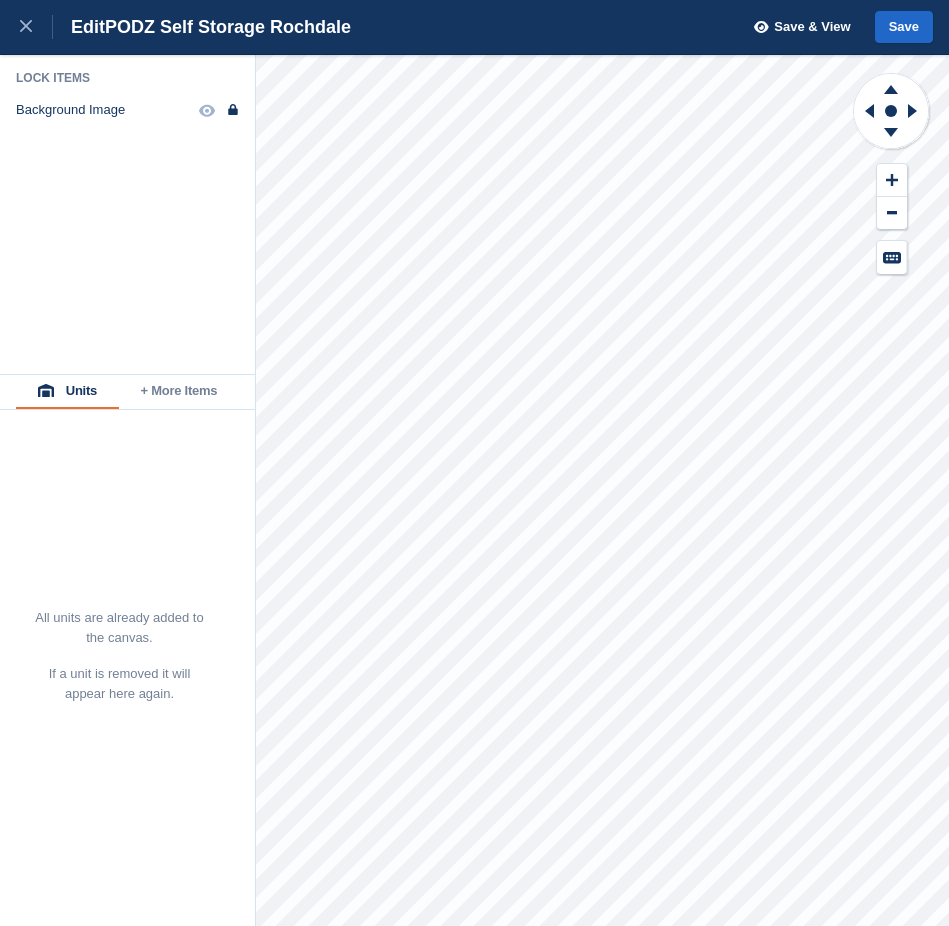click on "+ More Items" at bounding box center [179, 392] 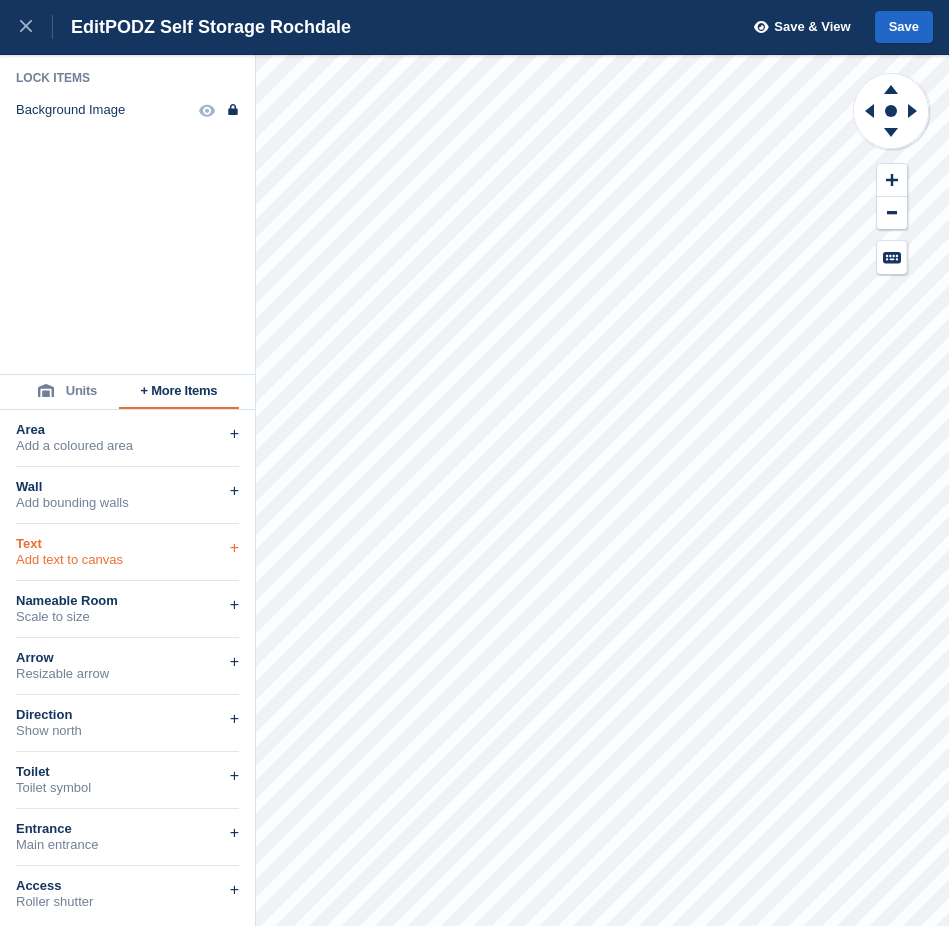 click on "Add text to canvas" at bounding box center (127, 560) 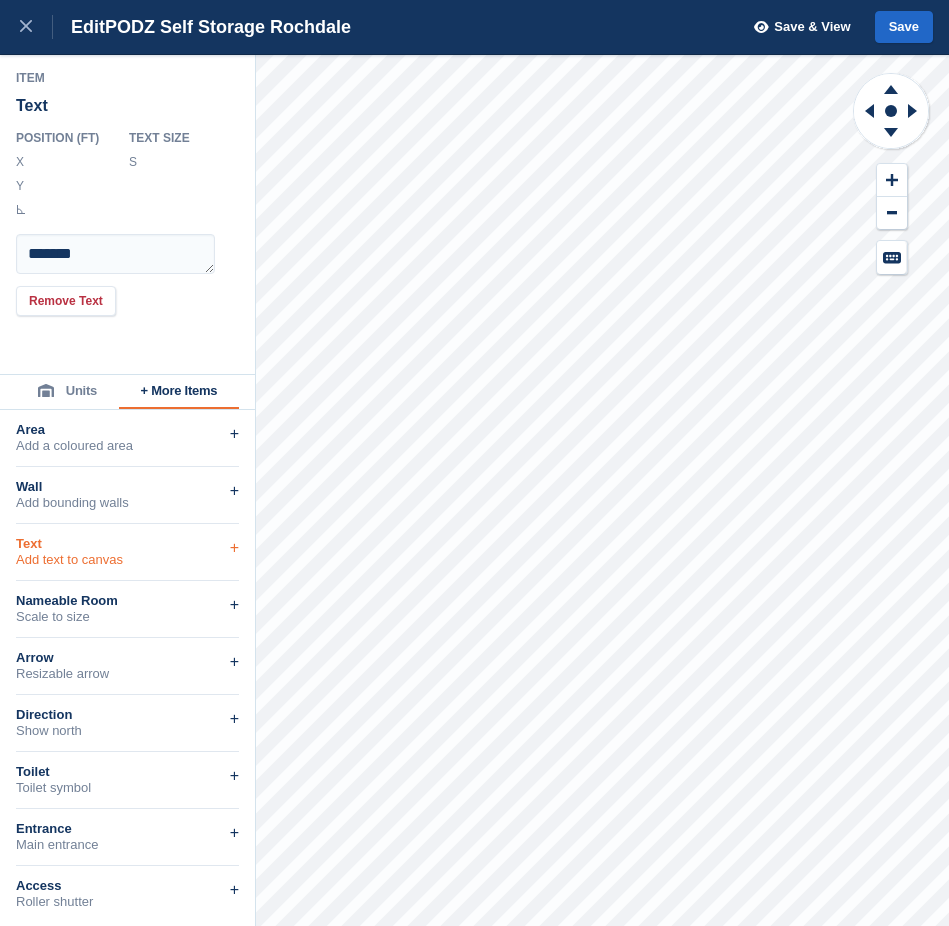 type on "******" 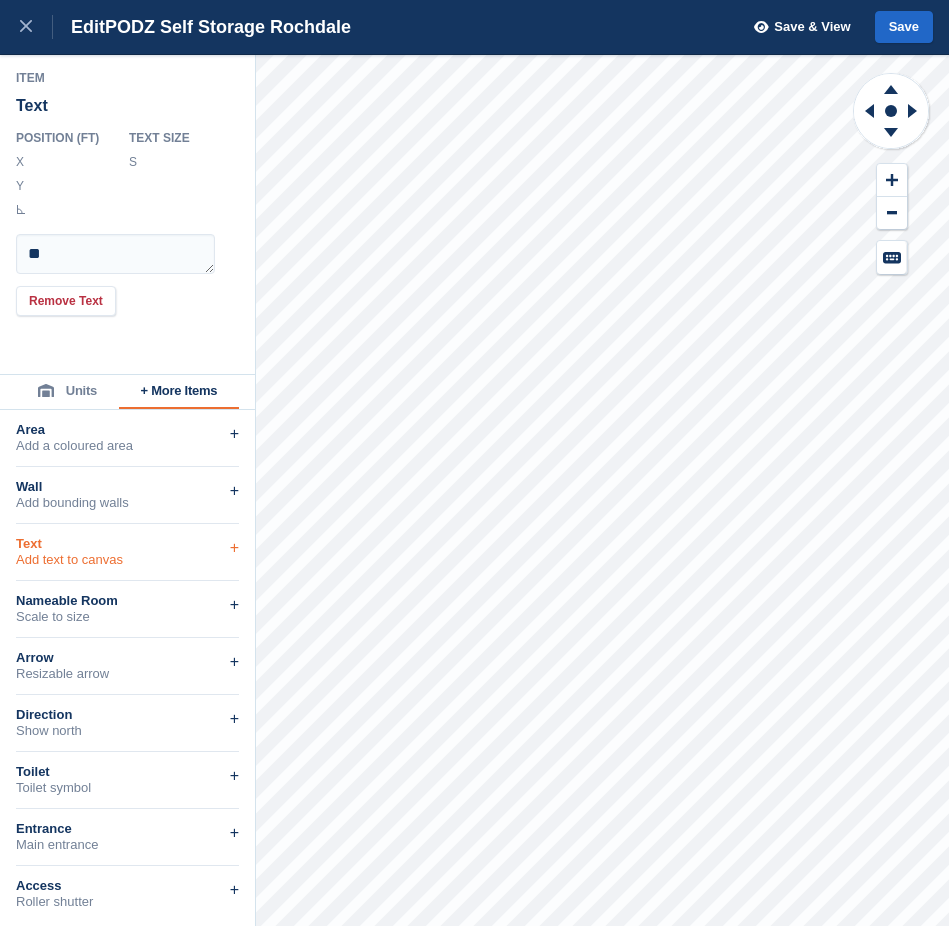 scroll, scrollTop: 0, scrollLeft: 1, axis: horizontal 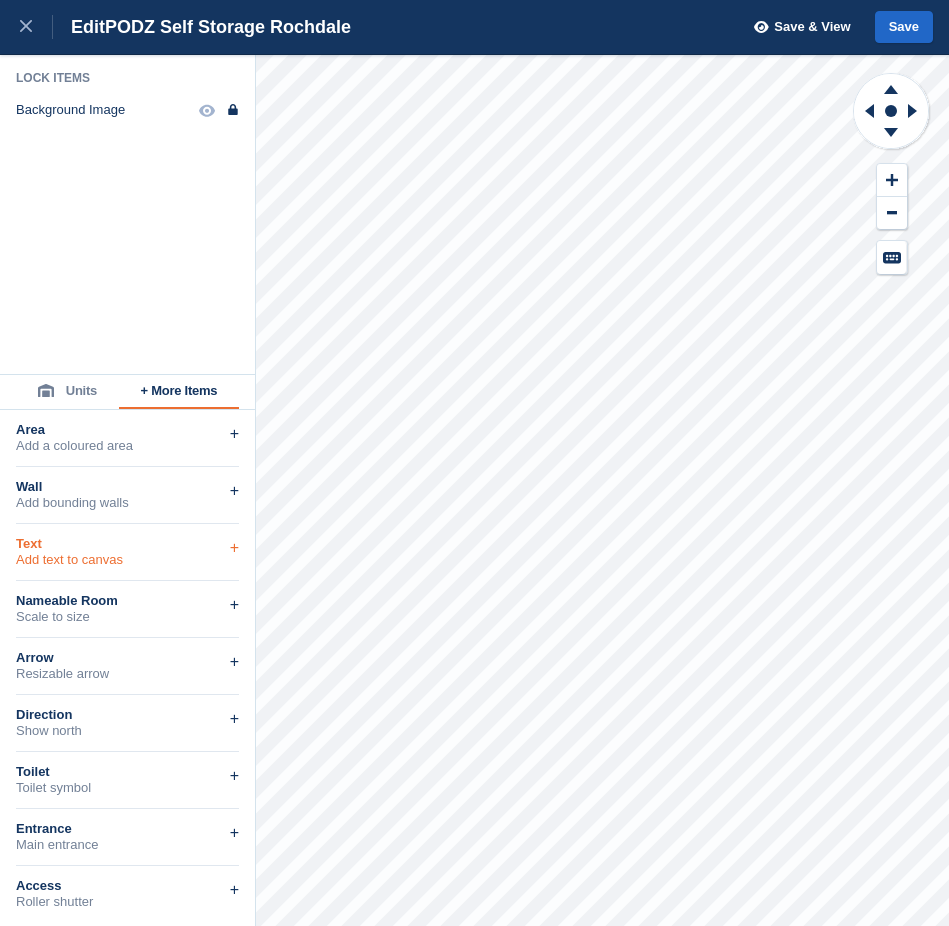 click on "+" at bounding box center [234, 548] 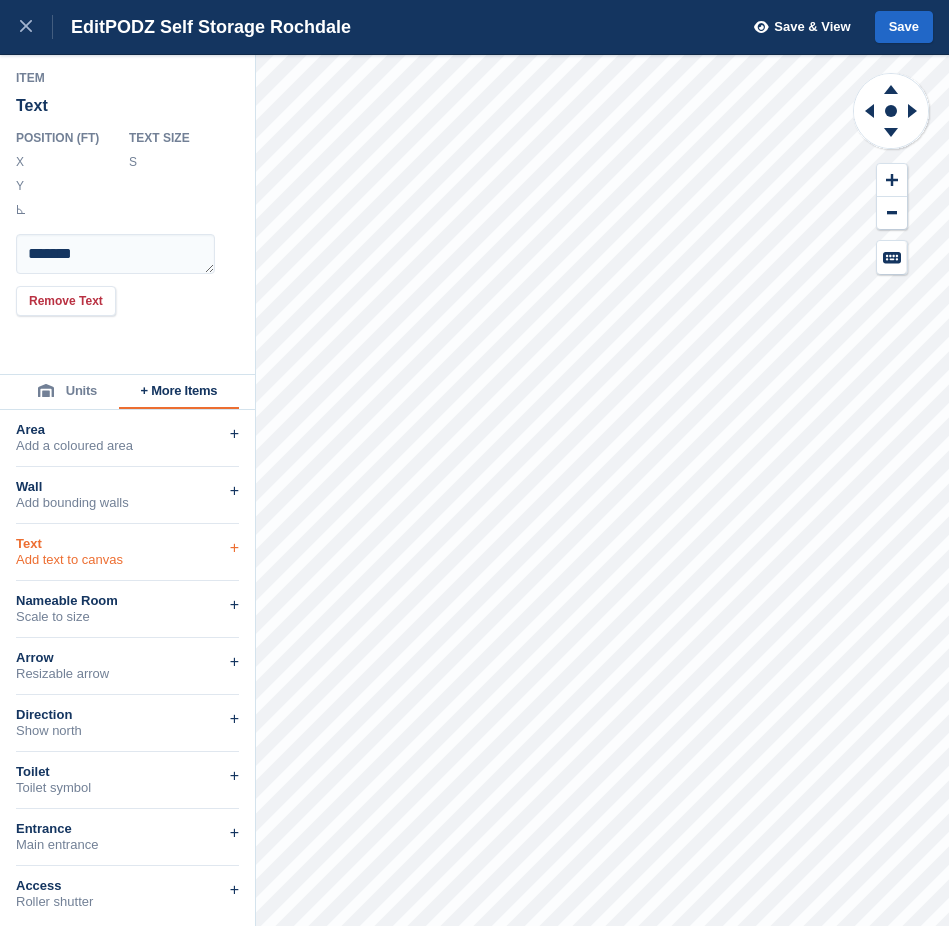 click on "+" at bounding box center (234, 548) 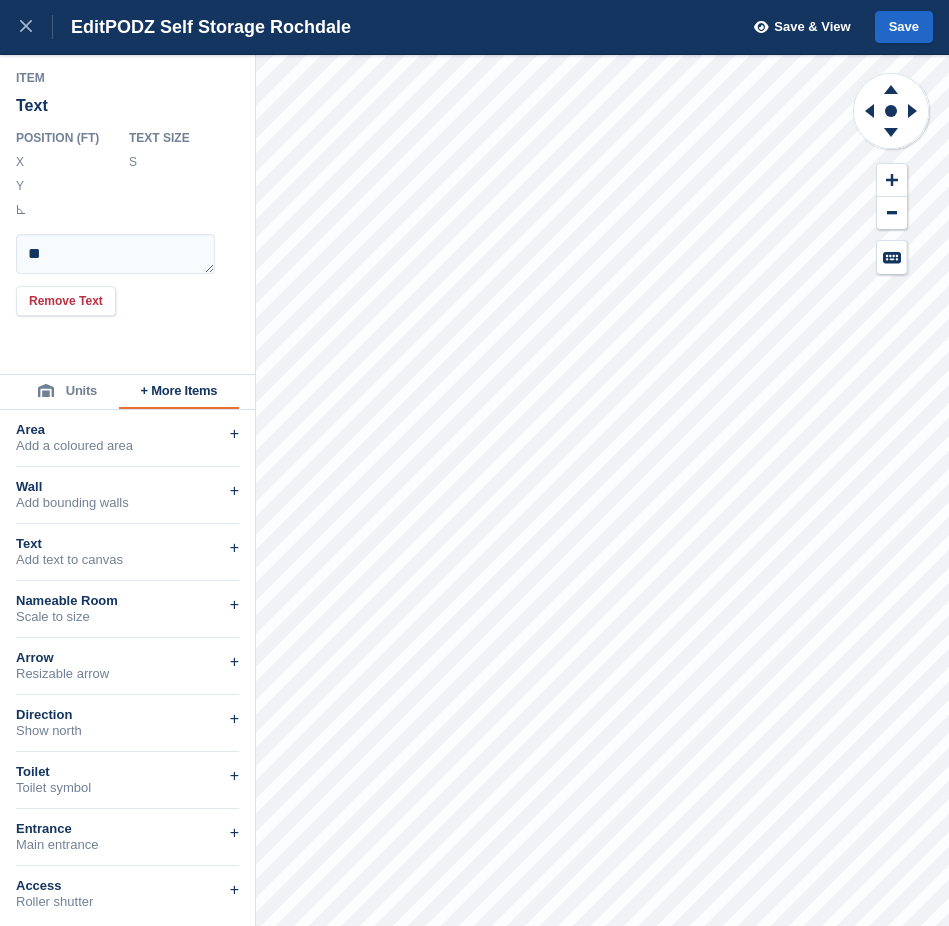 scroll, scrollTop: 0, scrollLeft: 1, axis: horizontal 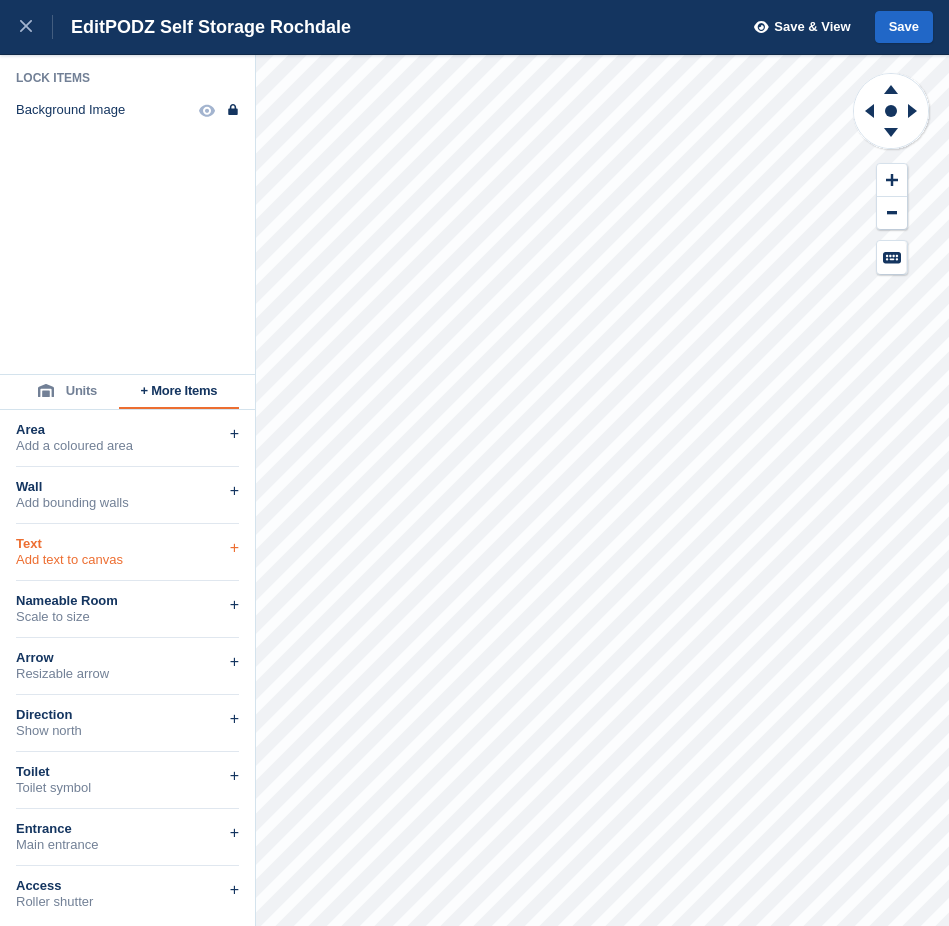 click on "+" at bounding box center [234, 548] 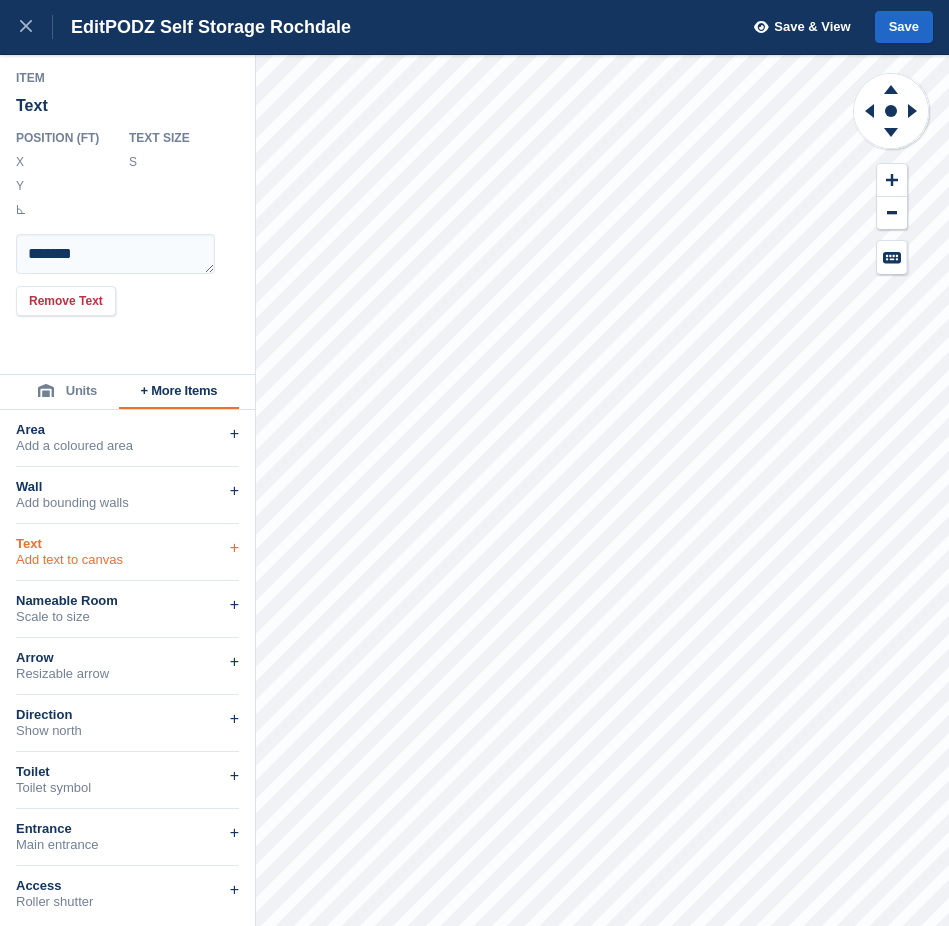 click on "+" at bounding box center [234, 548] 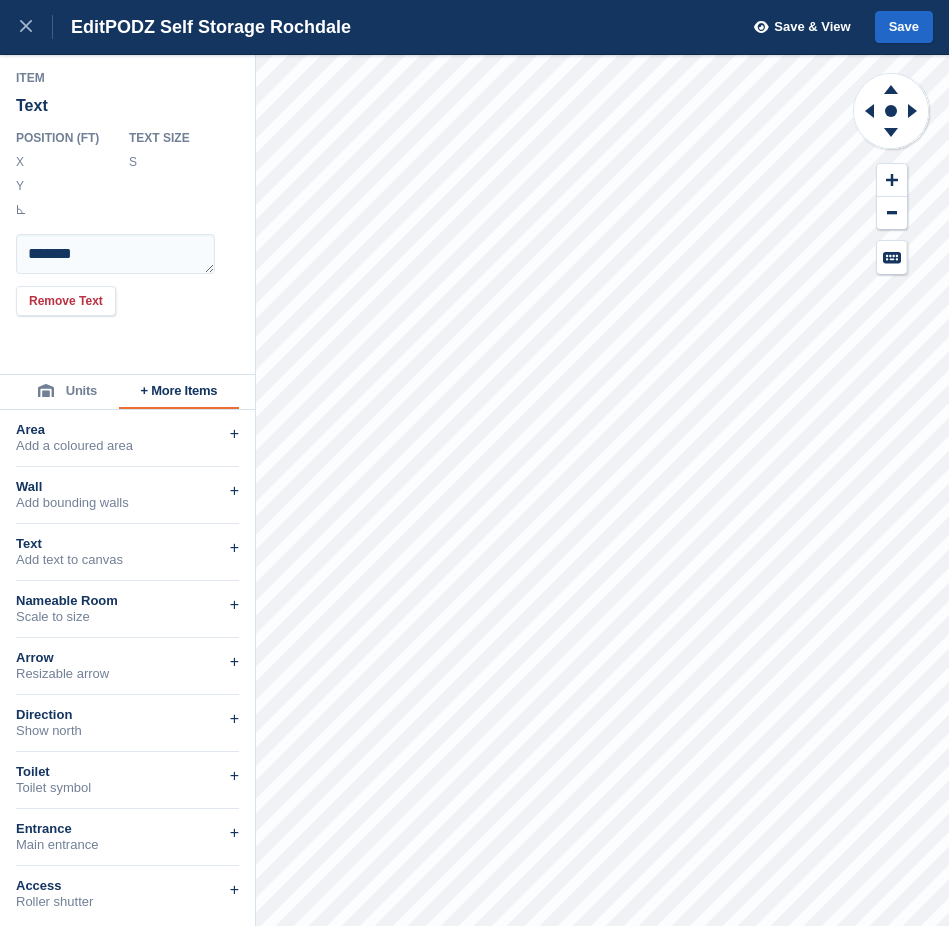 scroll, scrollTop: 0, scrollLeft: 2, axis: horizontal 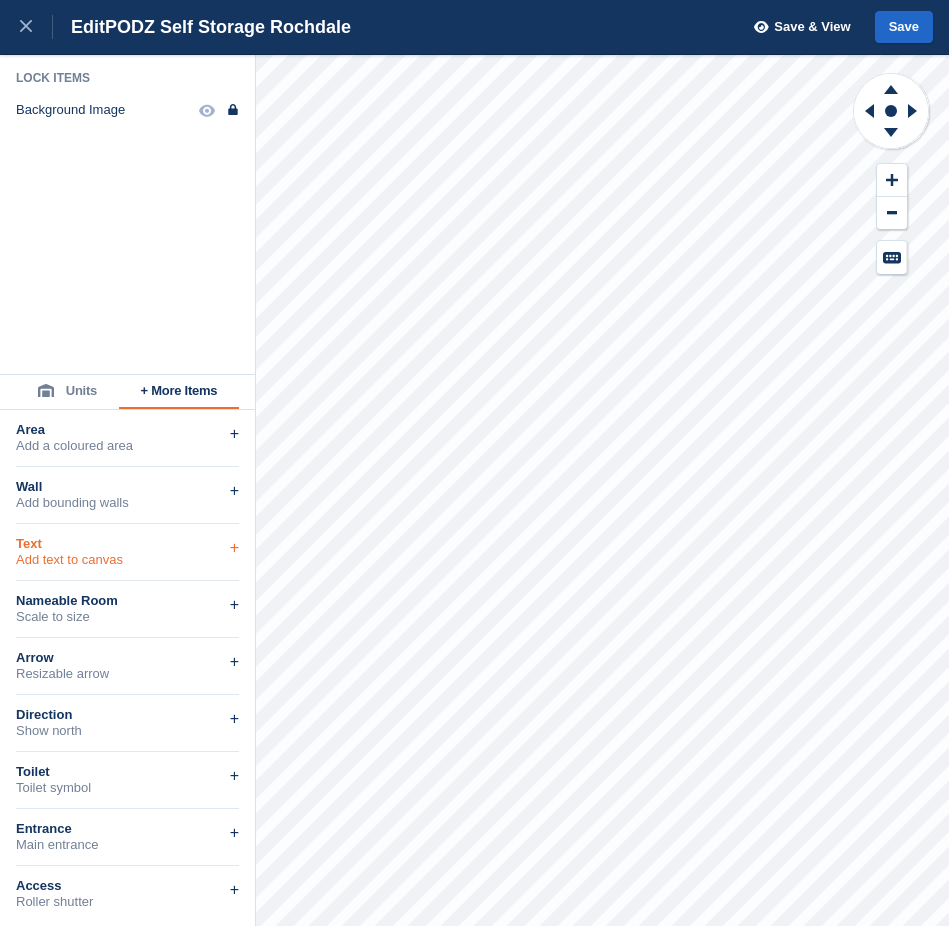 click on "Add text to canvas" at bounding box center (127, 560) 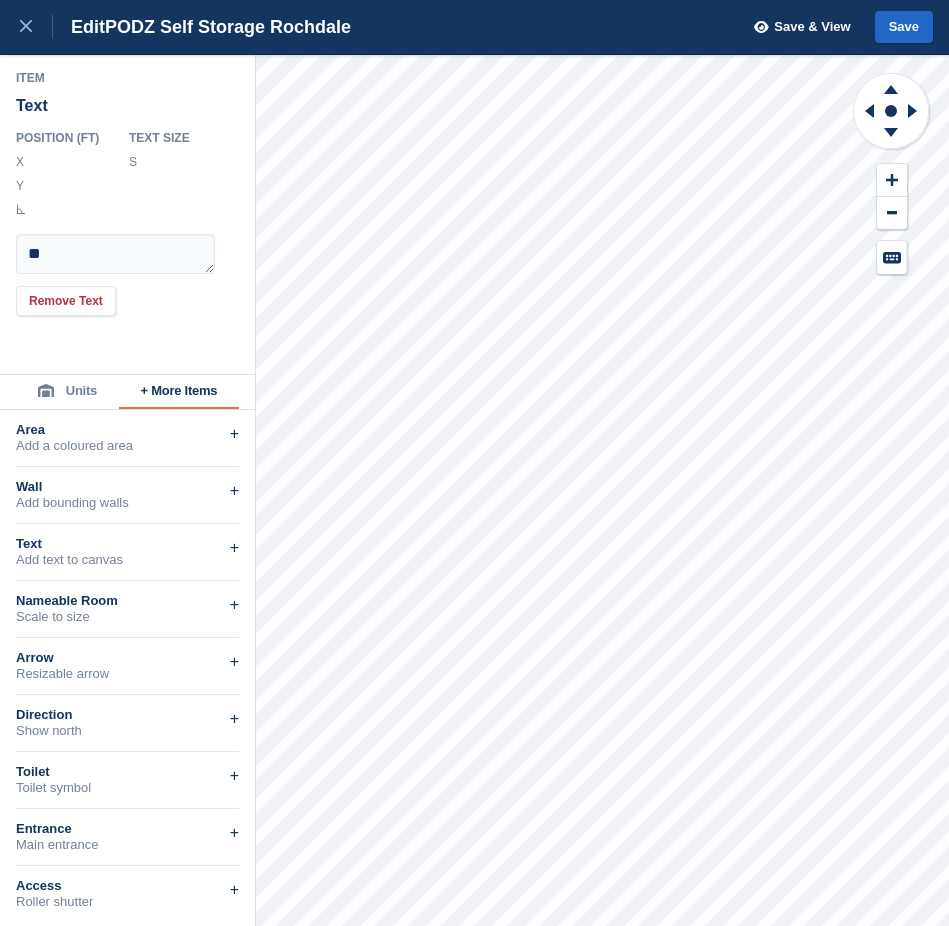 scroll, scrollTop: 0, scrollLeft: 1, axis: horizontal 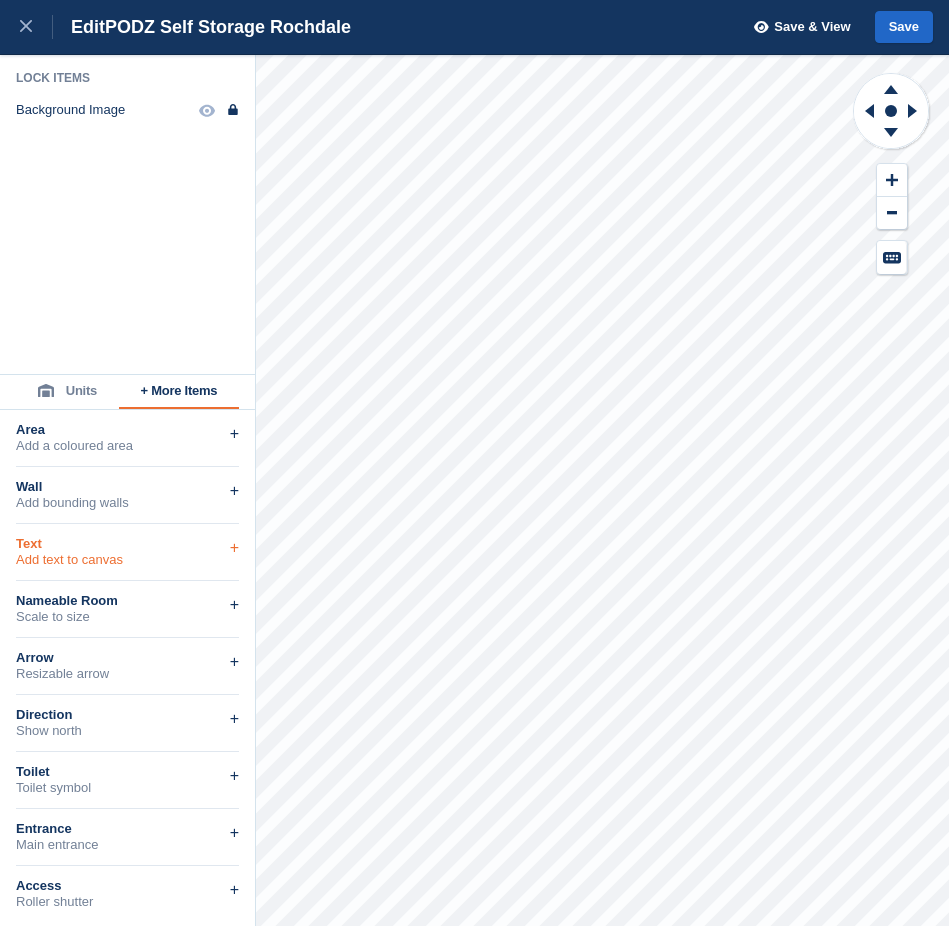 click on "+" at bounding box center (234, 548) 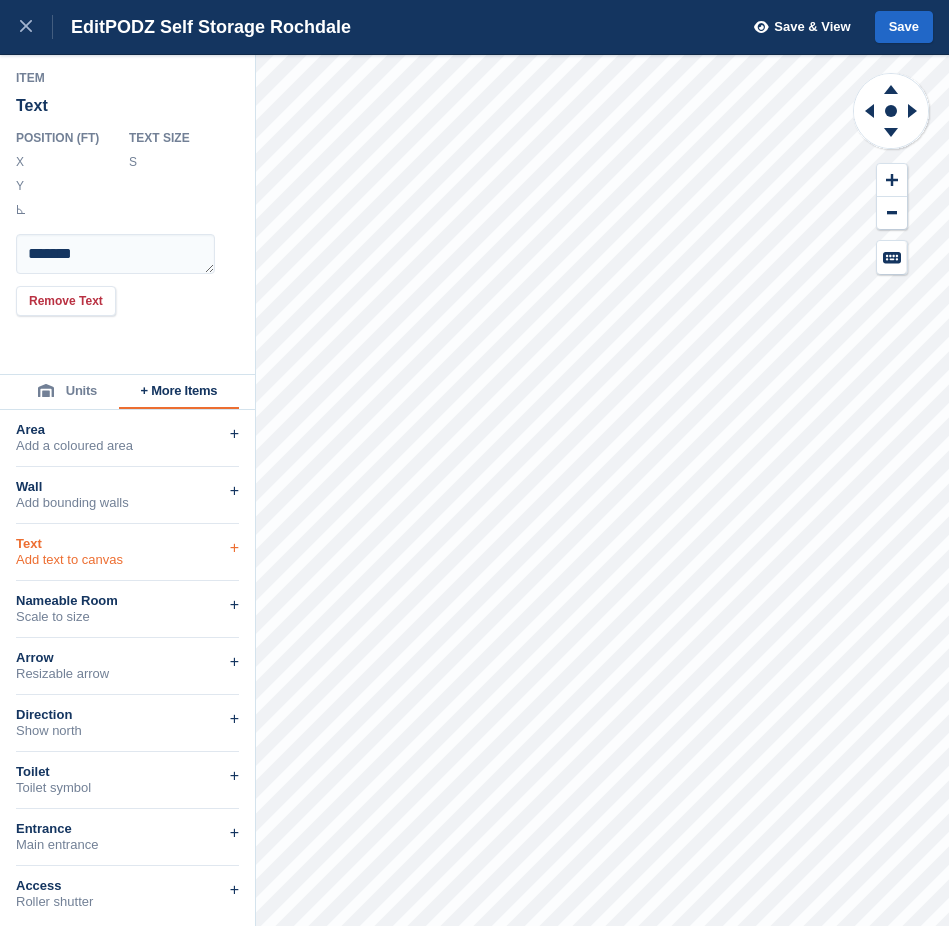 click on "+" at bounding box center [234, 548] 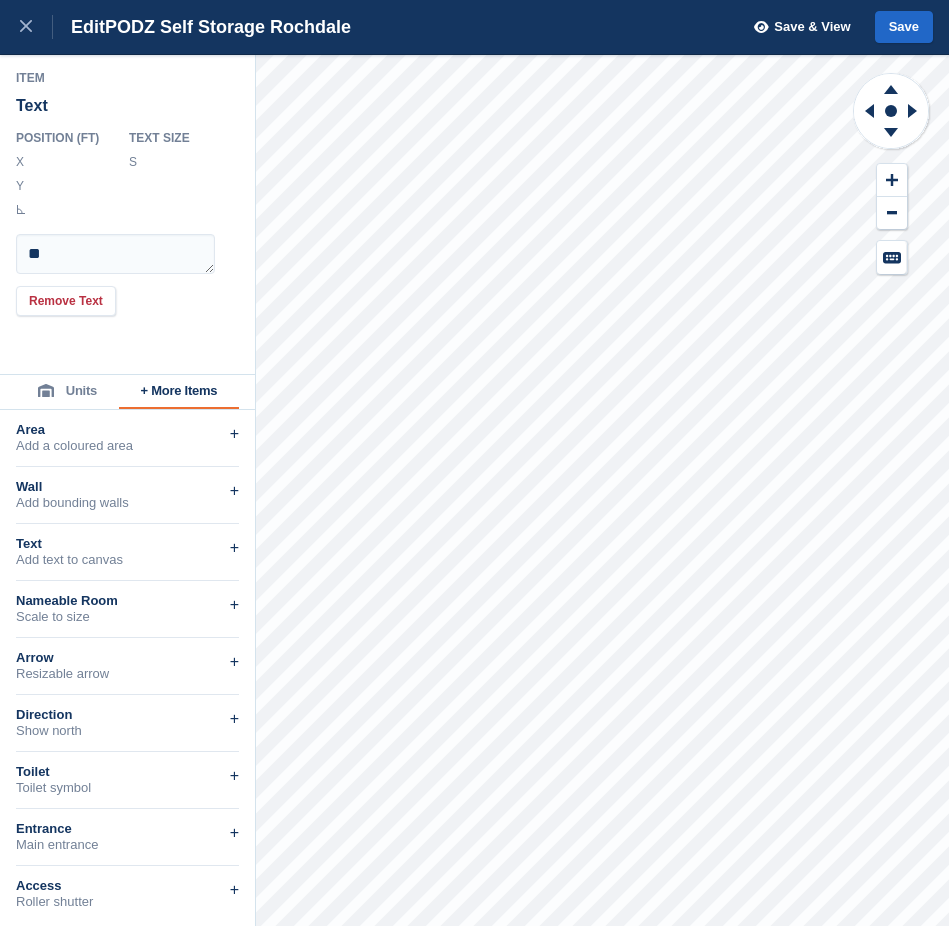 scroll, scrollTop: 0, scrollLeft: 1, axis: horizontal 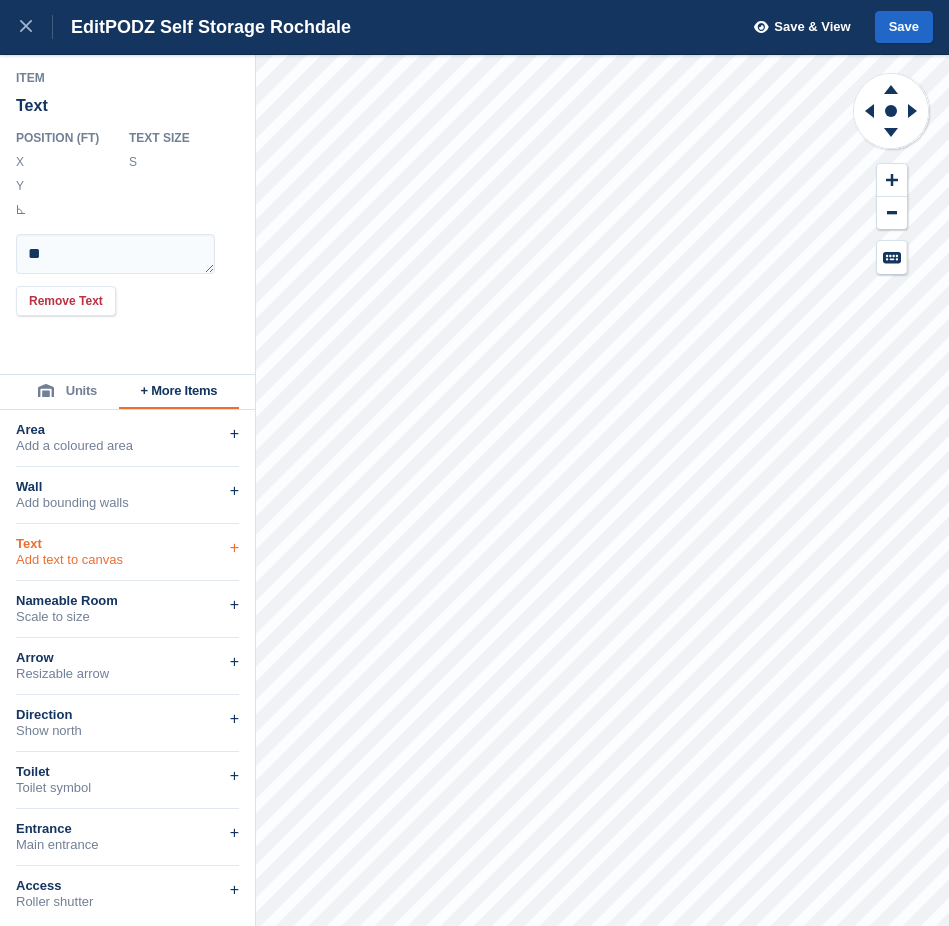 click on "Text" at bounding box center [127, 544] 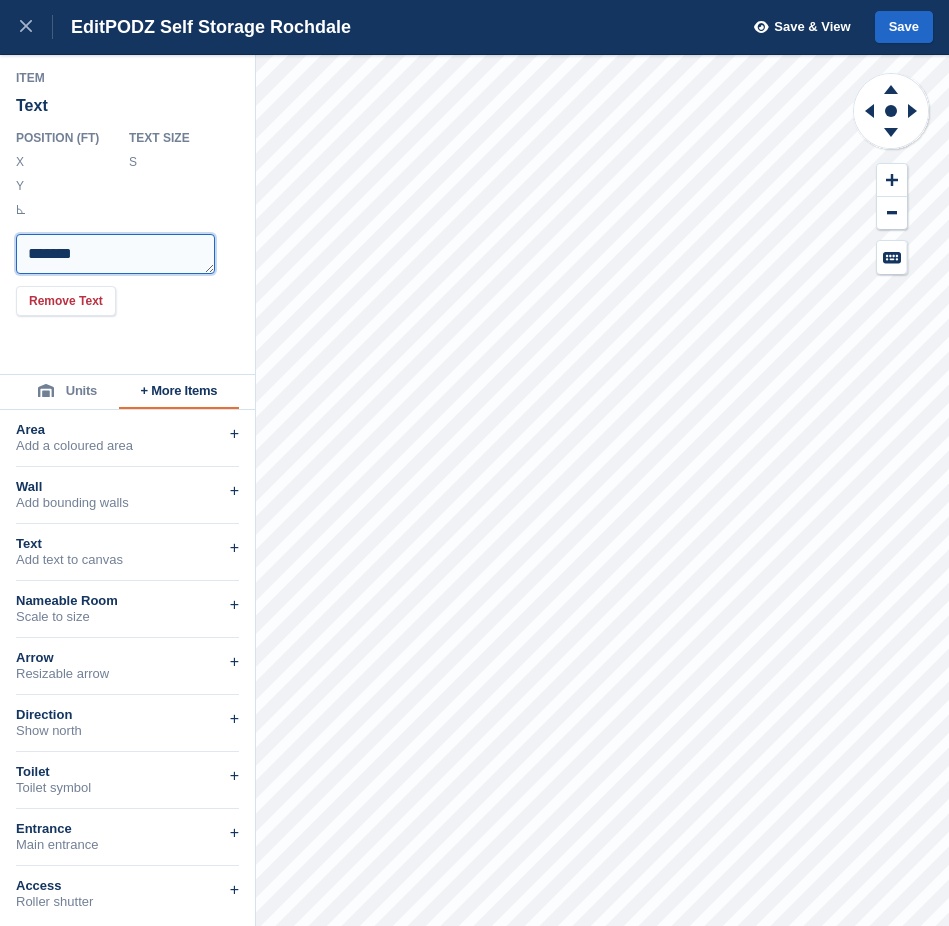 click on "*******" at bounding box center [115, 254] 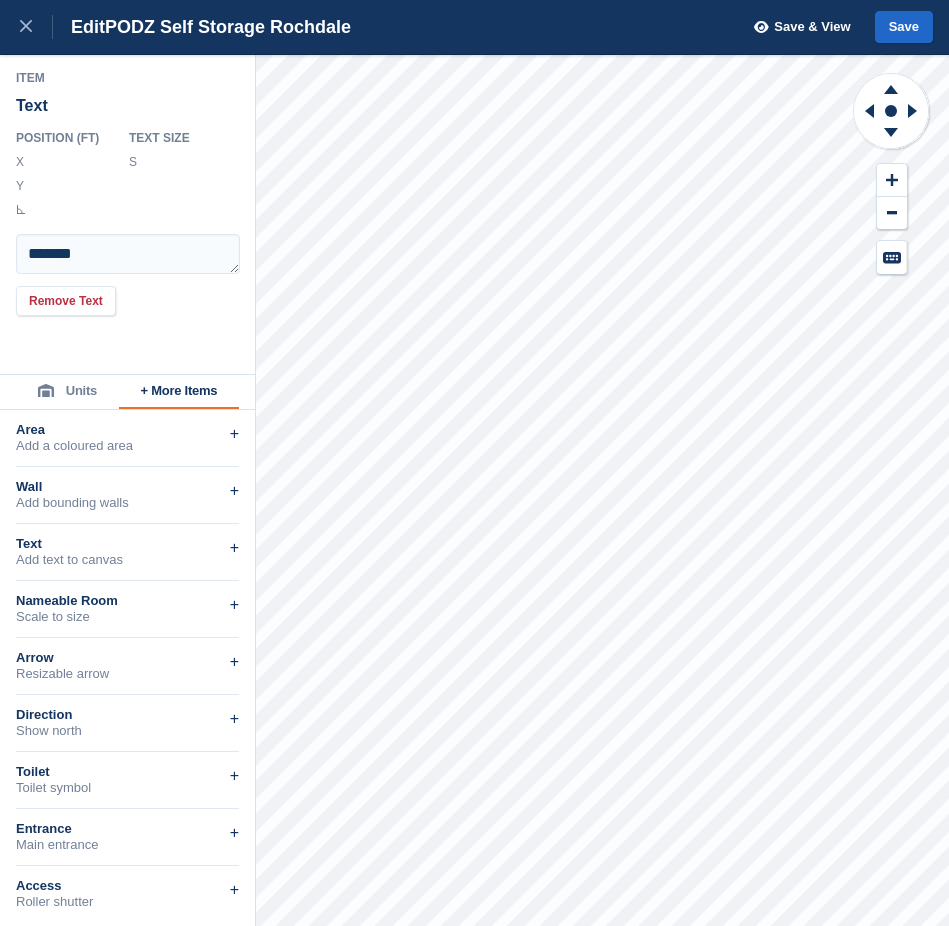 scroll, scrollTop: 0, scrollLeft: 0, axis: both 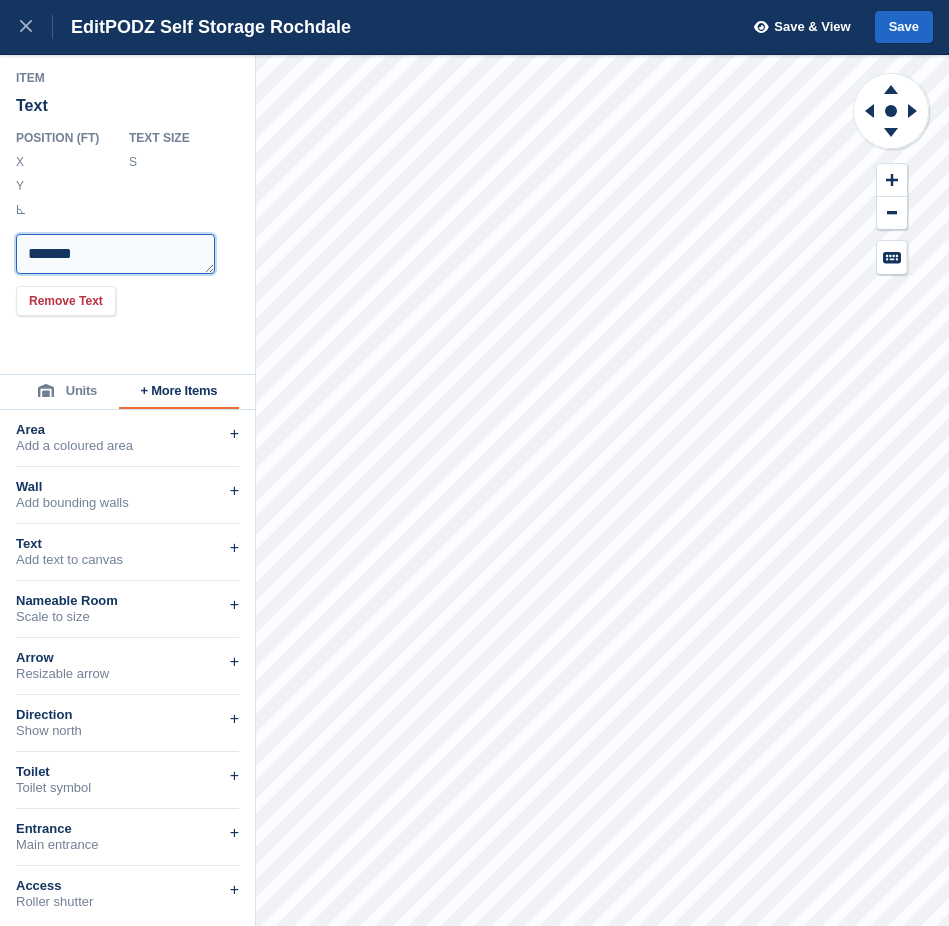 click on "*******" at bounding box center [115, 254] 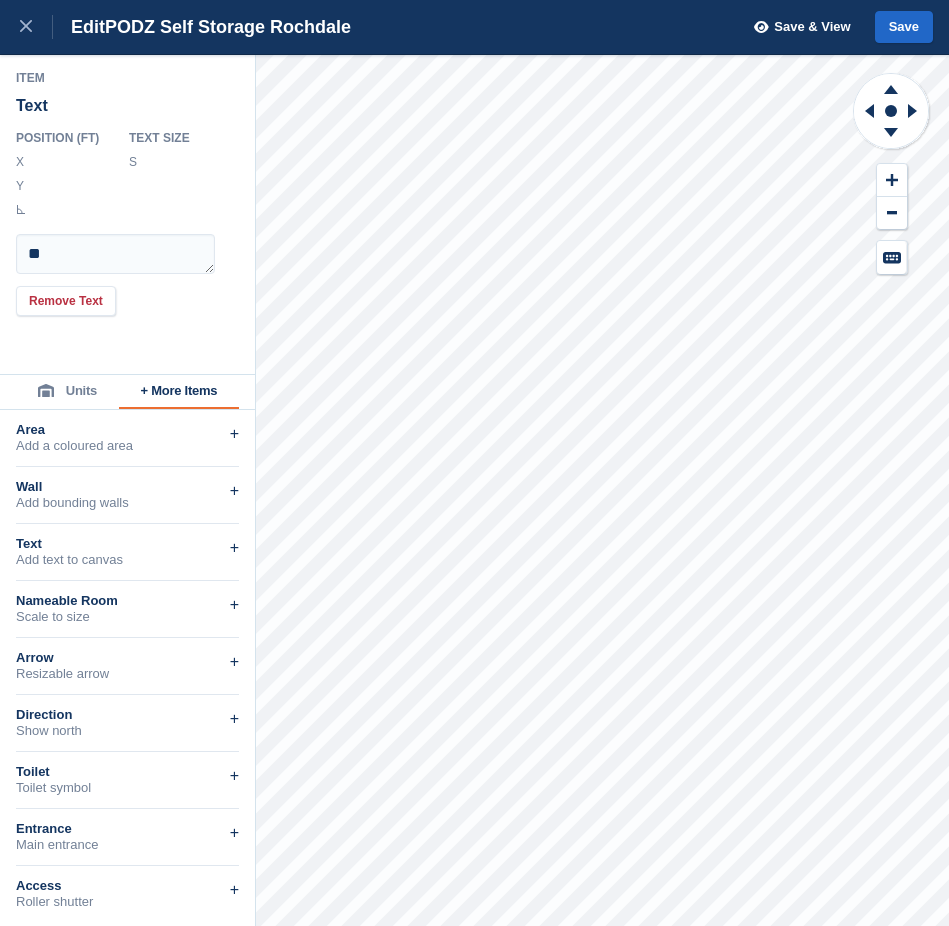 click on "Item Text Position ( FT ) X ****** Y ****** *** Text Size S ** ** Remove Text" at bounding box center (128, 214) 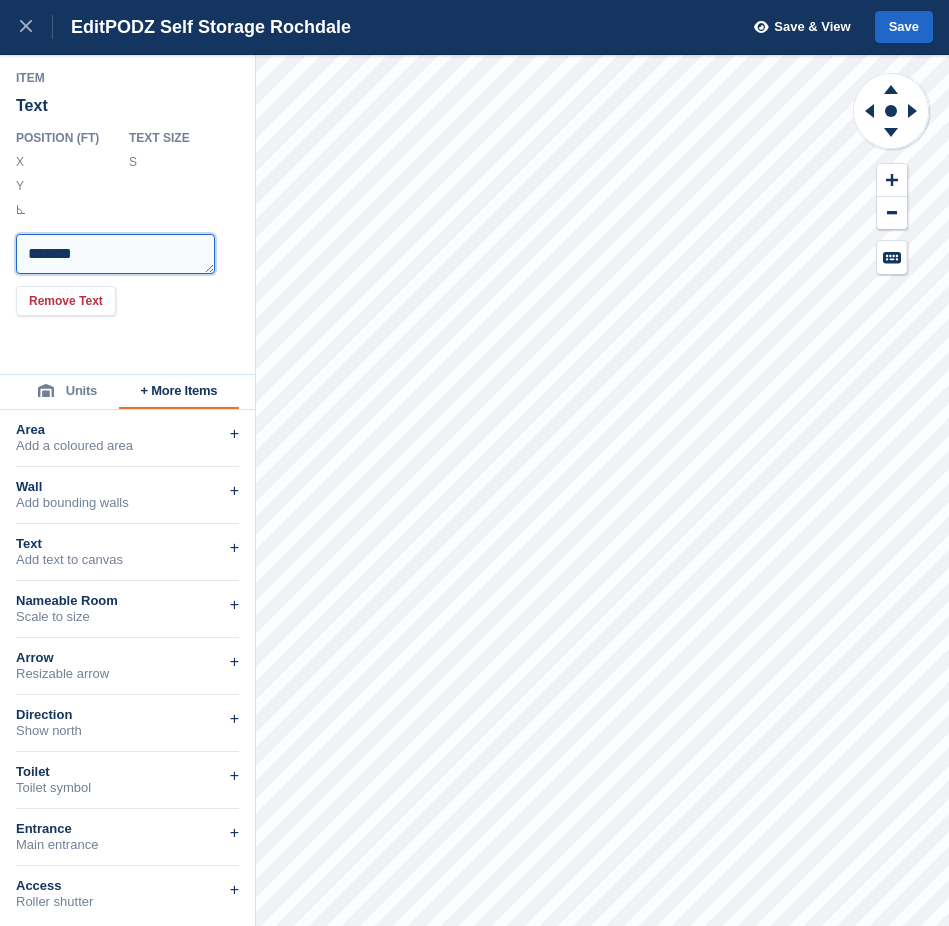 click on "*******" at bounding box center (115, 254) 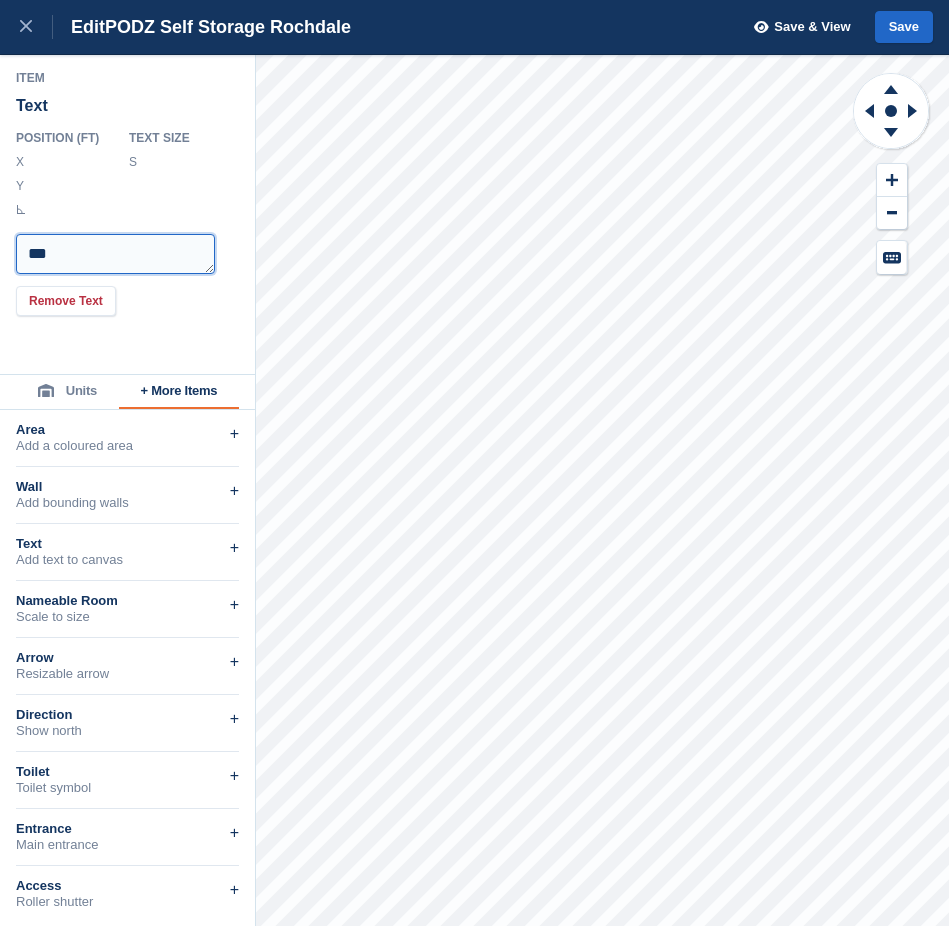 scroll, scrollTop: 17, scrollLeft: 0, axis: vertical 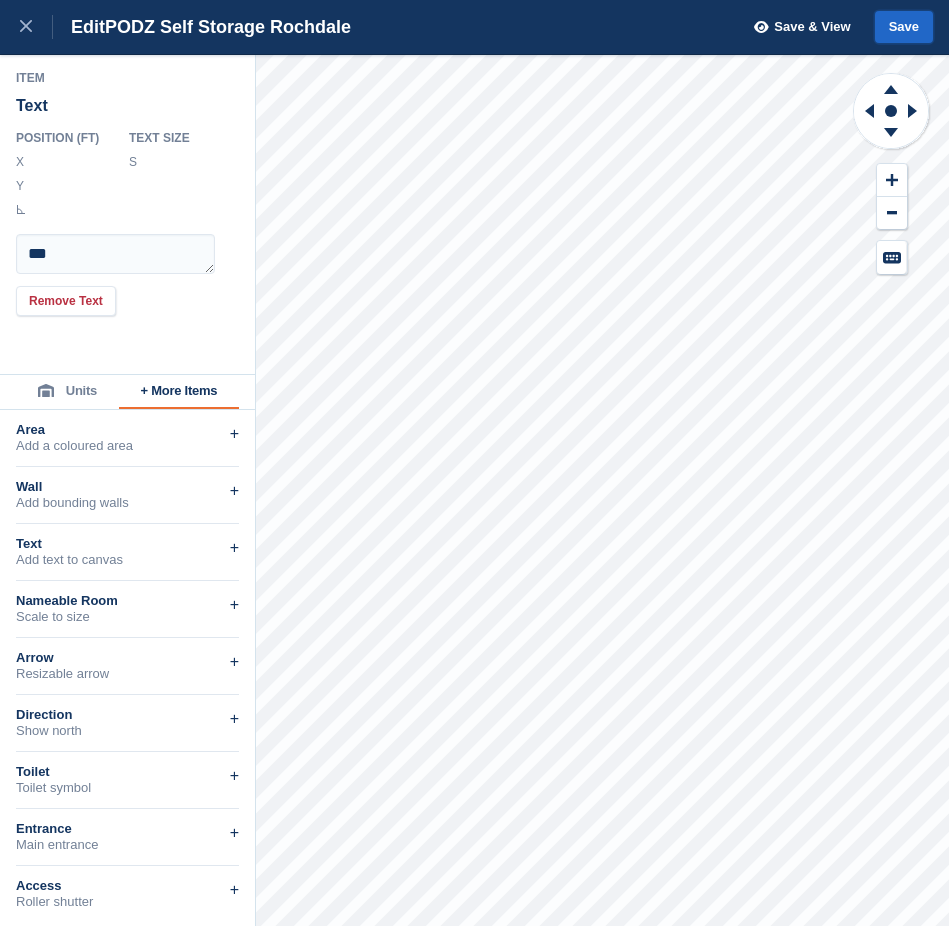 click on "Save" at bounding box center [904, 27] 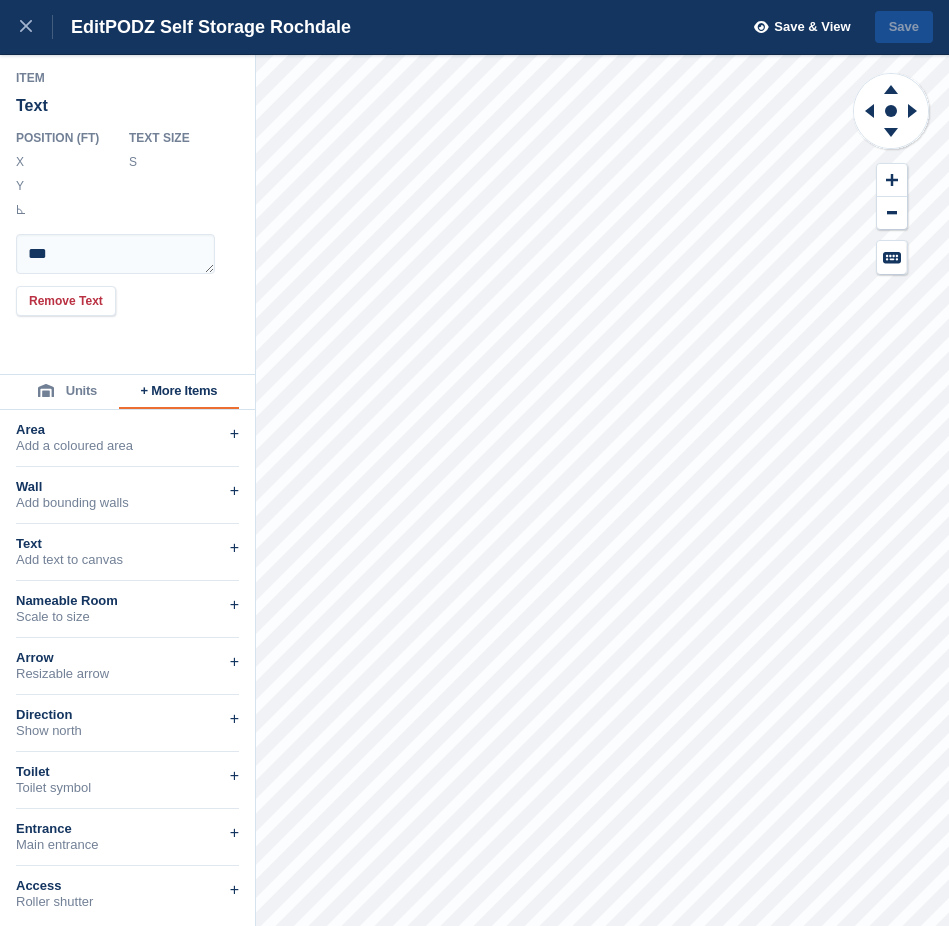 click 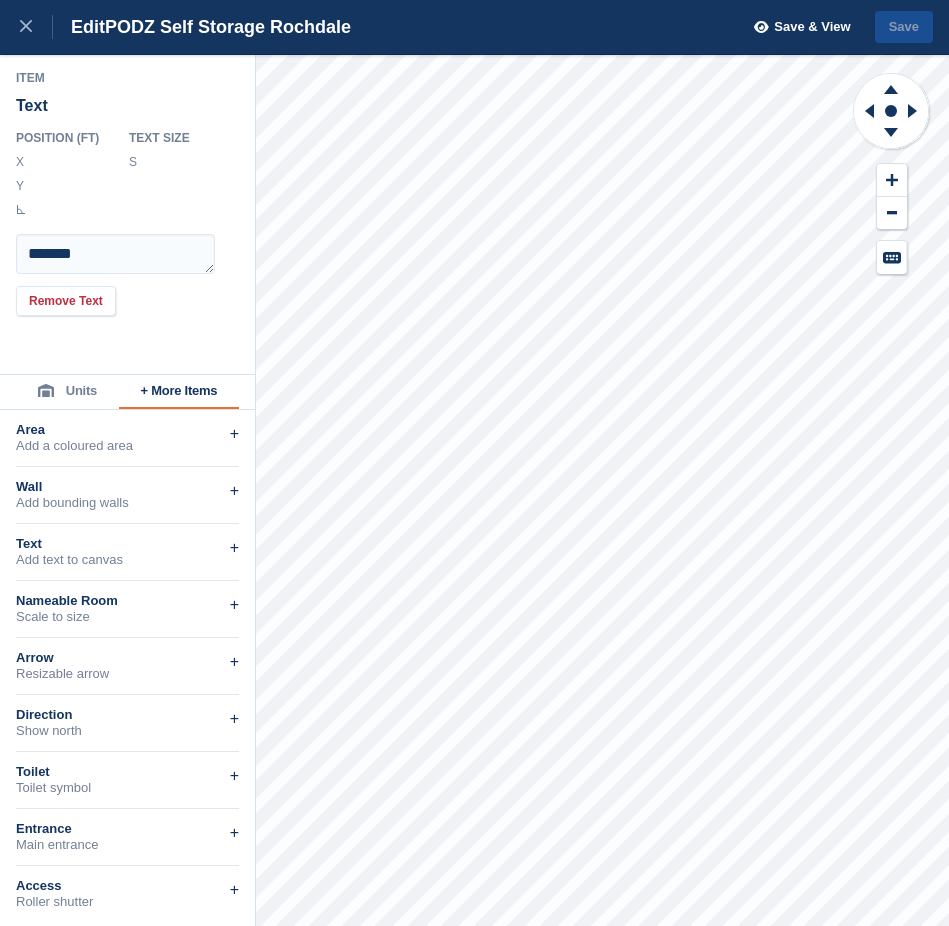 scroll, scrollTop: 0, scrollLeft: 2, axis: horizontal 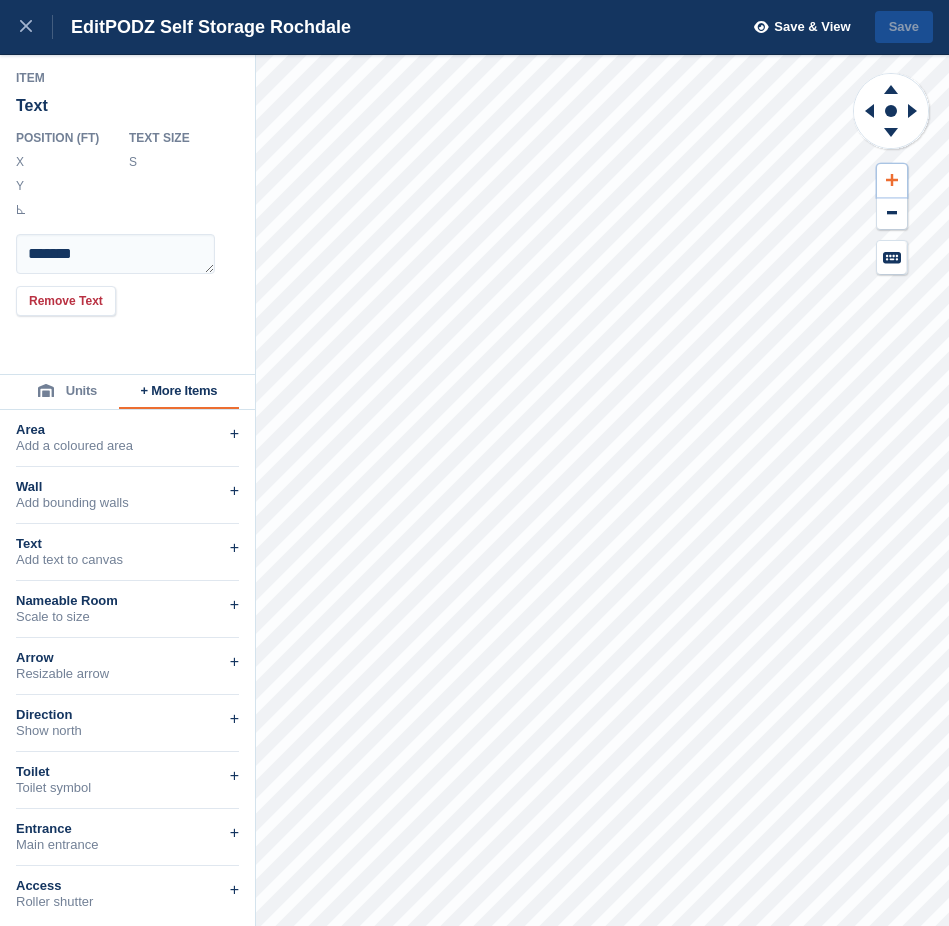 click 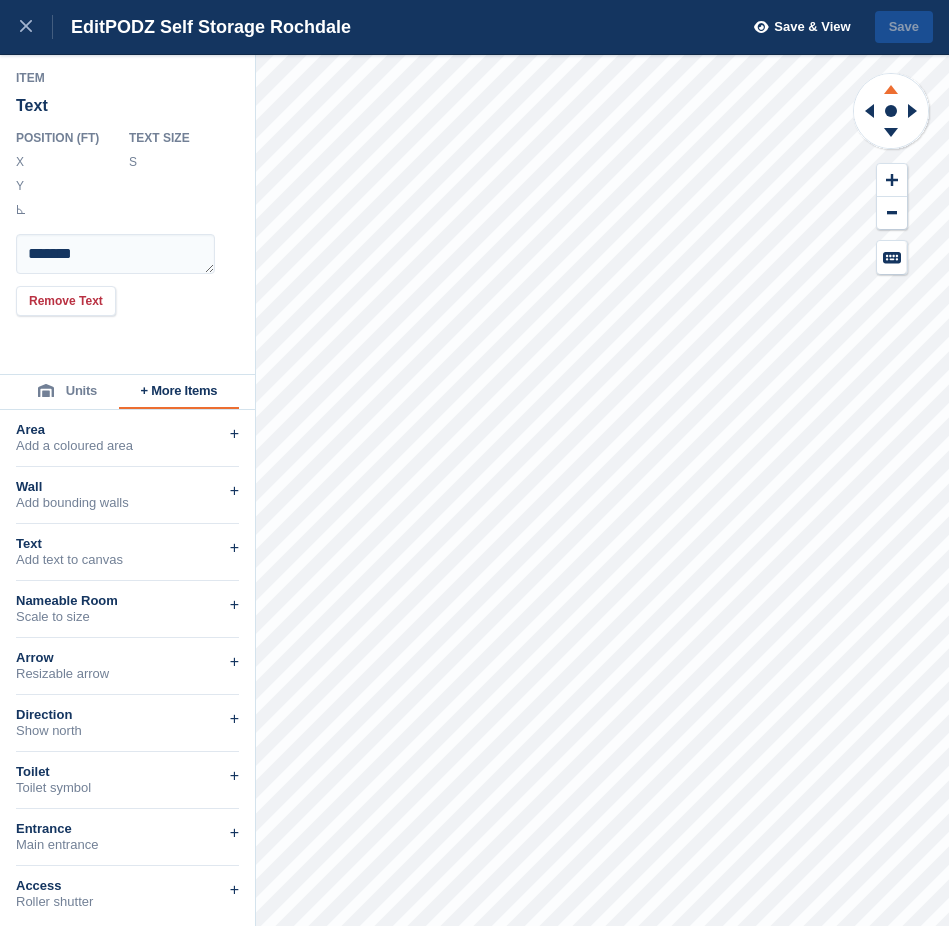 click 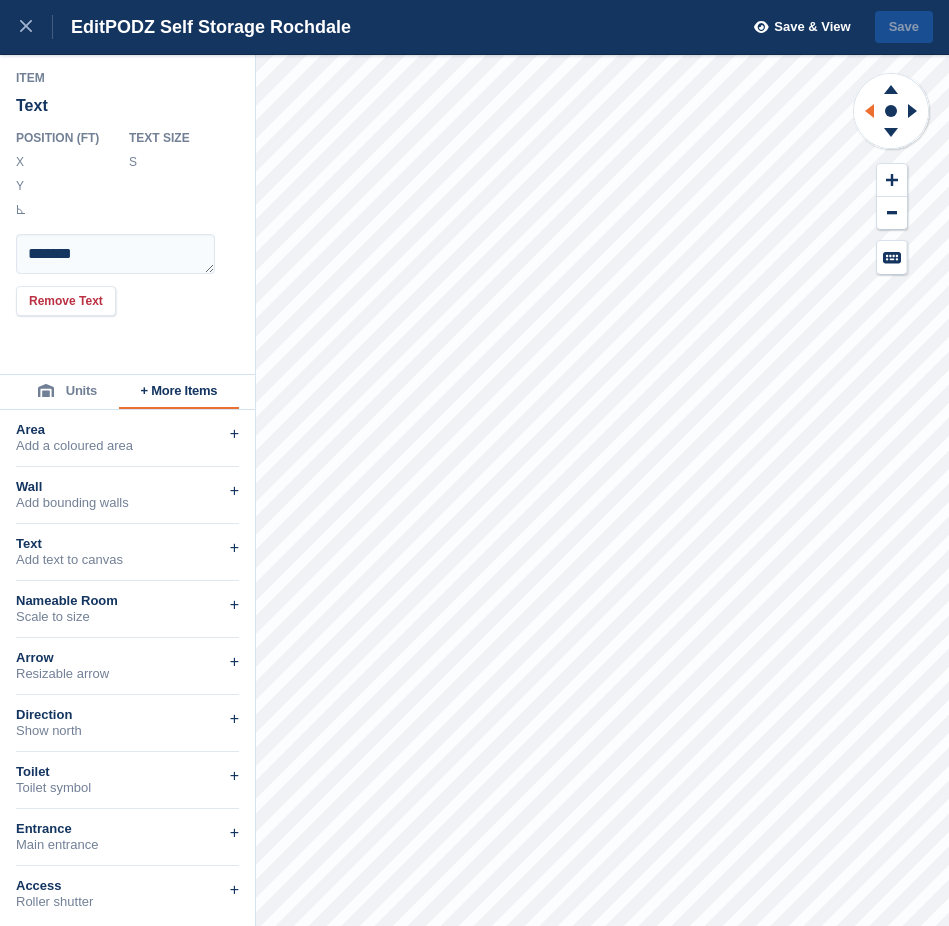click 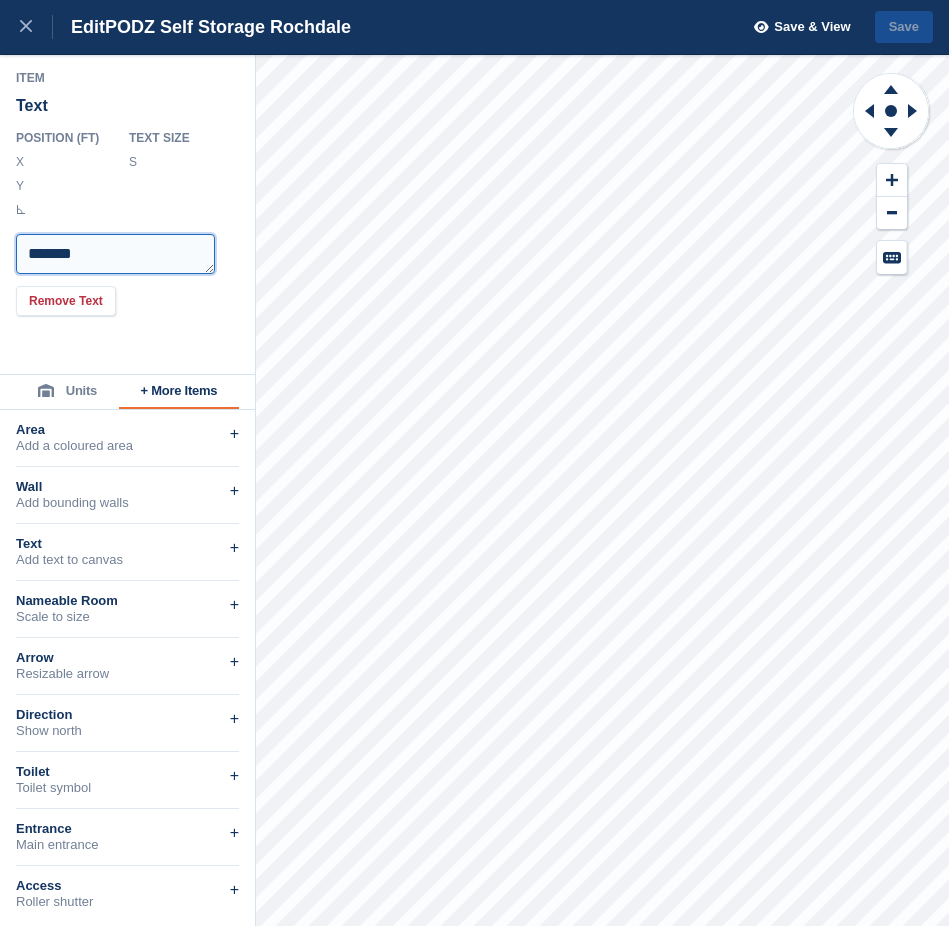 drag, startPoint x: 208, startPoint y: 255, endPoint x: 10, endPoint y: 256, distance: 198.00252 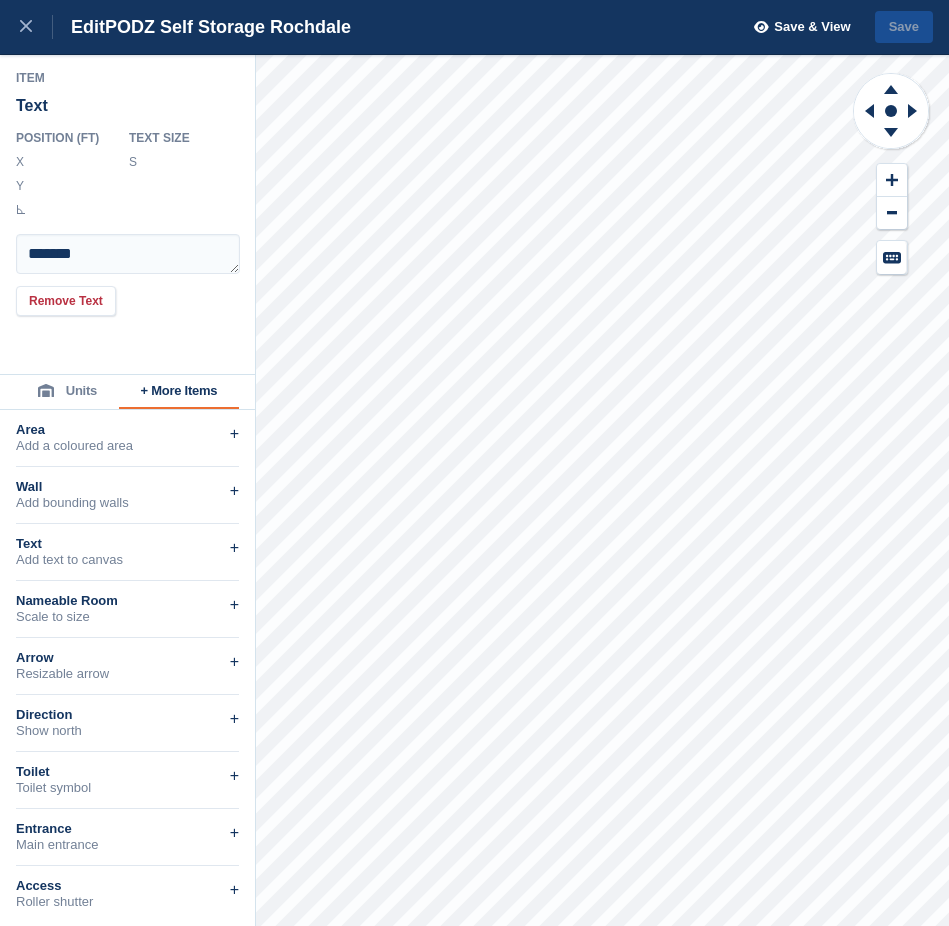 scroll, scrollTop: 0, scrollLeft: 0, axis: both 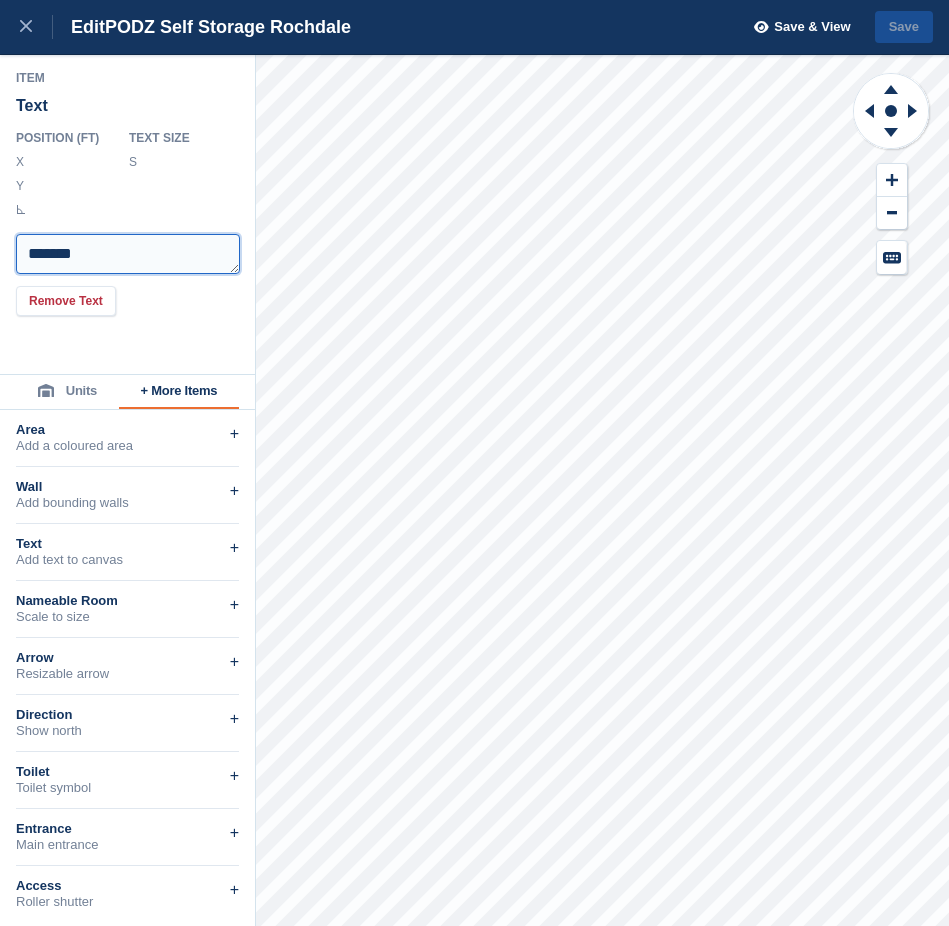 drag, startPoint x: 100, startPoint y: 252, endPoint x: -6, endPoint y: 252, distance: 106 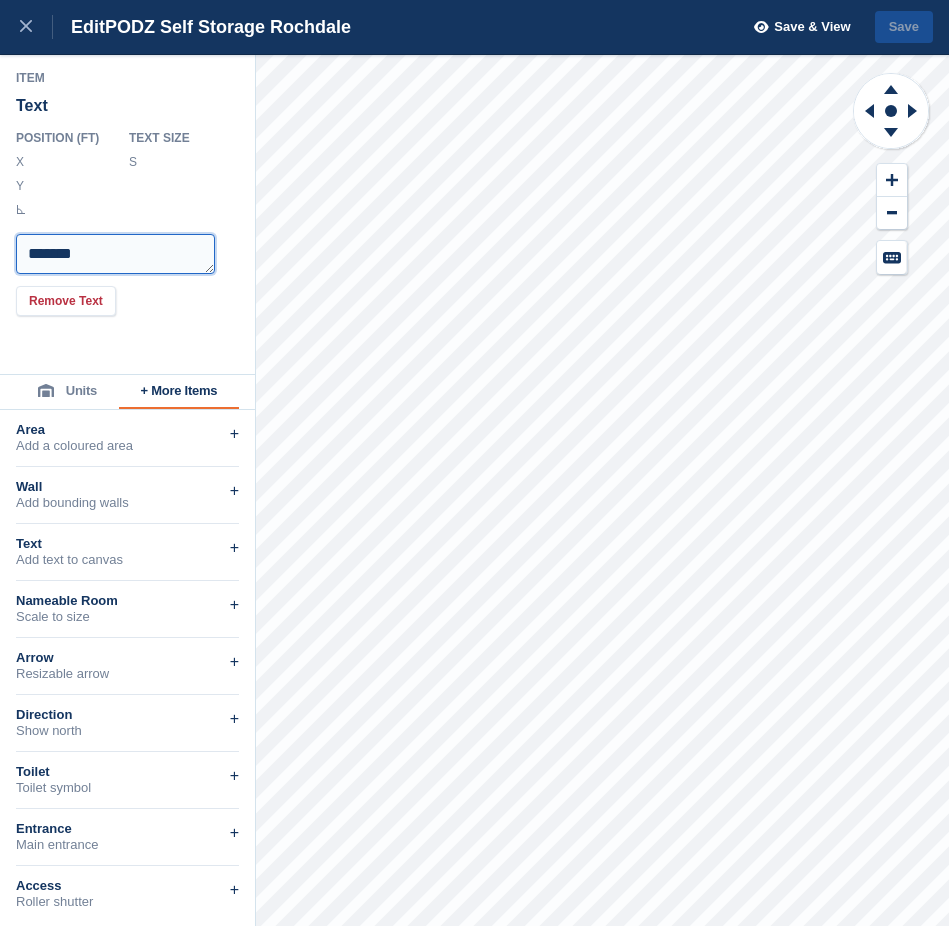 drag, startPoint x: 170, startPoint y: 255, endPoint x: -5, endPoint y: 264, distance: 175.23128 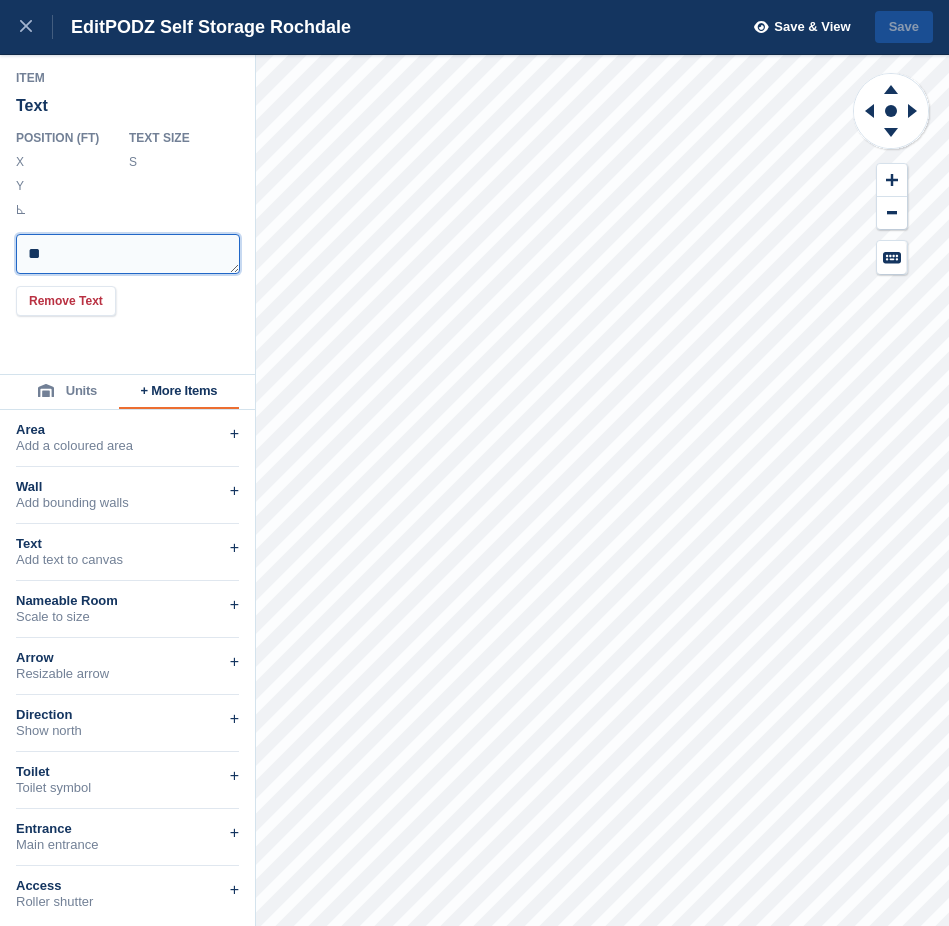 scroll, scrollTop: 0, scrollLeft: 0, axis: both 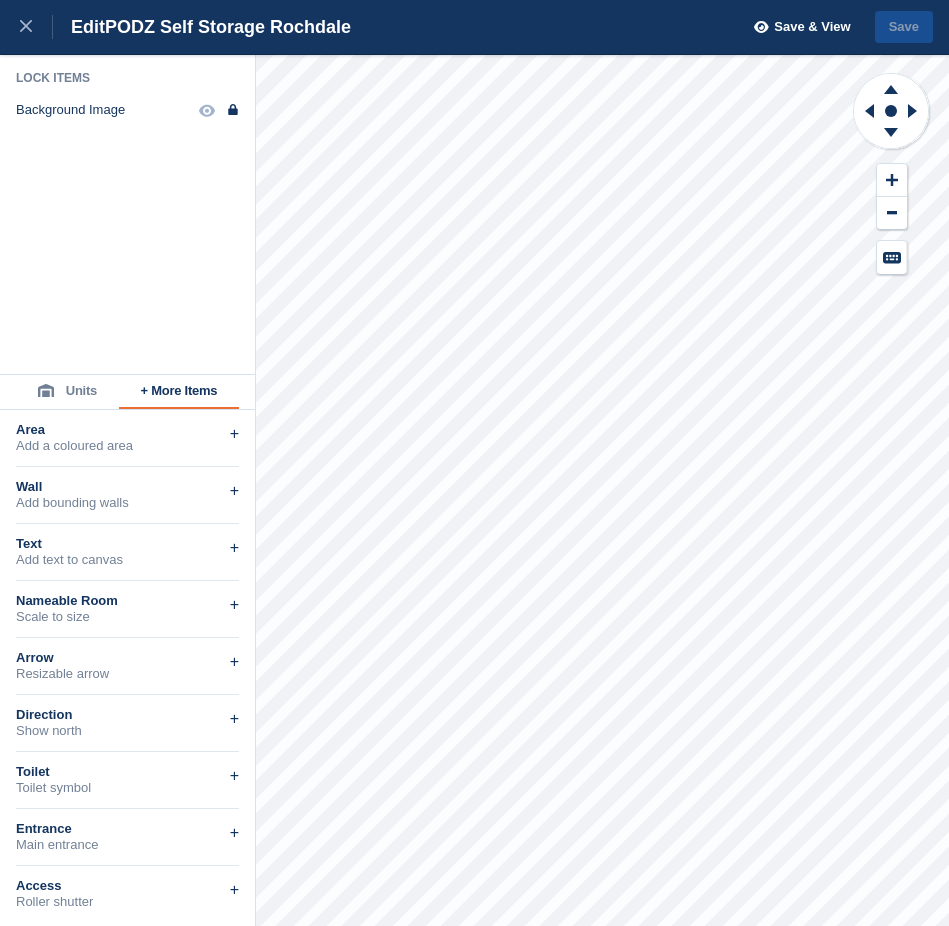 click at bounding box center [891, 173] 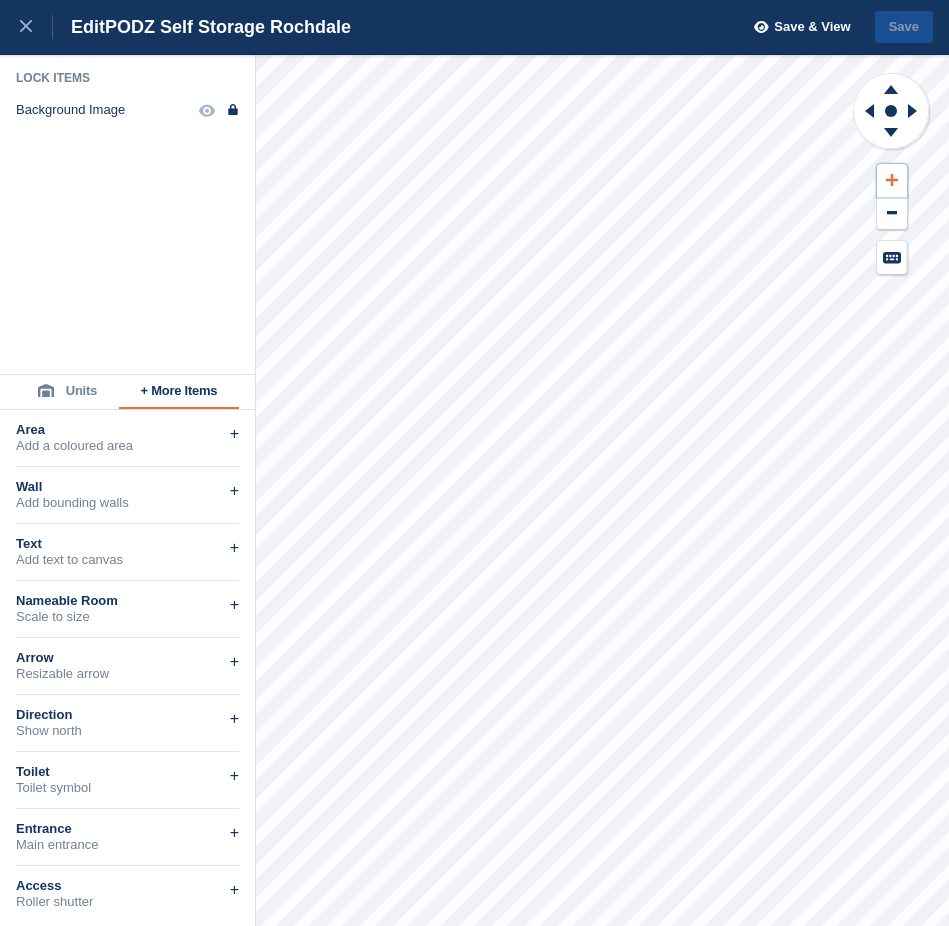 click 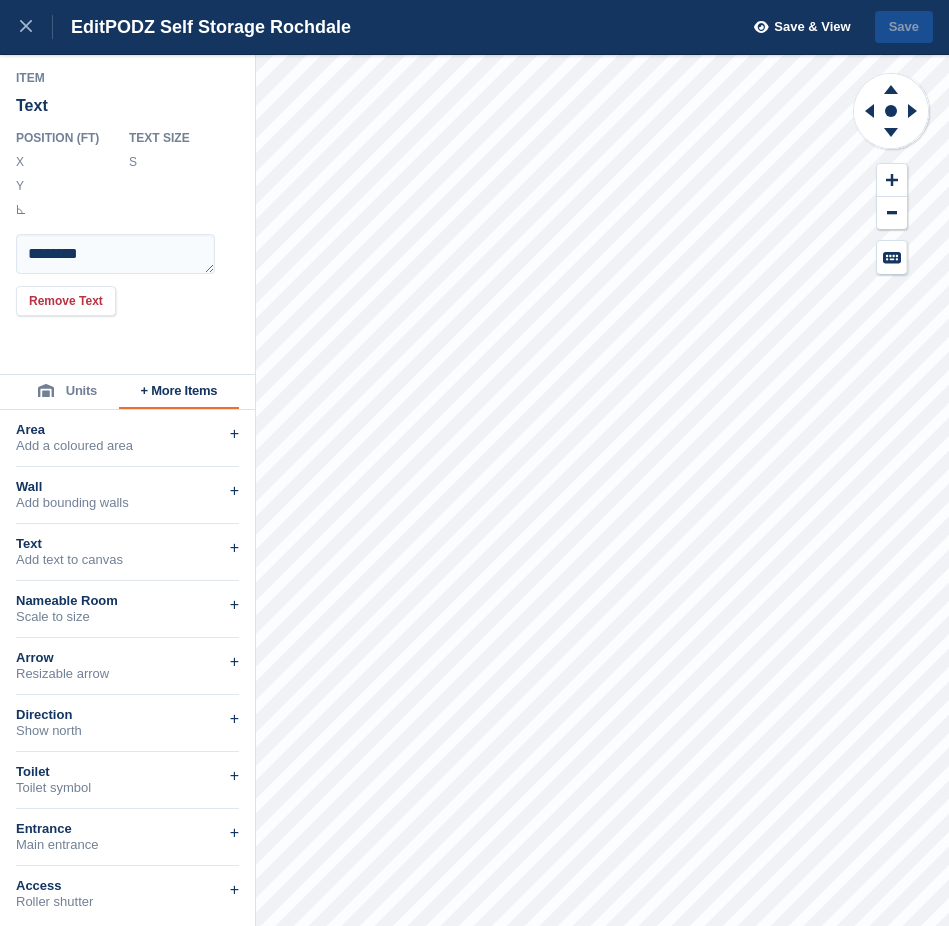 scroll, scrollTop: 0, scrollLeft: 4, axis: horizontal 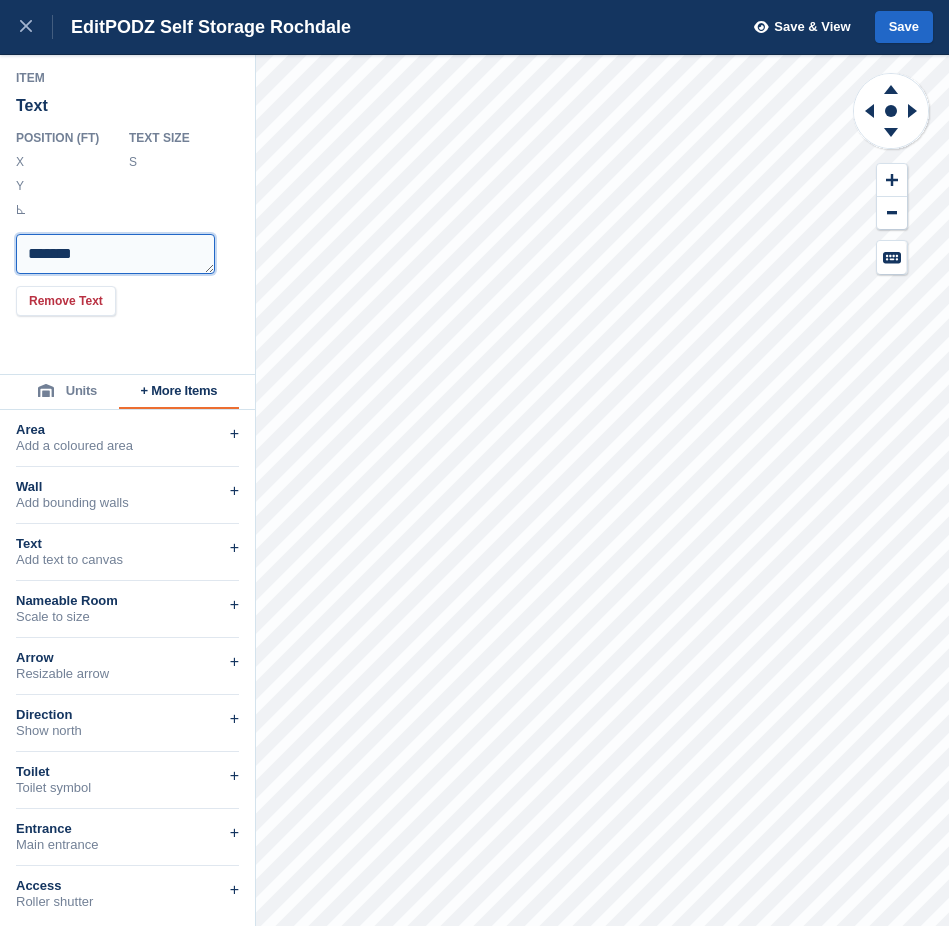 click on "*******" at bounding box center [115, 254] 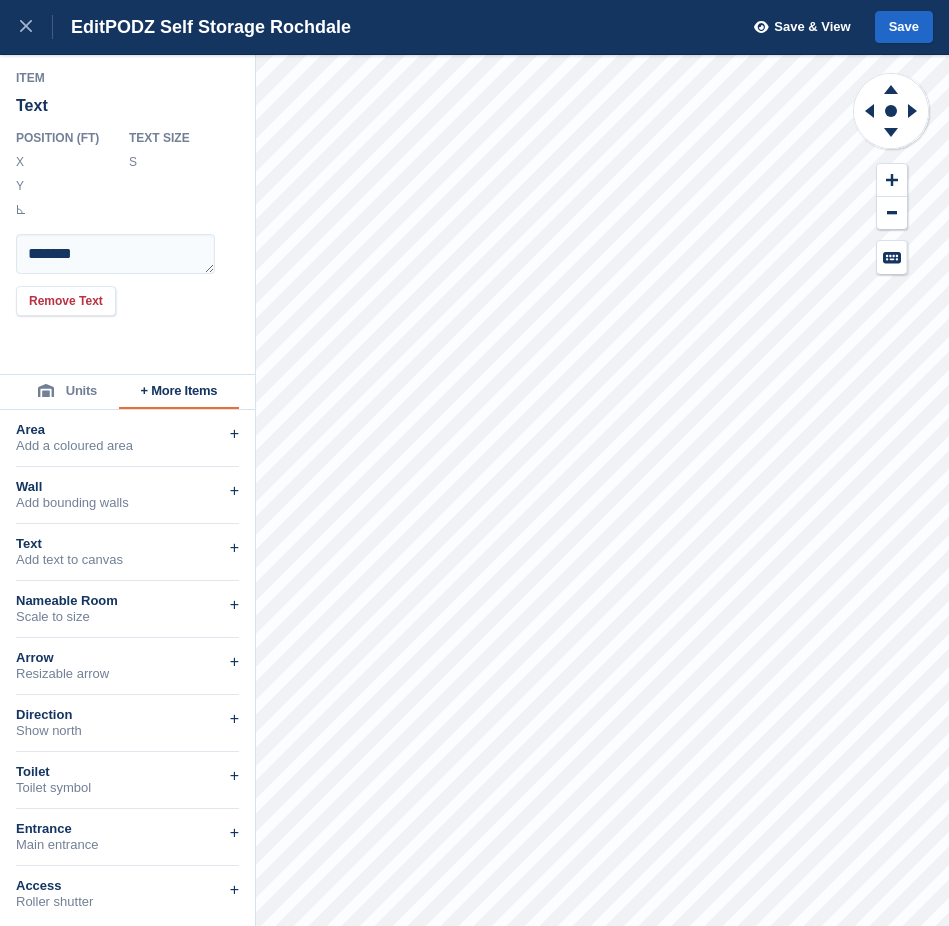 scroll, scrollTop: 0, scrollLeft: 4, axis: horizontal 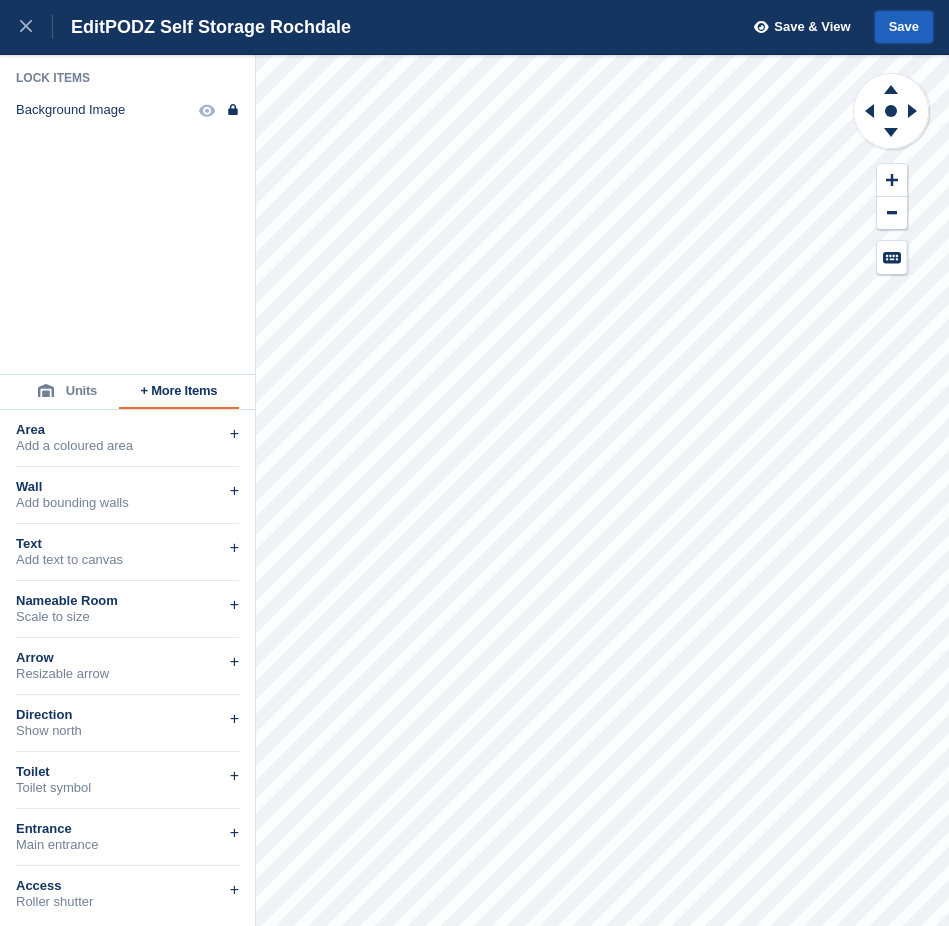 click on "Save" at bounding box center [904, 27] 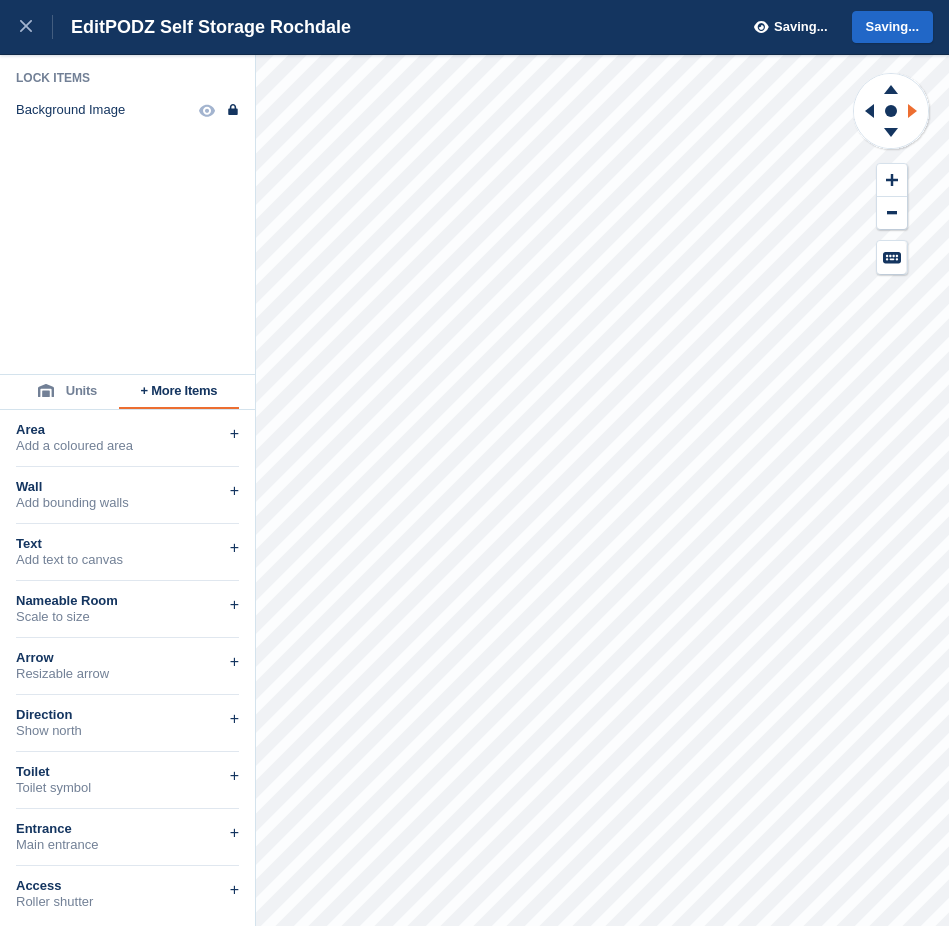 click 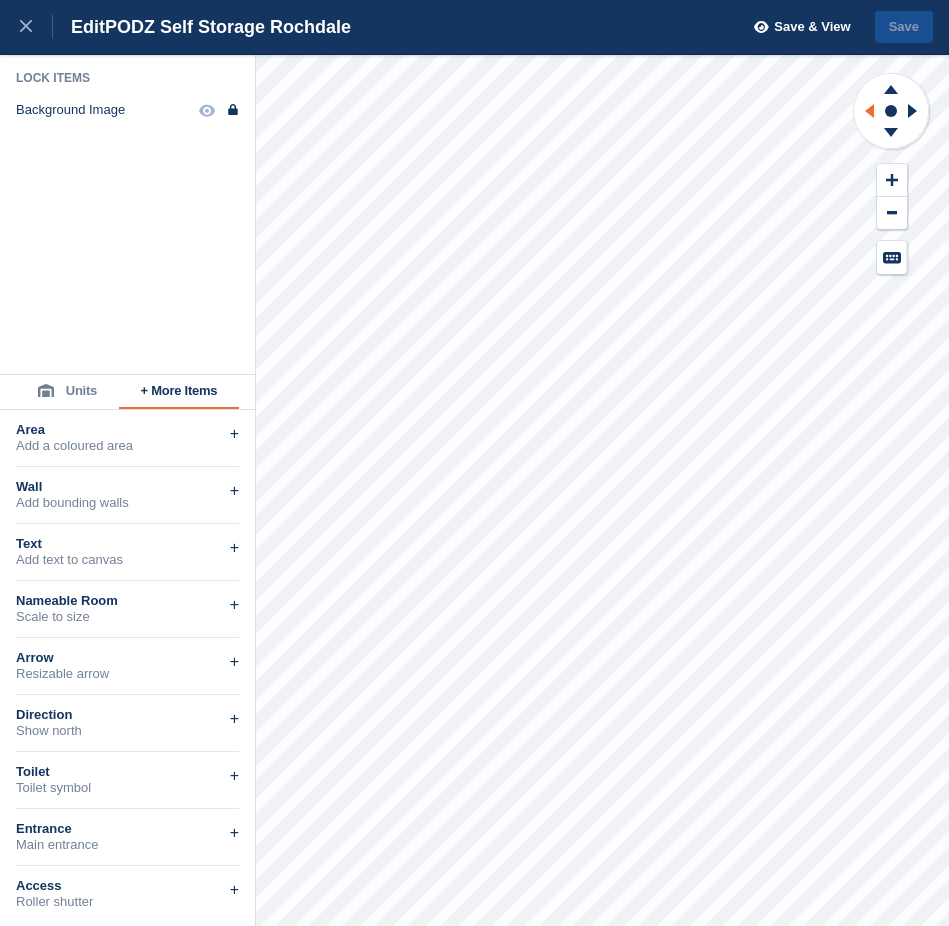 click 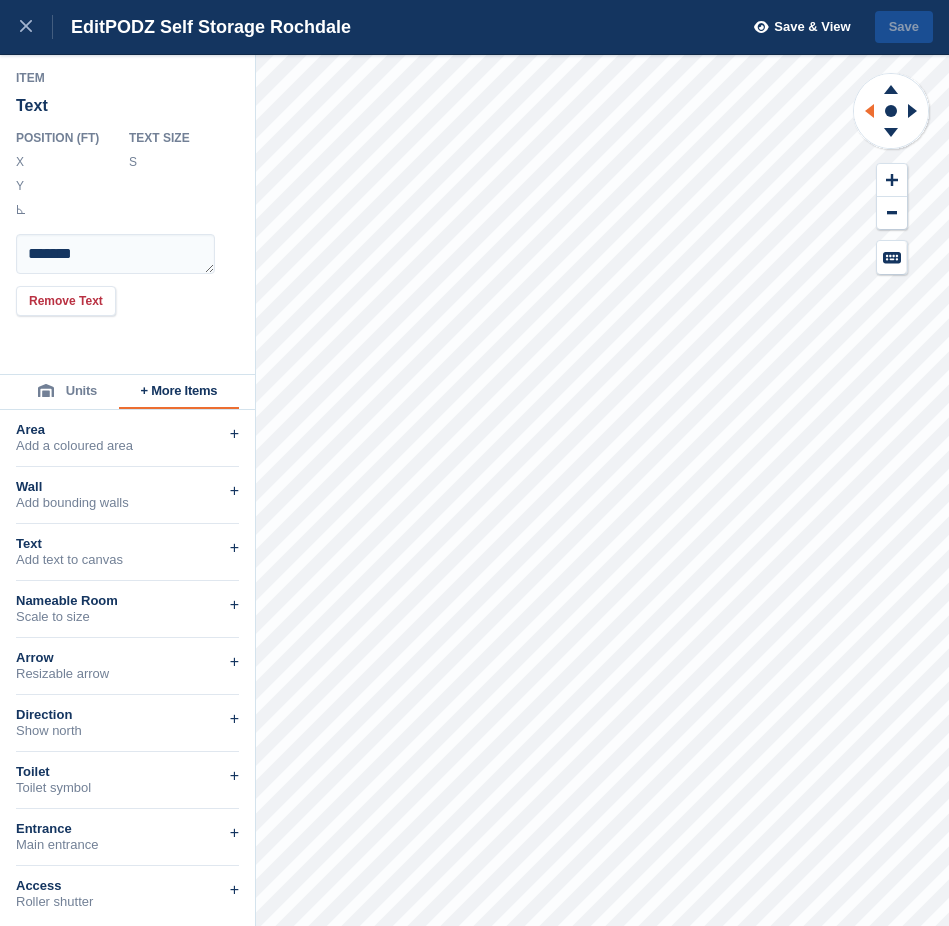 scroll, scrollTop: 0, scrollLeft: 3, axis: horizontal 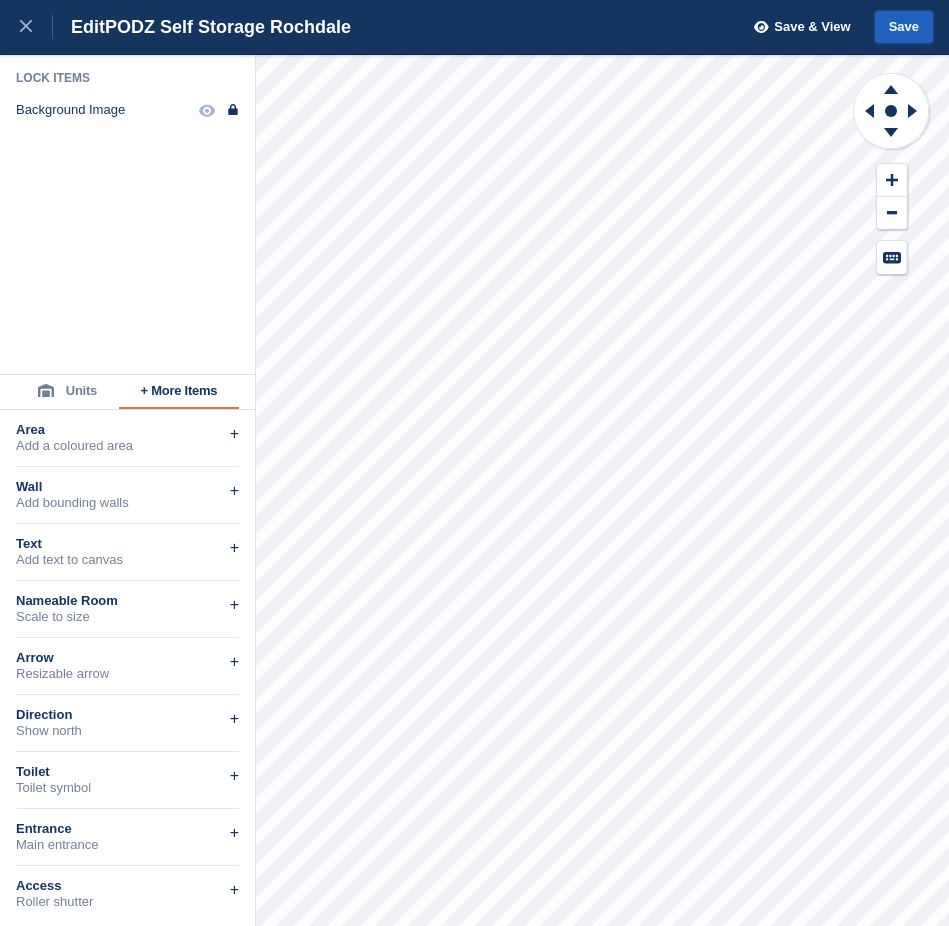 click on "Save" at bounding box center (904, 27) 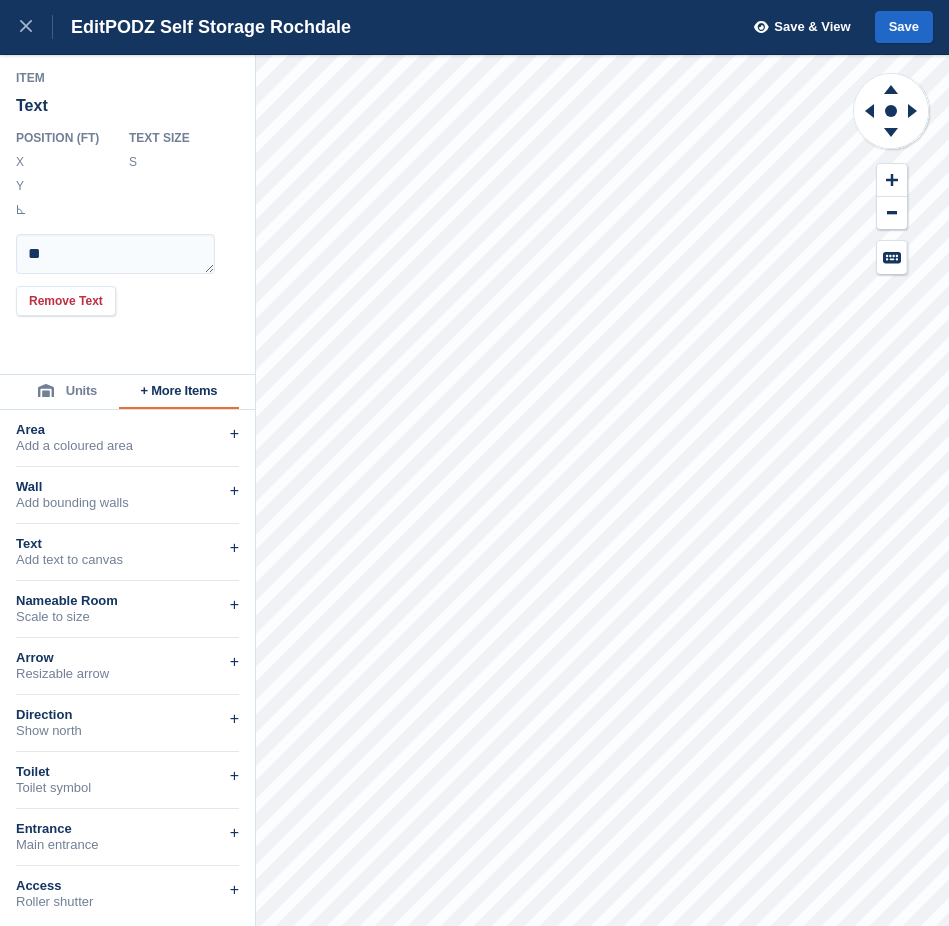 scroll, scrollTop: 0, scrollLeft: 1, axis: horizontal 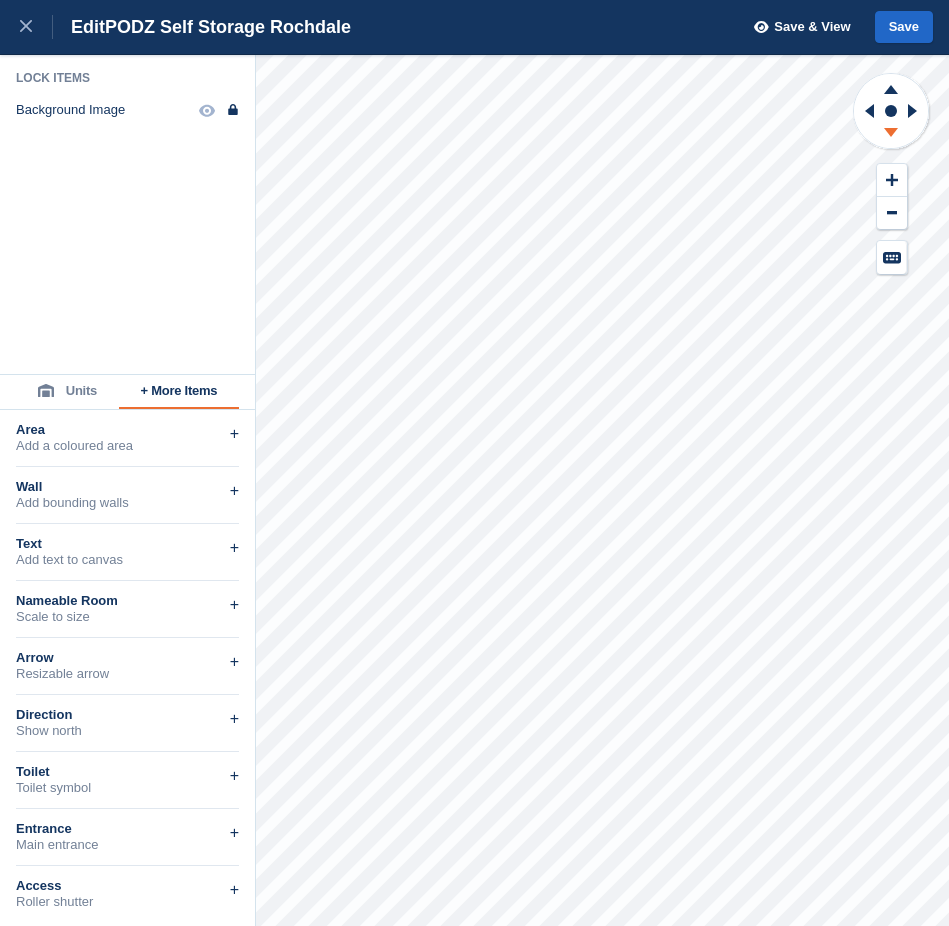 click 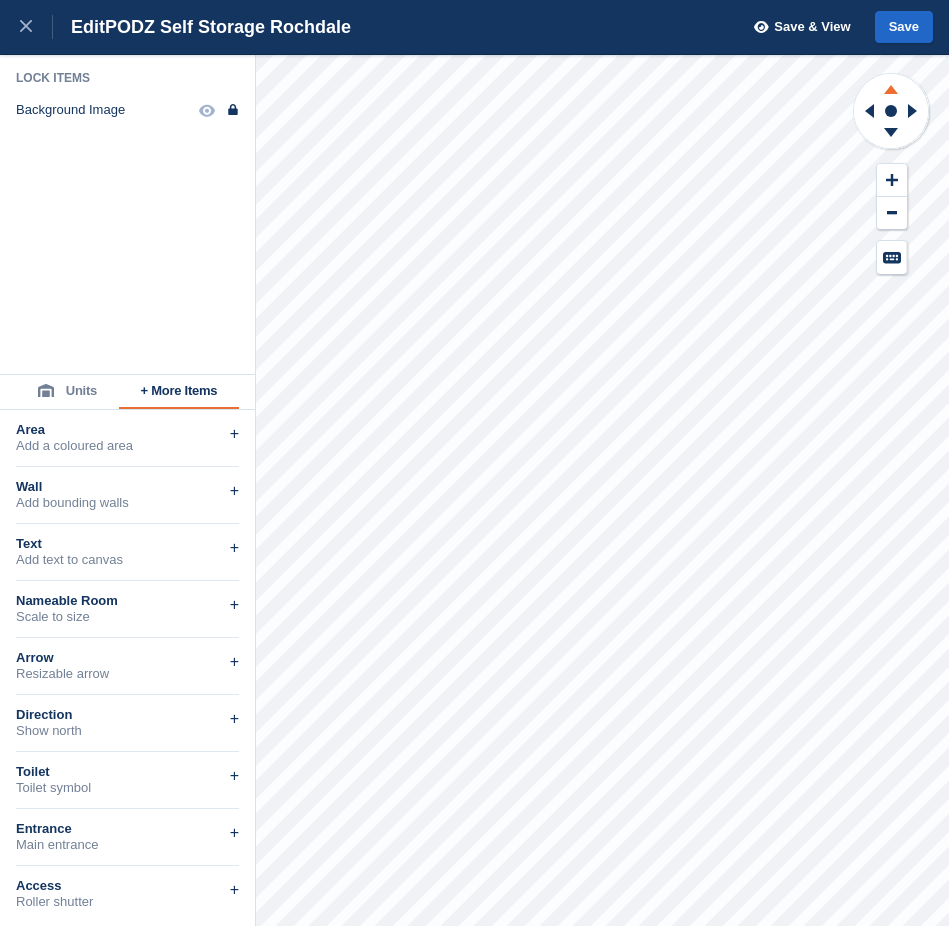 click 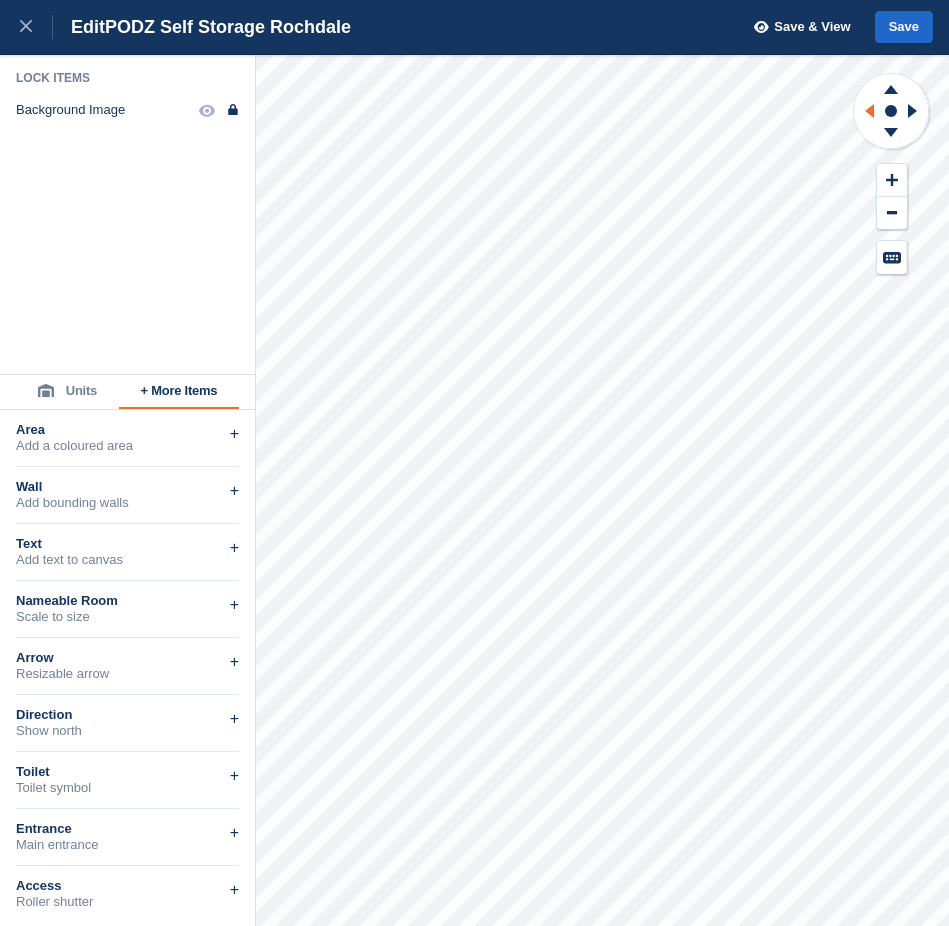 click 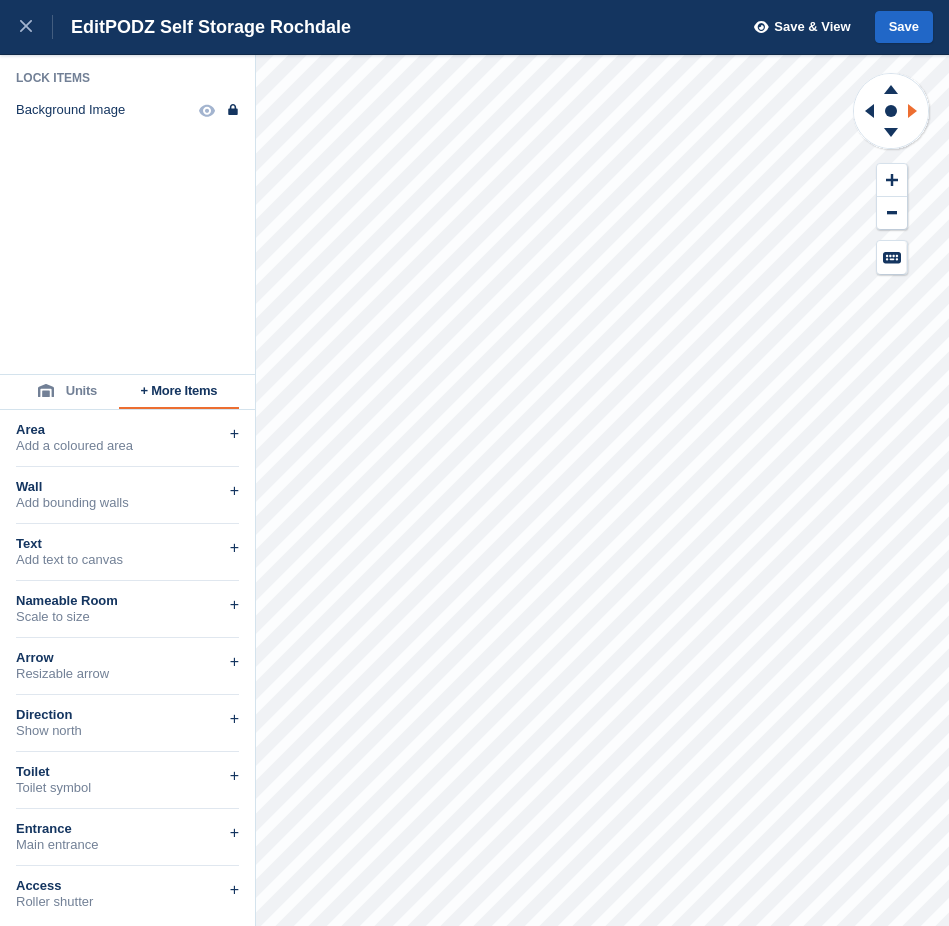 click 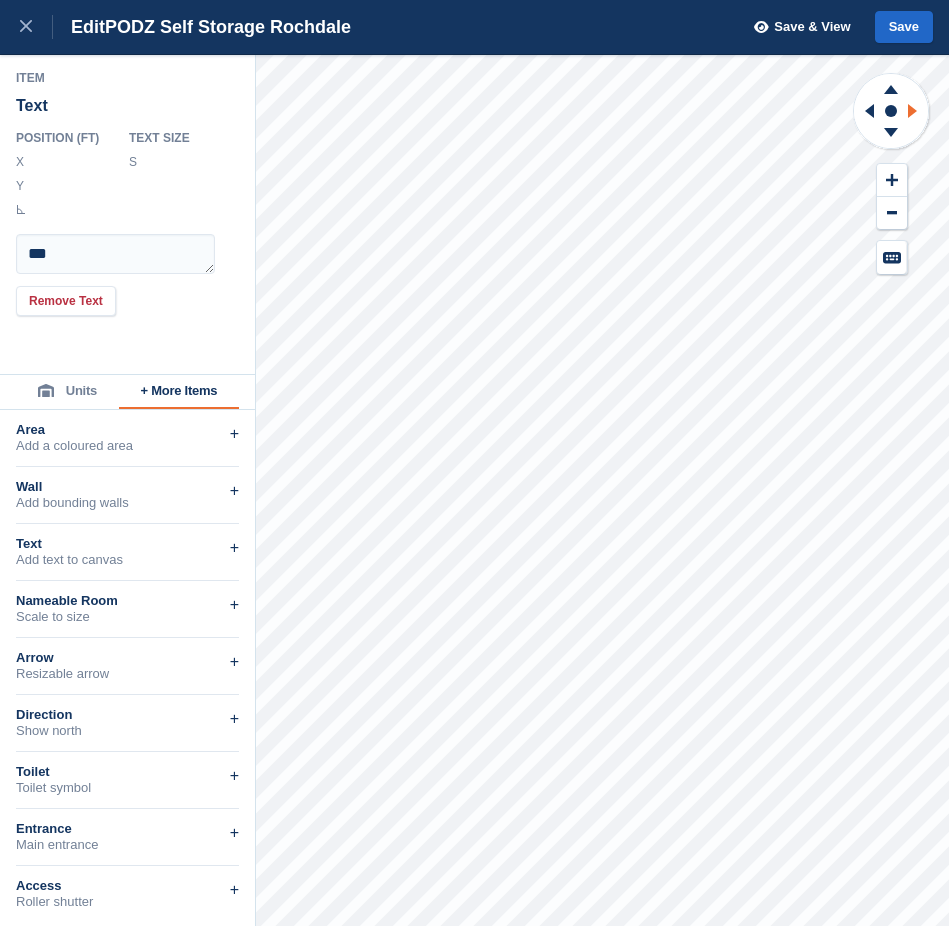 click 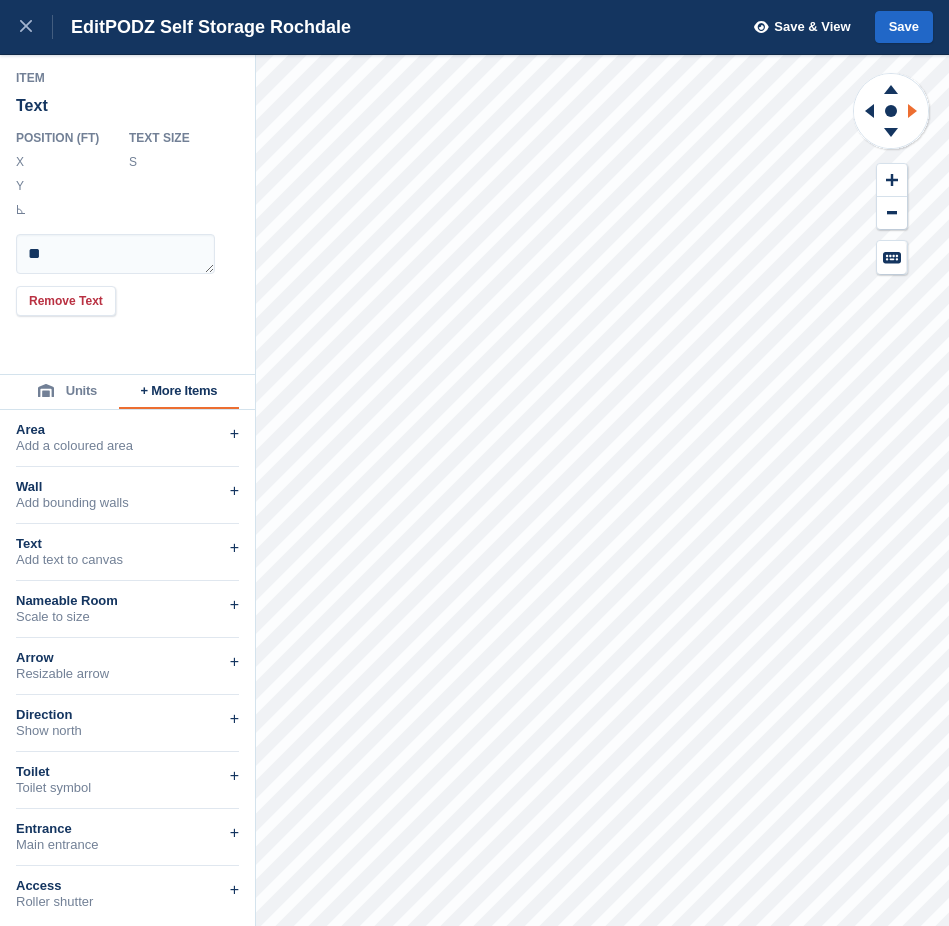 click 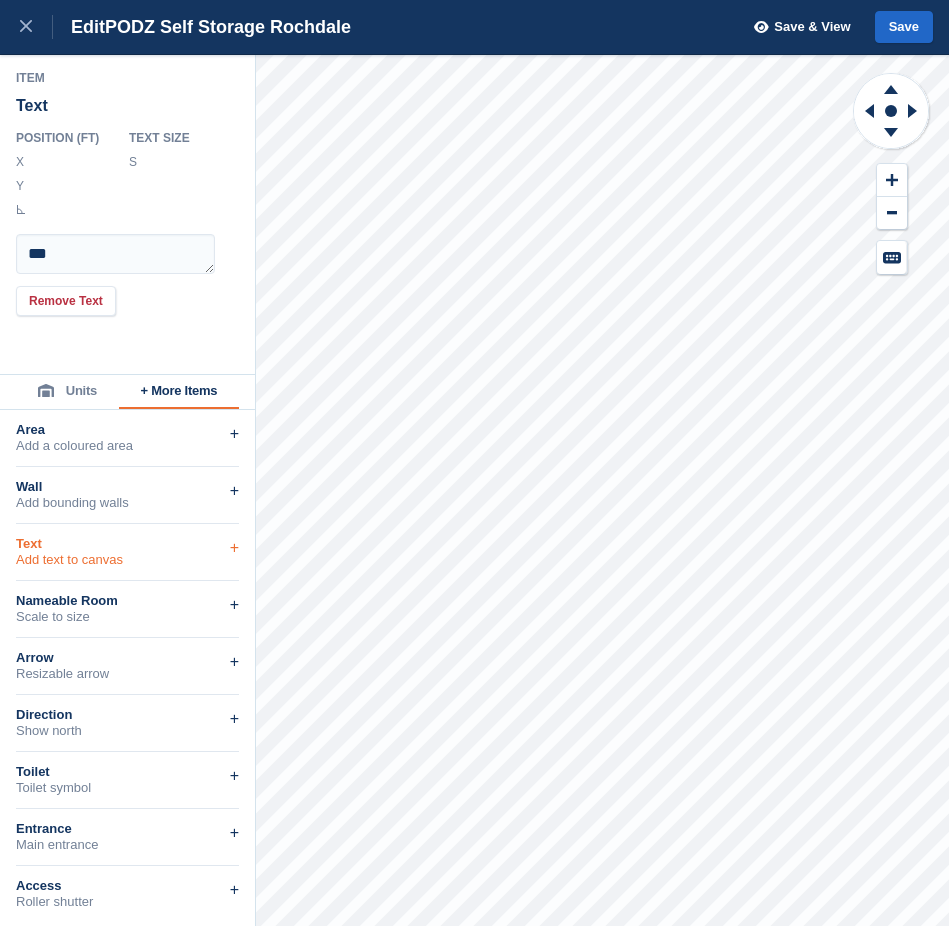 click on "Text" at bounding box center [127, 544] 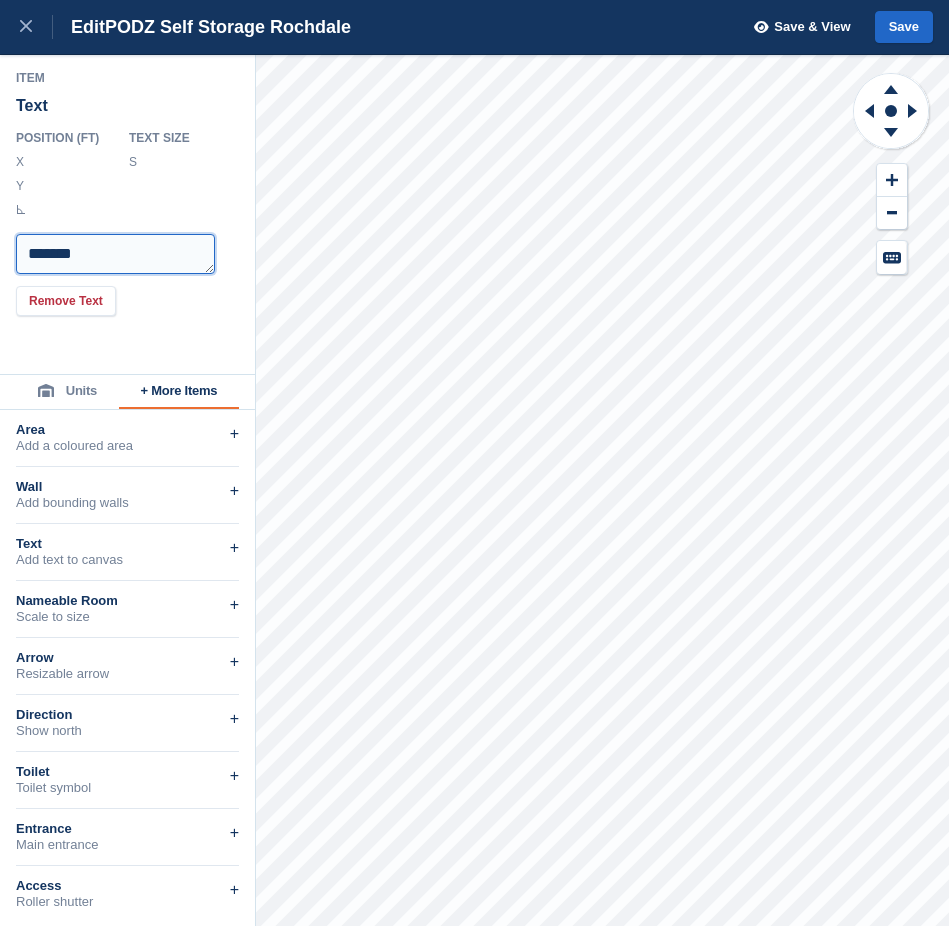 drag, startPoint x: 131, startPoint y: 245, endPoint x: 14, endPoint y: 244, distance: 117.00427 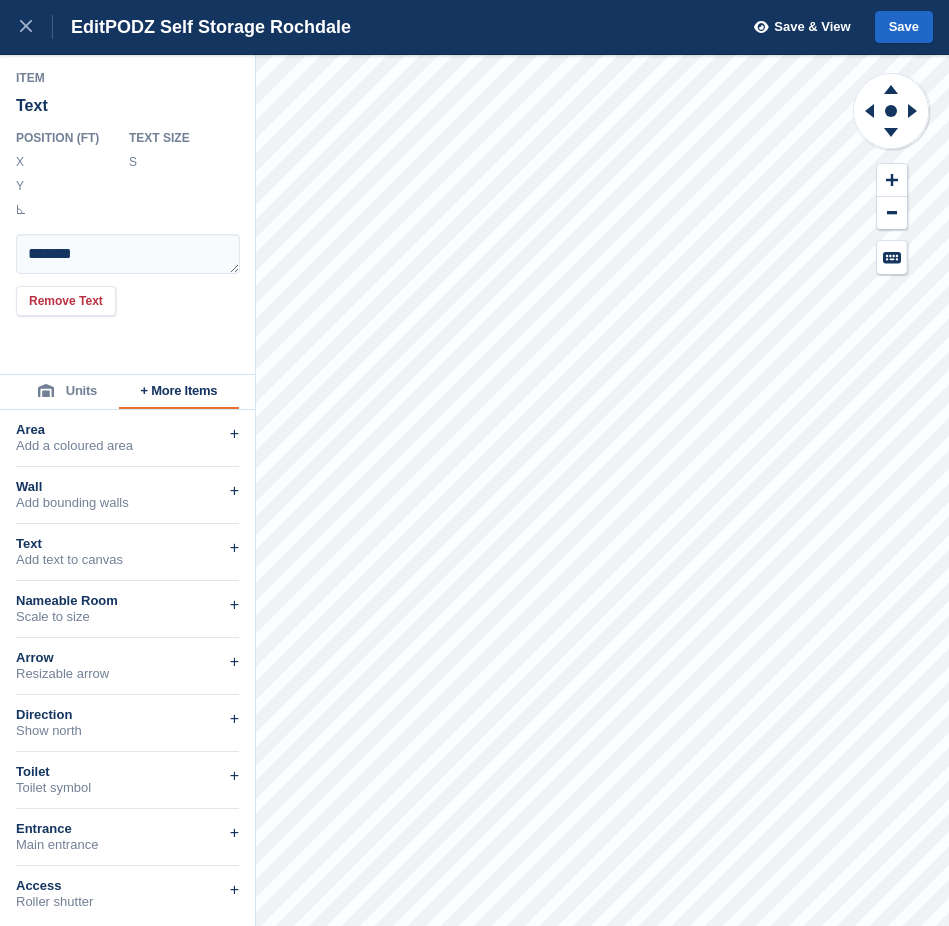 scroll, scrollTop: 0, scrollLeft: 0, axis: both 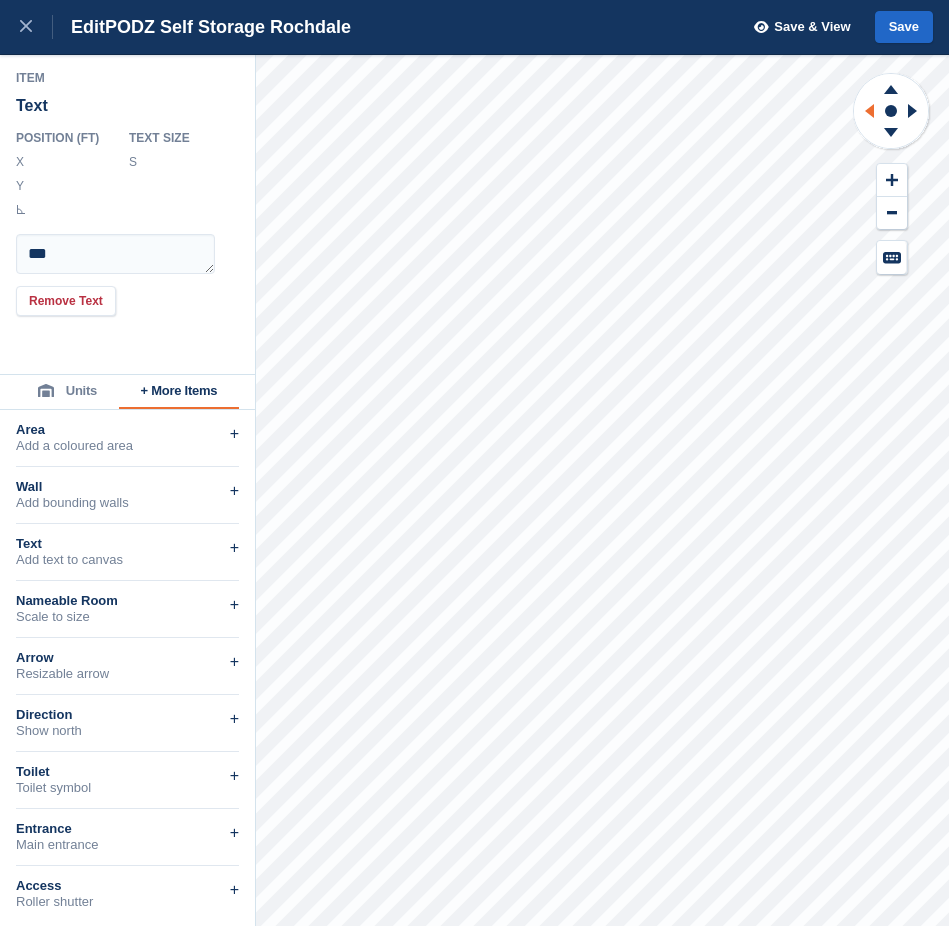 click 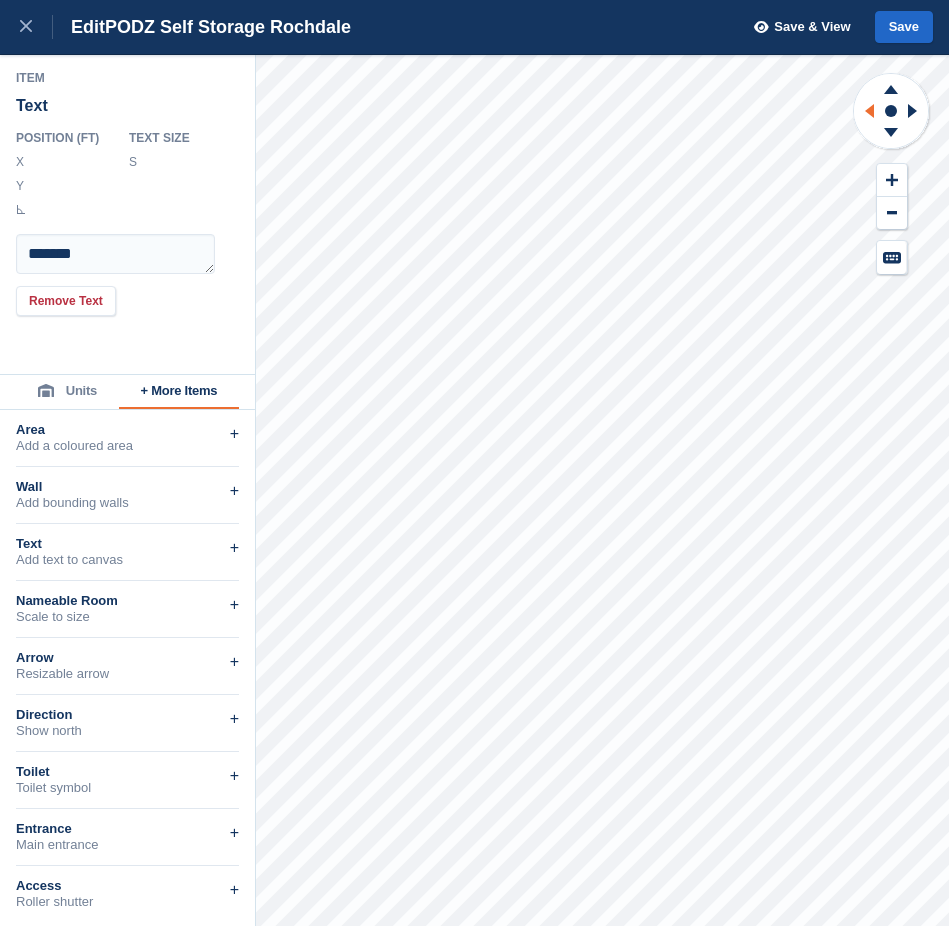 click 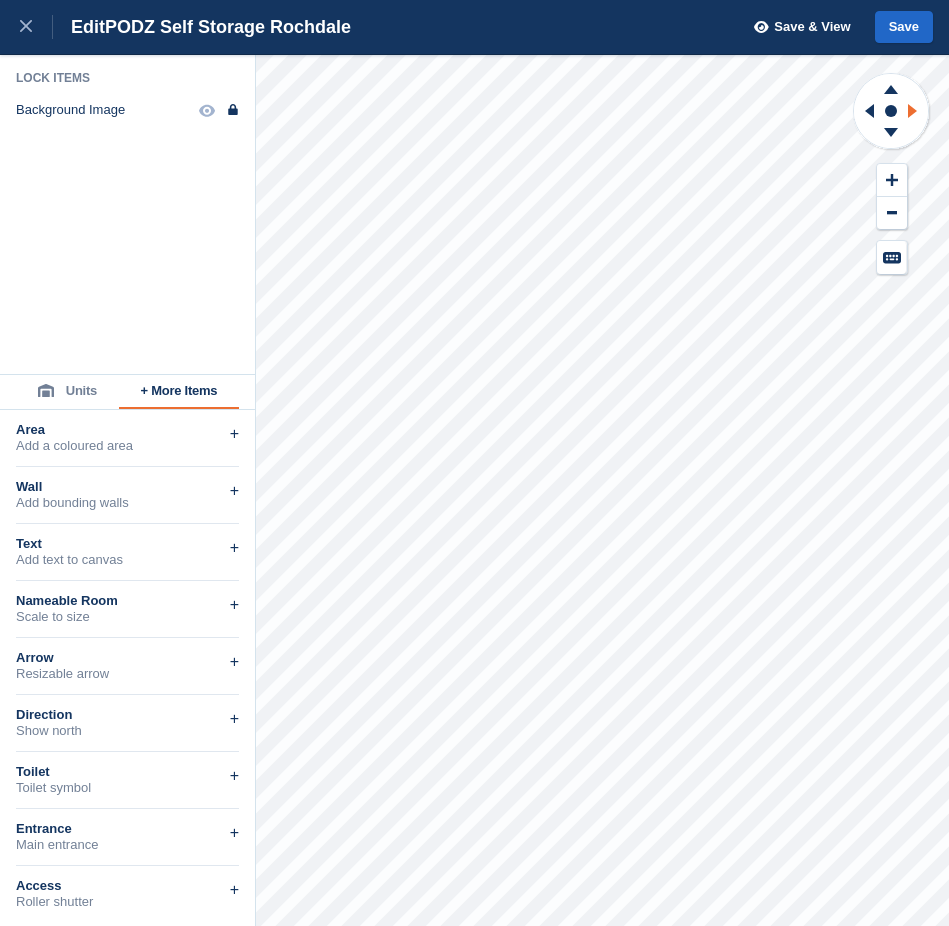 click 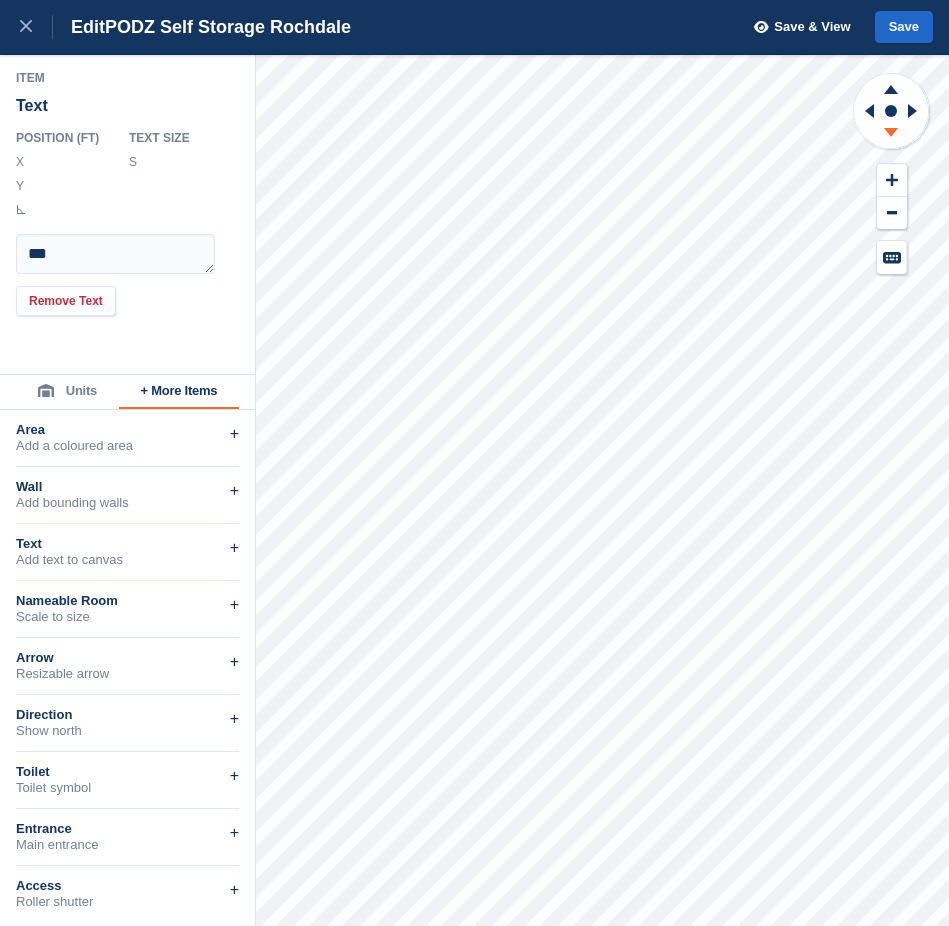 scroll, scrollTop: 0, scrollLeft: 2, axis: horizontal 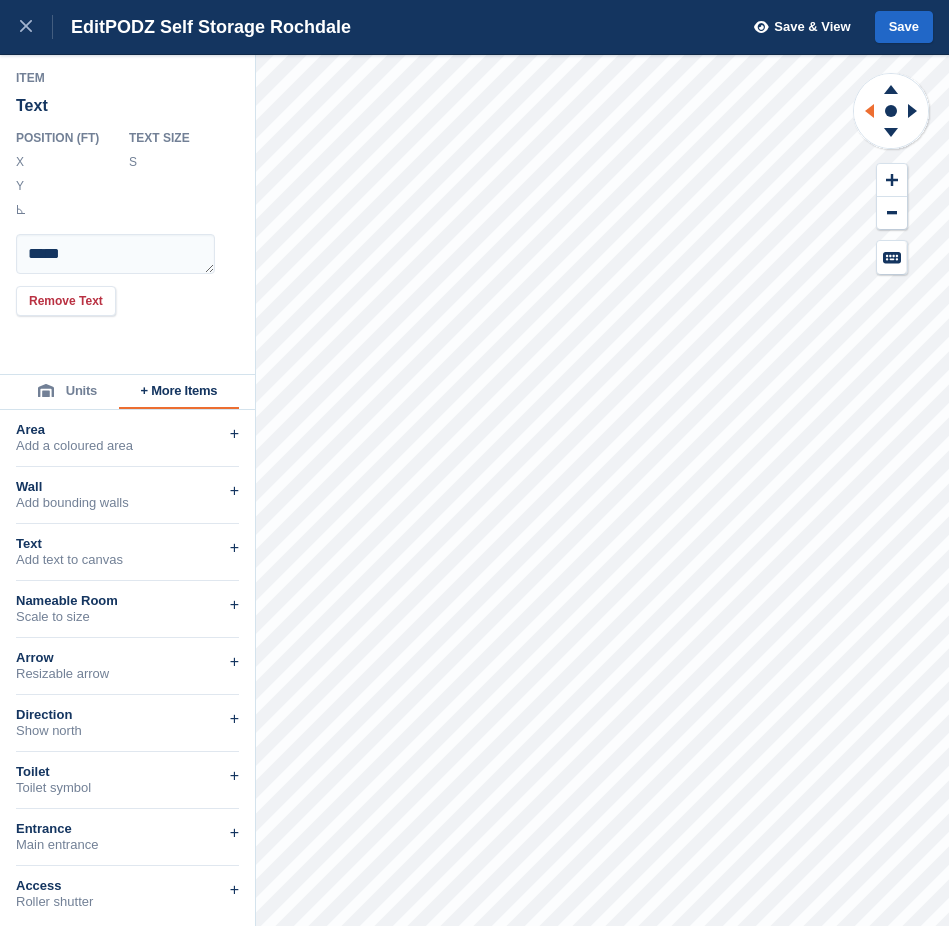 click 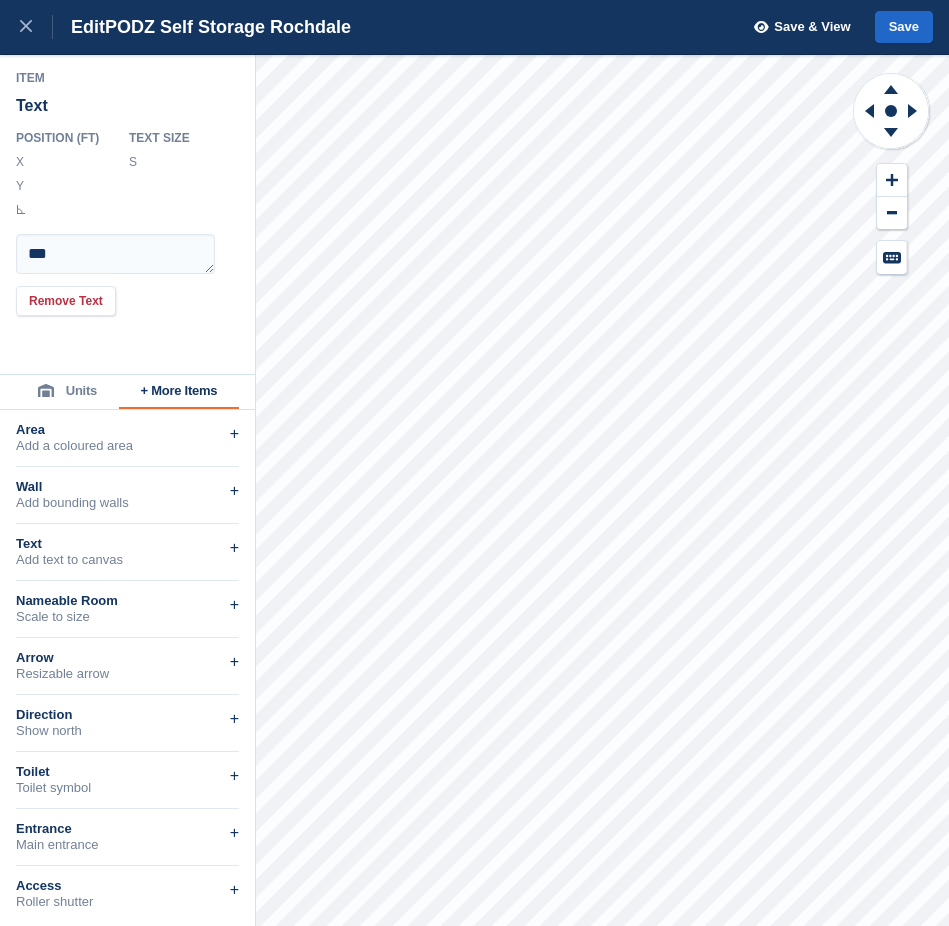 scroll, scrollTop: 0, scrollLeft: 2, axis: horizontal 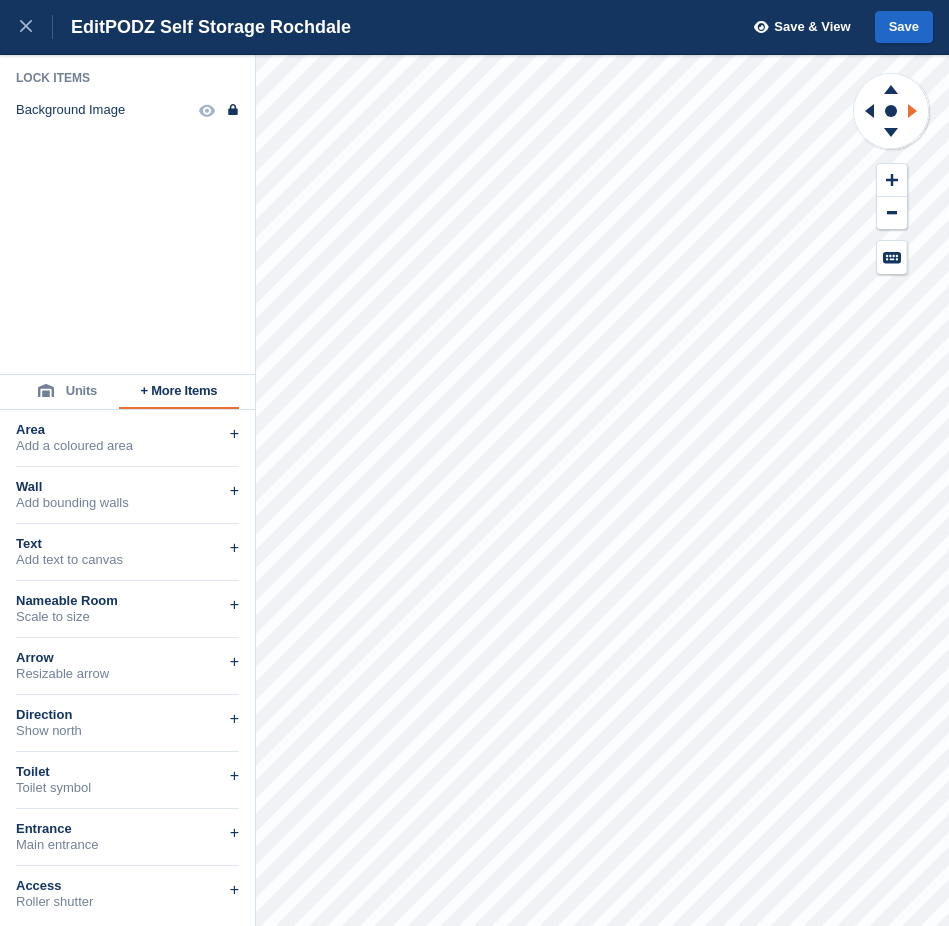 click 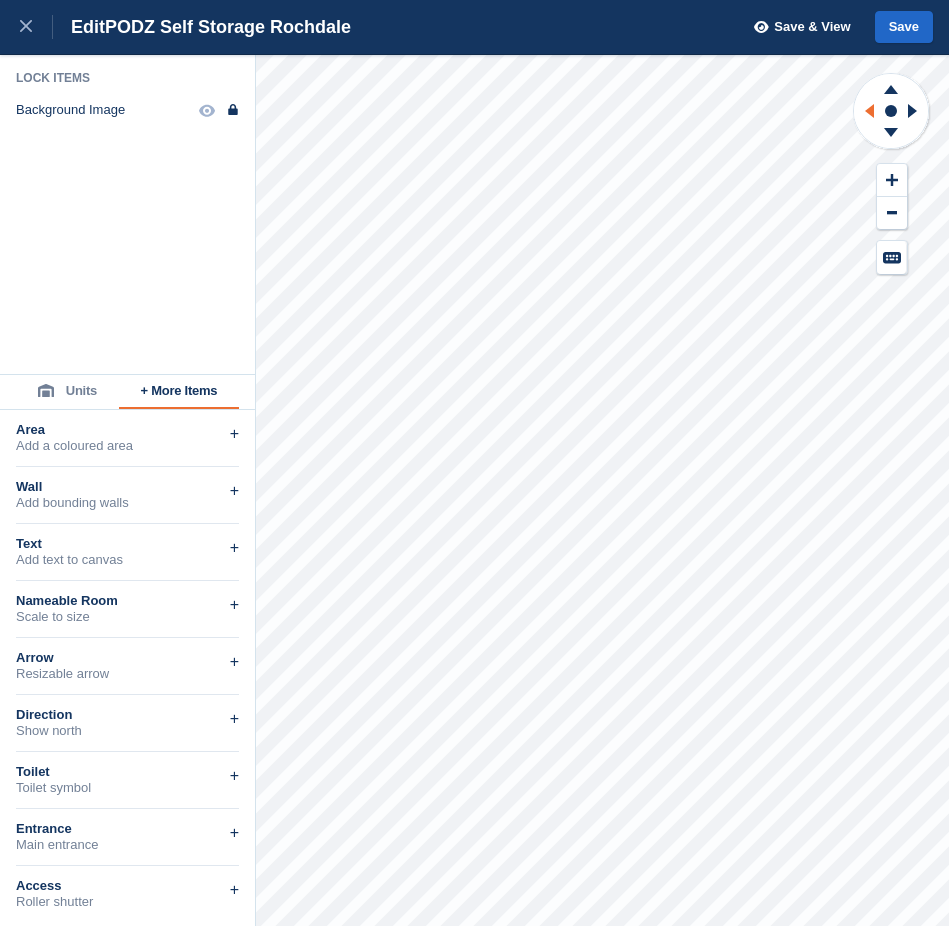 click 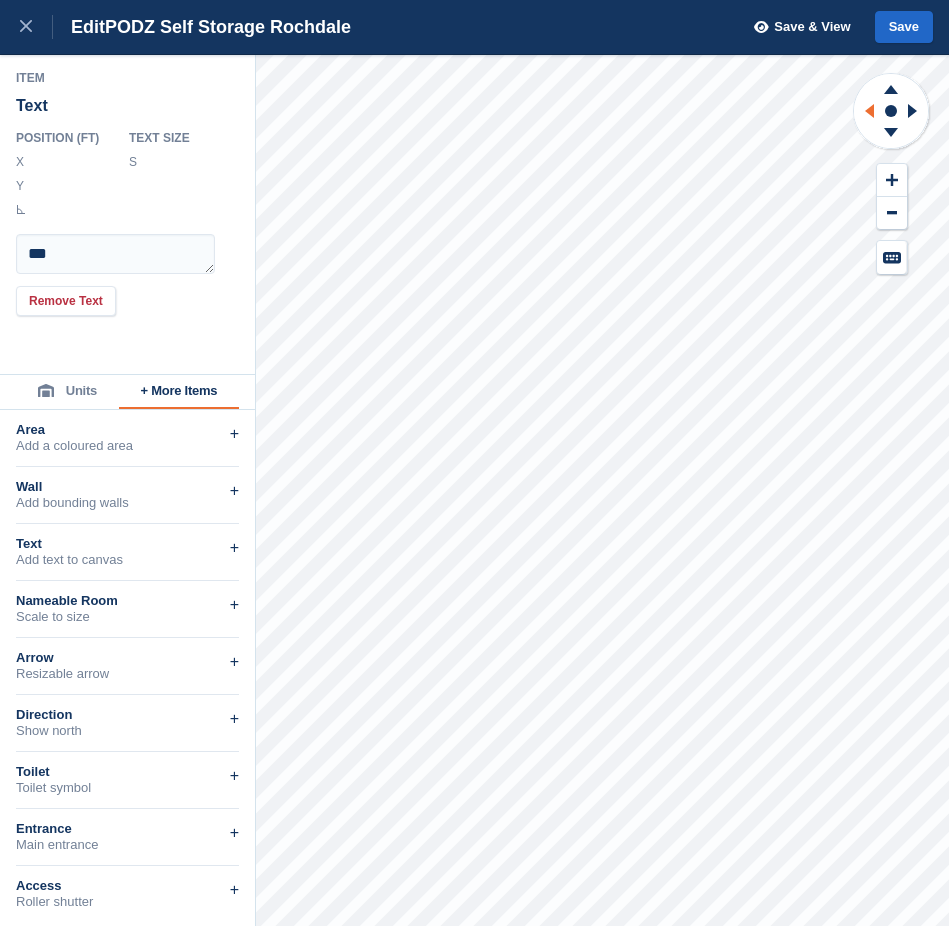 scroll, scrollTop: 0, scrollLeft: 2, axis: horizontal 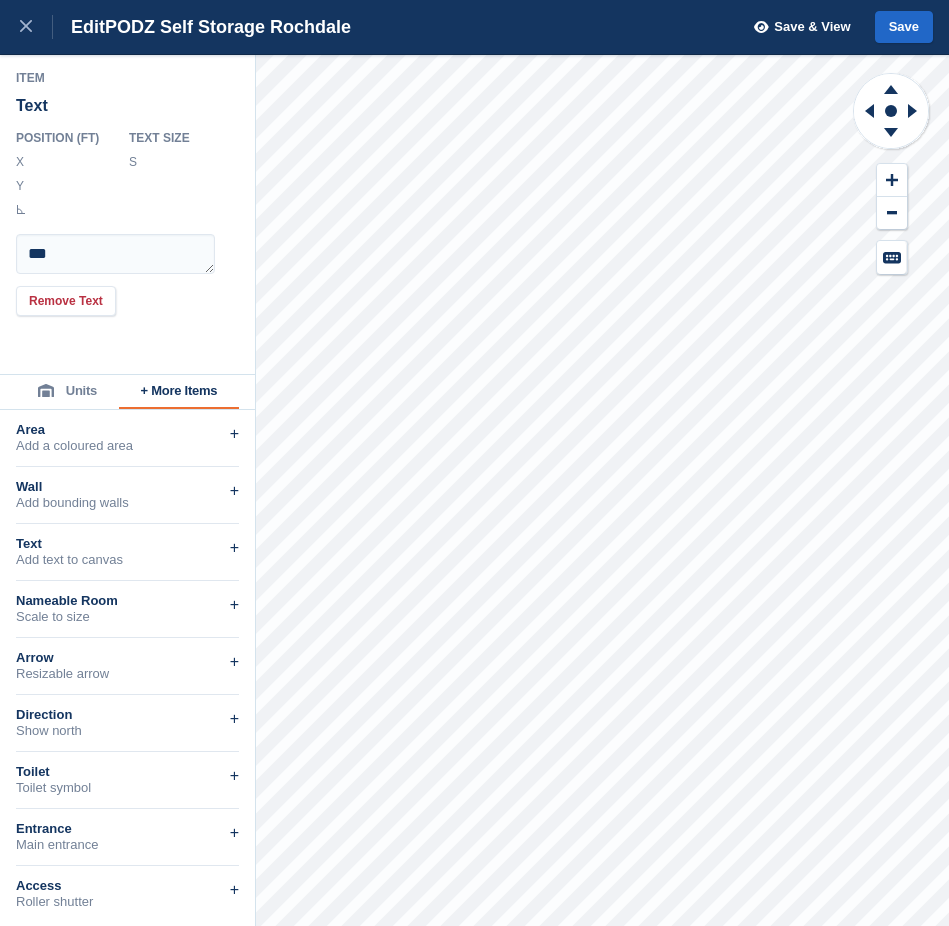 click at bounding box center (891, 173) 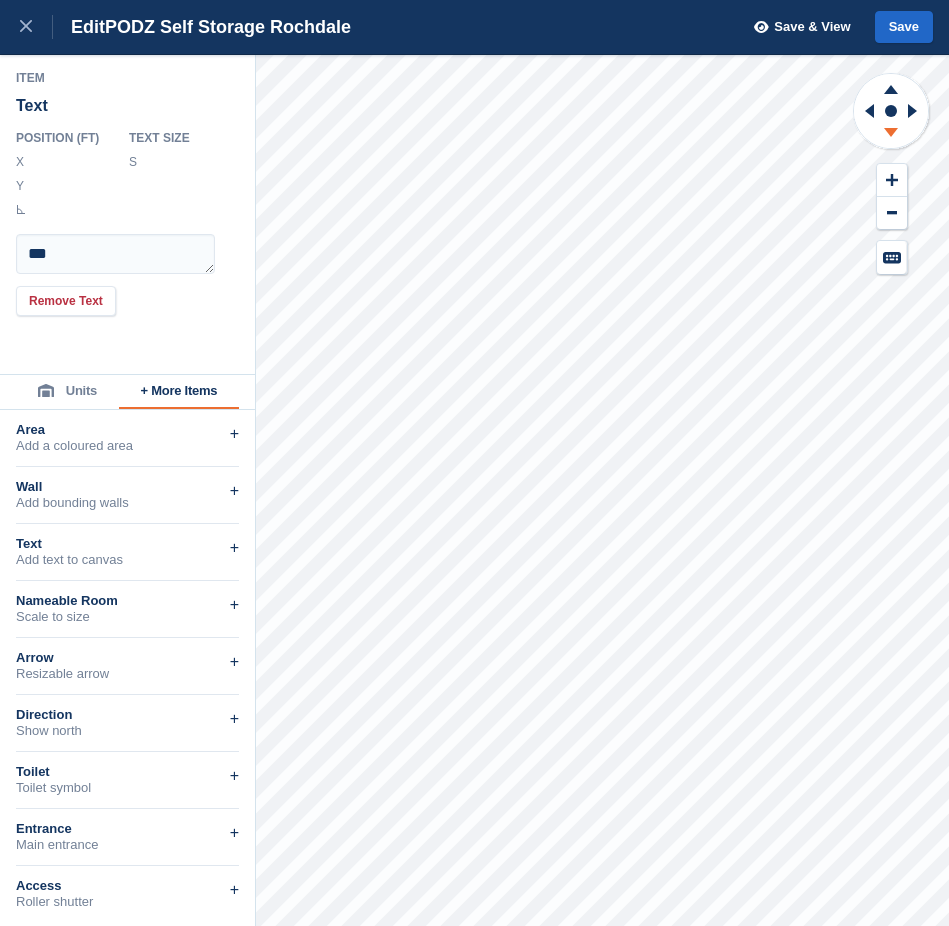 click 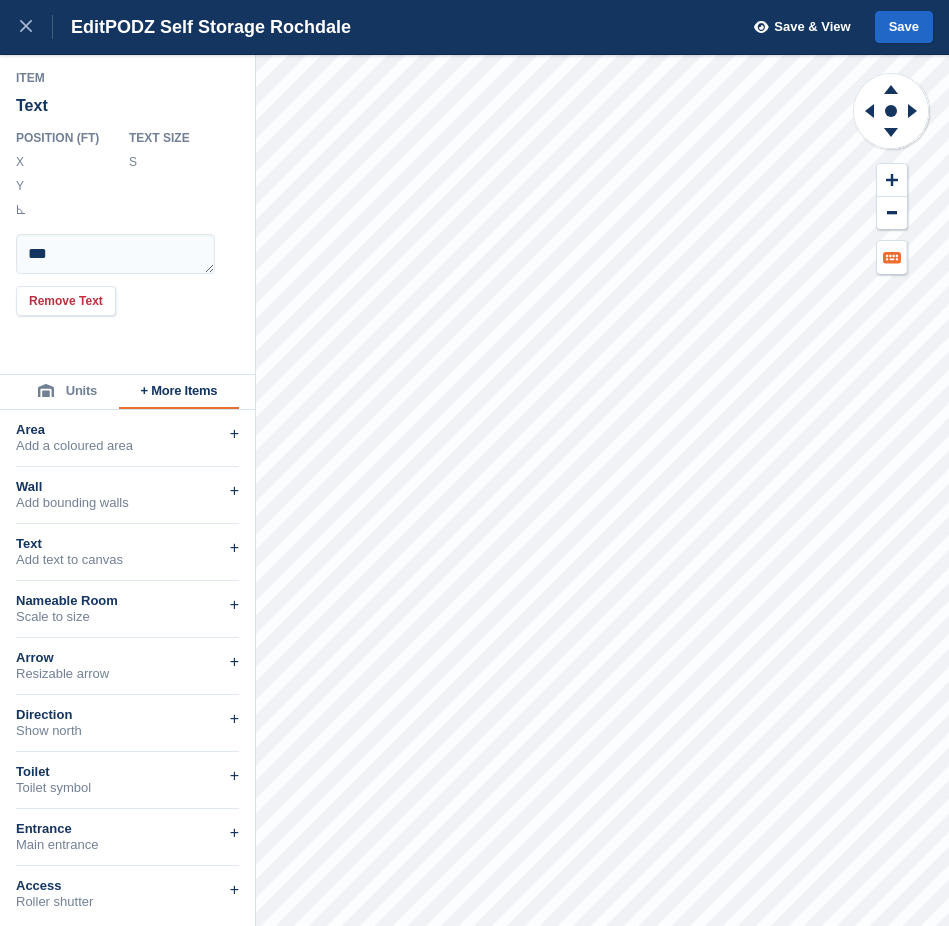 scroll, scrollTop: 0, scrollLeft: 2, axis: horizontal 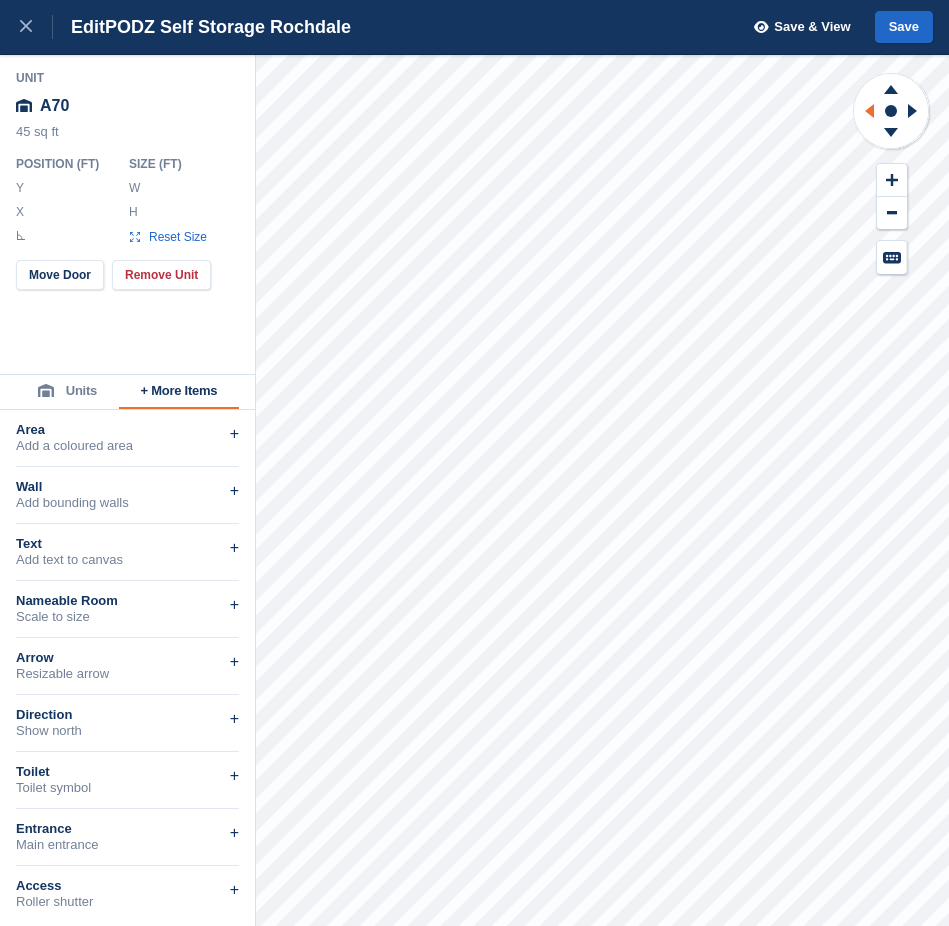 click 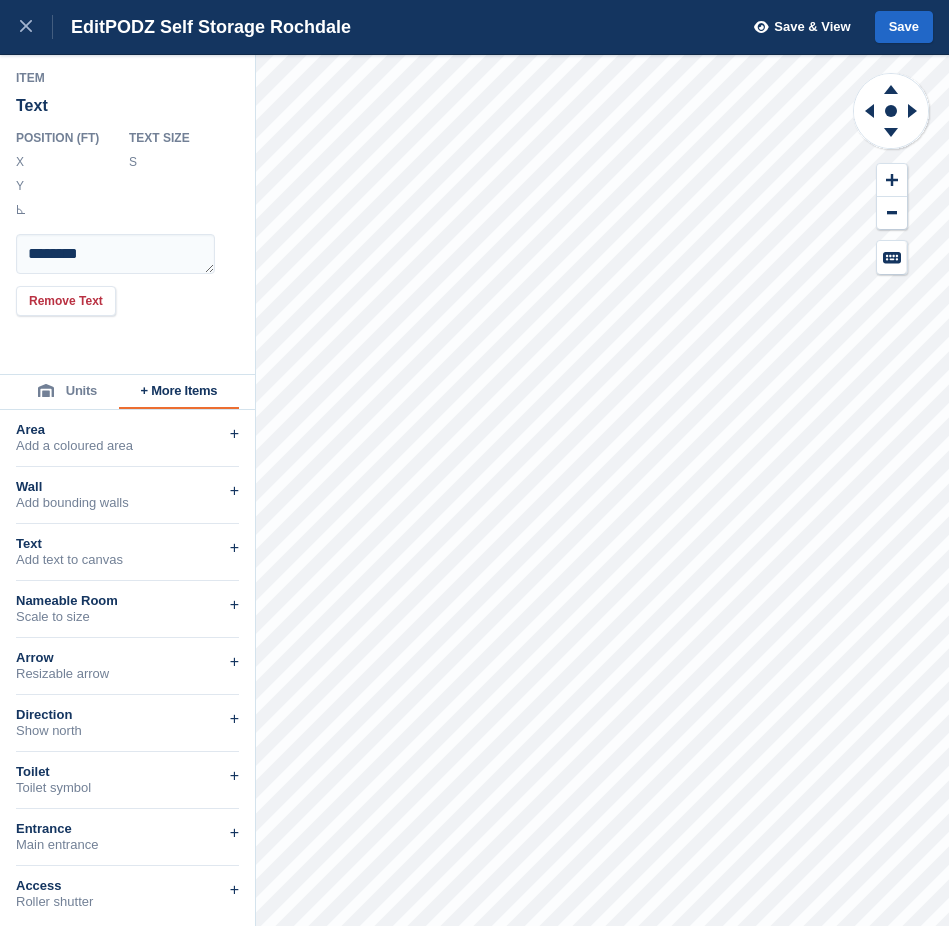scroll, scrollTop: 0, scrollLeft: 4, axis: horizontal 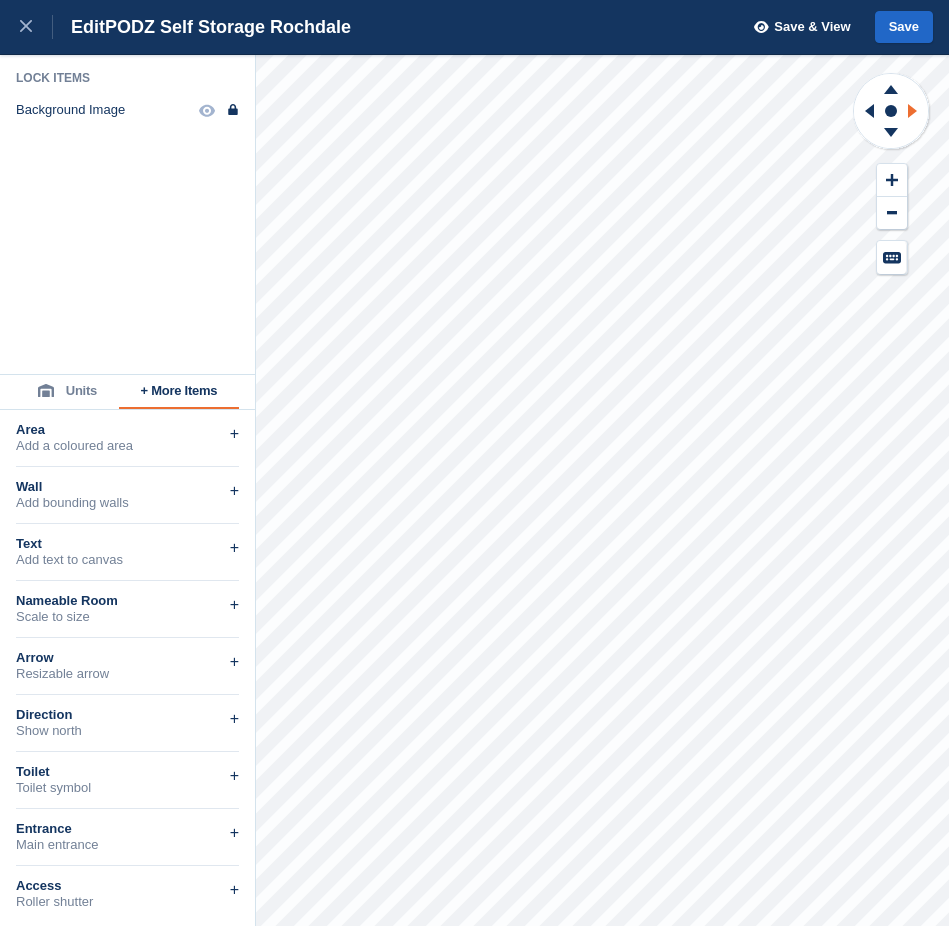 click 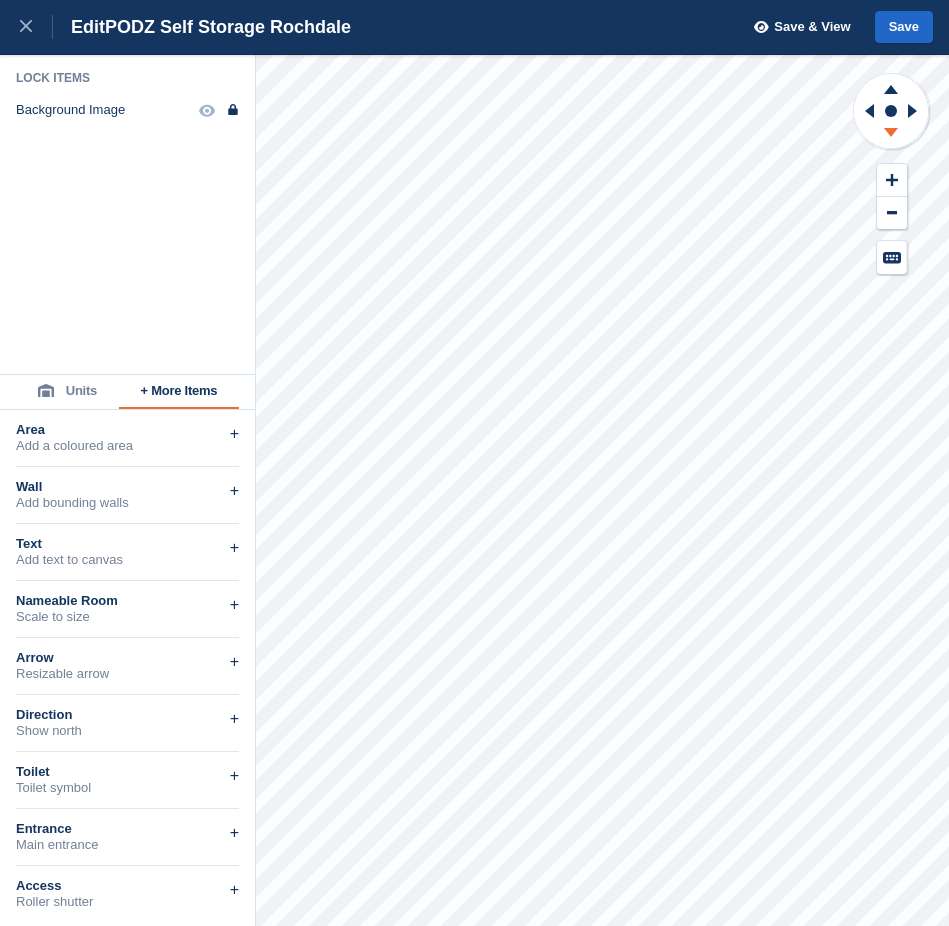 click 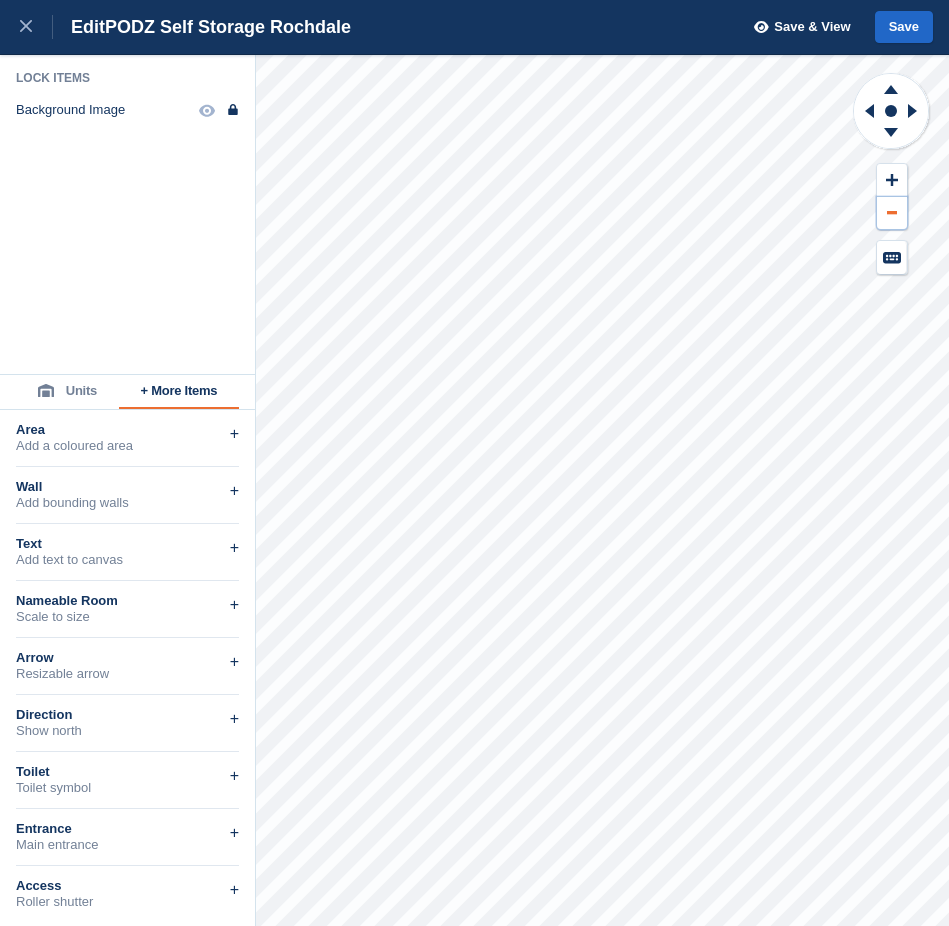 click at bounding box center [892, 213] 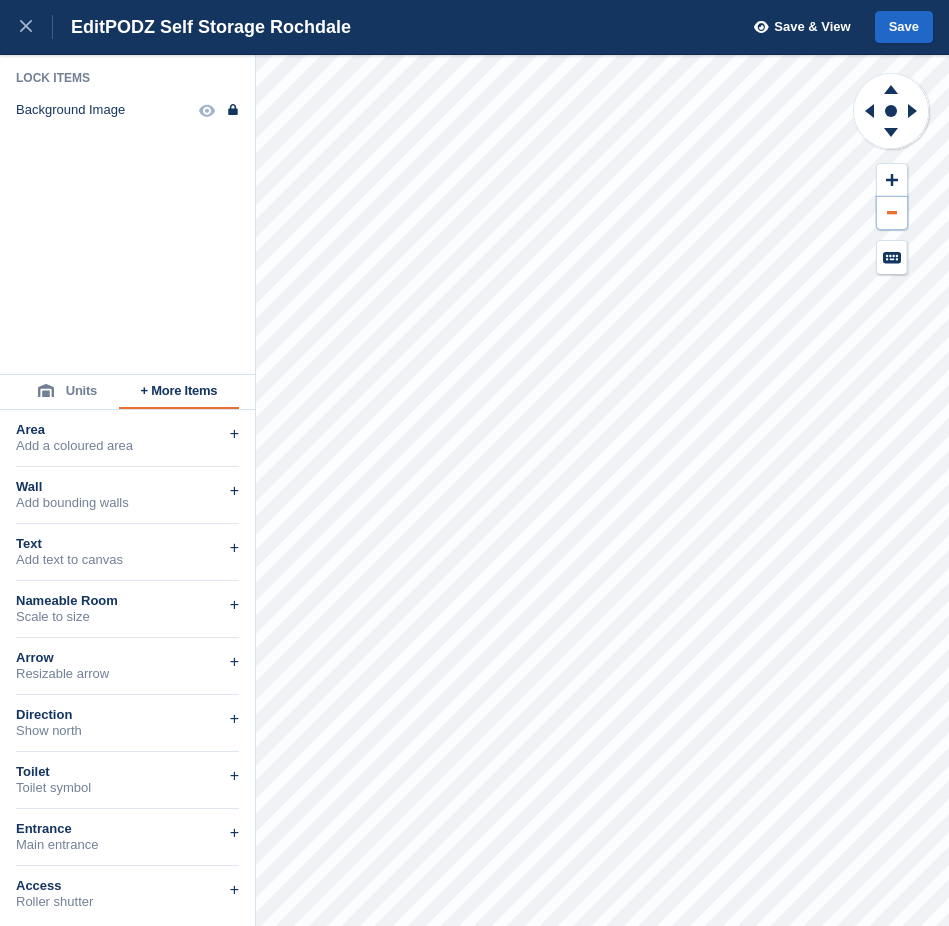 click at bounding box center [892, 213] 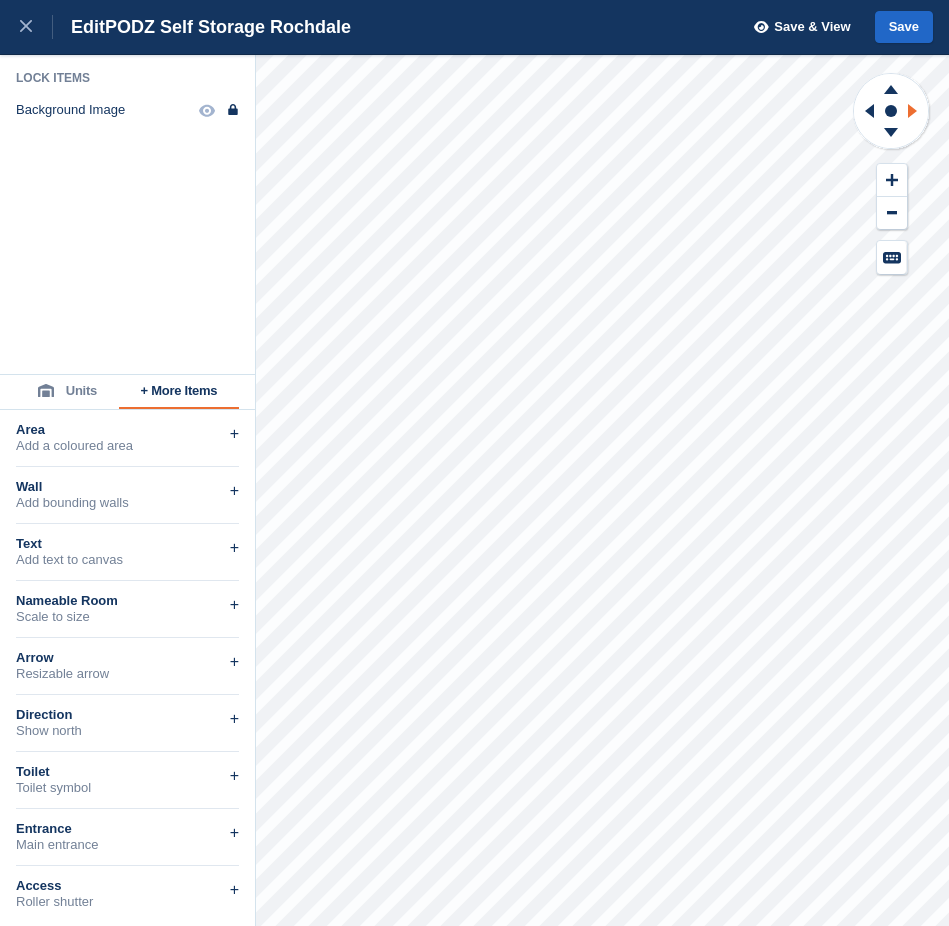 click 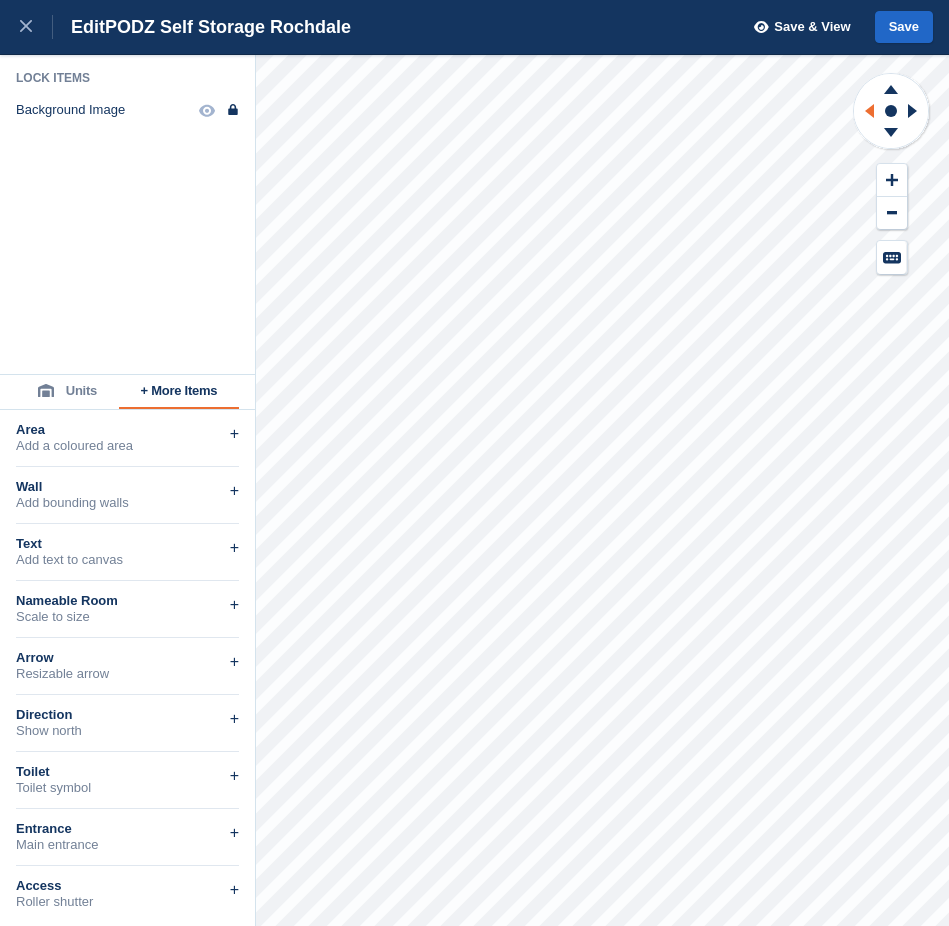 click 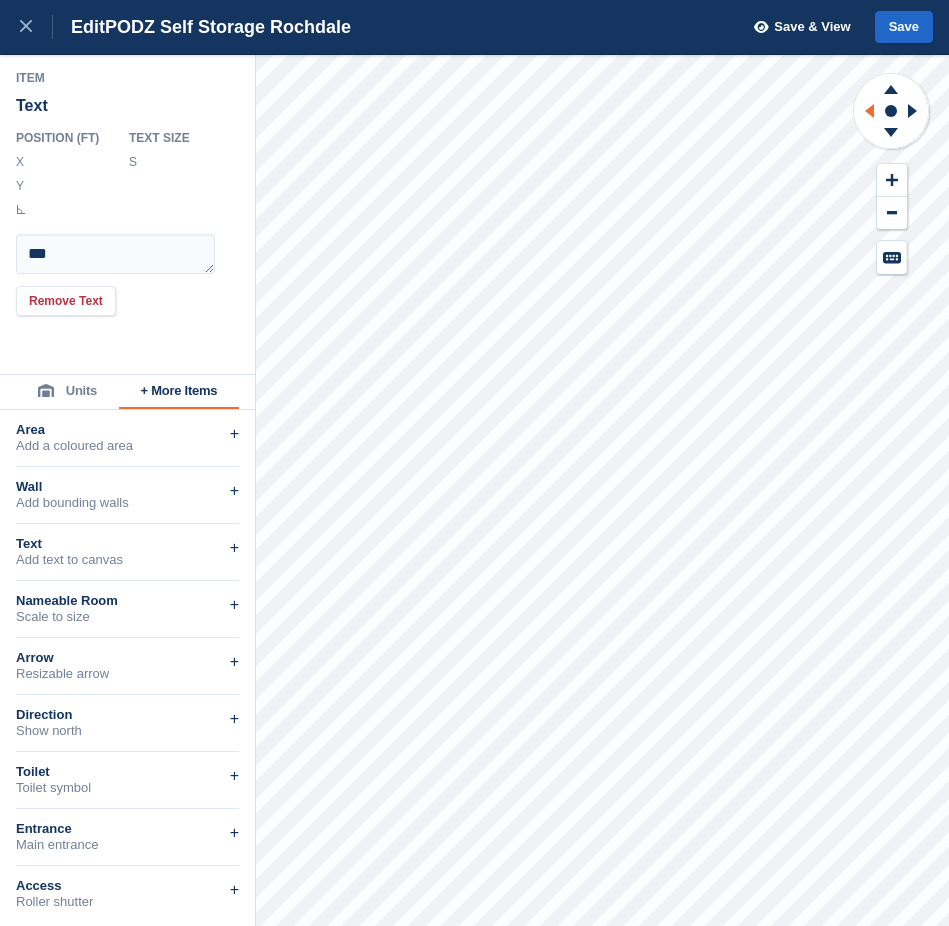scroll, scrollTop: 0, scrollLeft: 2, axis: horizontal 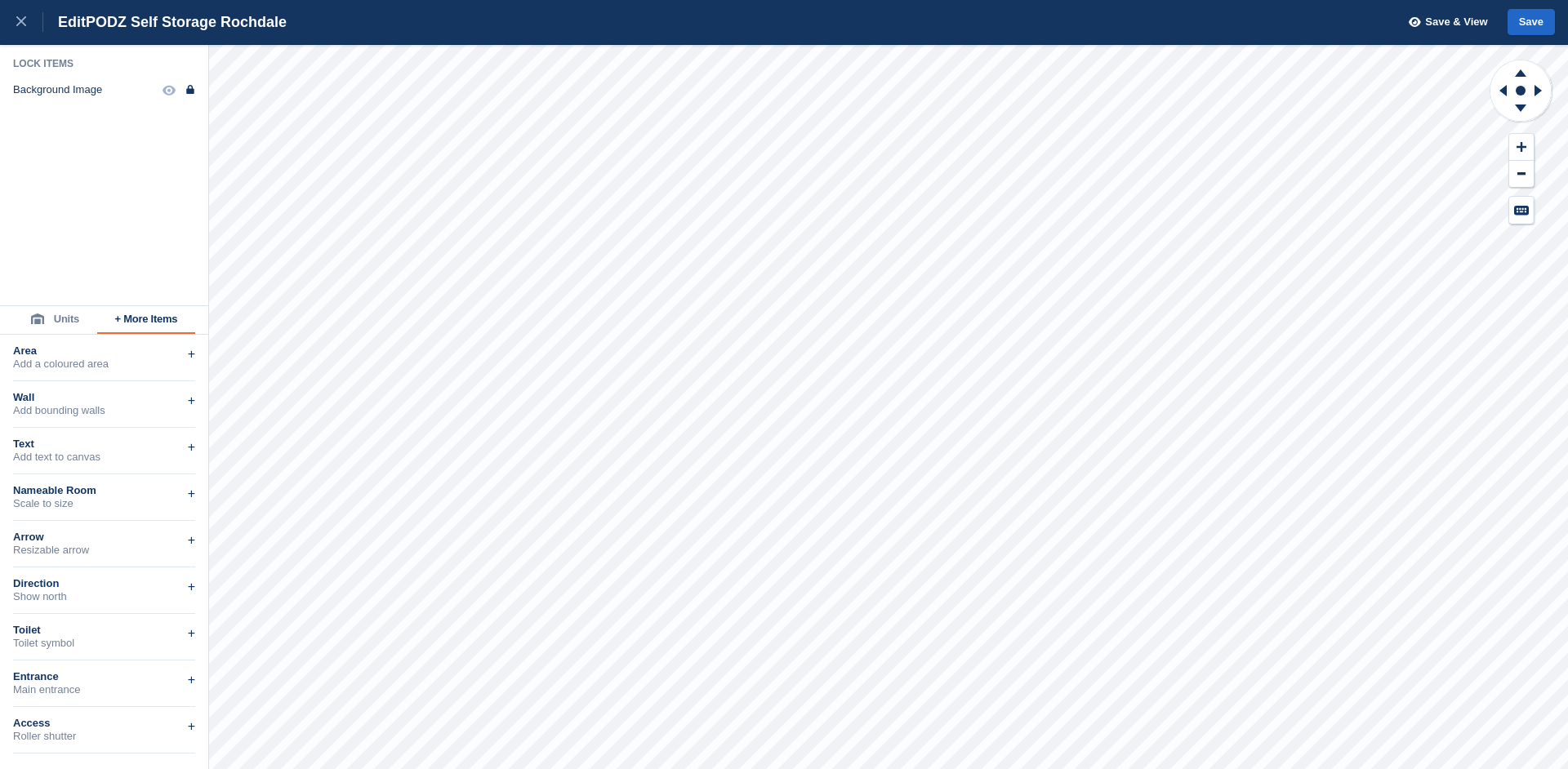 click on "Edit  PODZ Self Storage Rochdale Save & View Save" at bounding box center [784, 22] 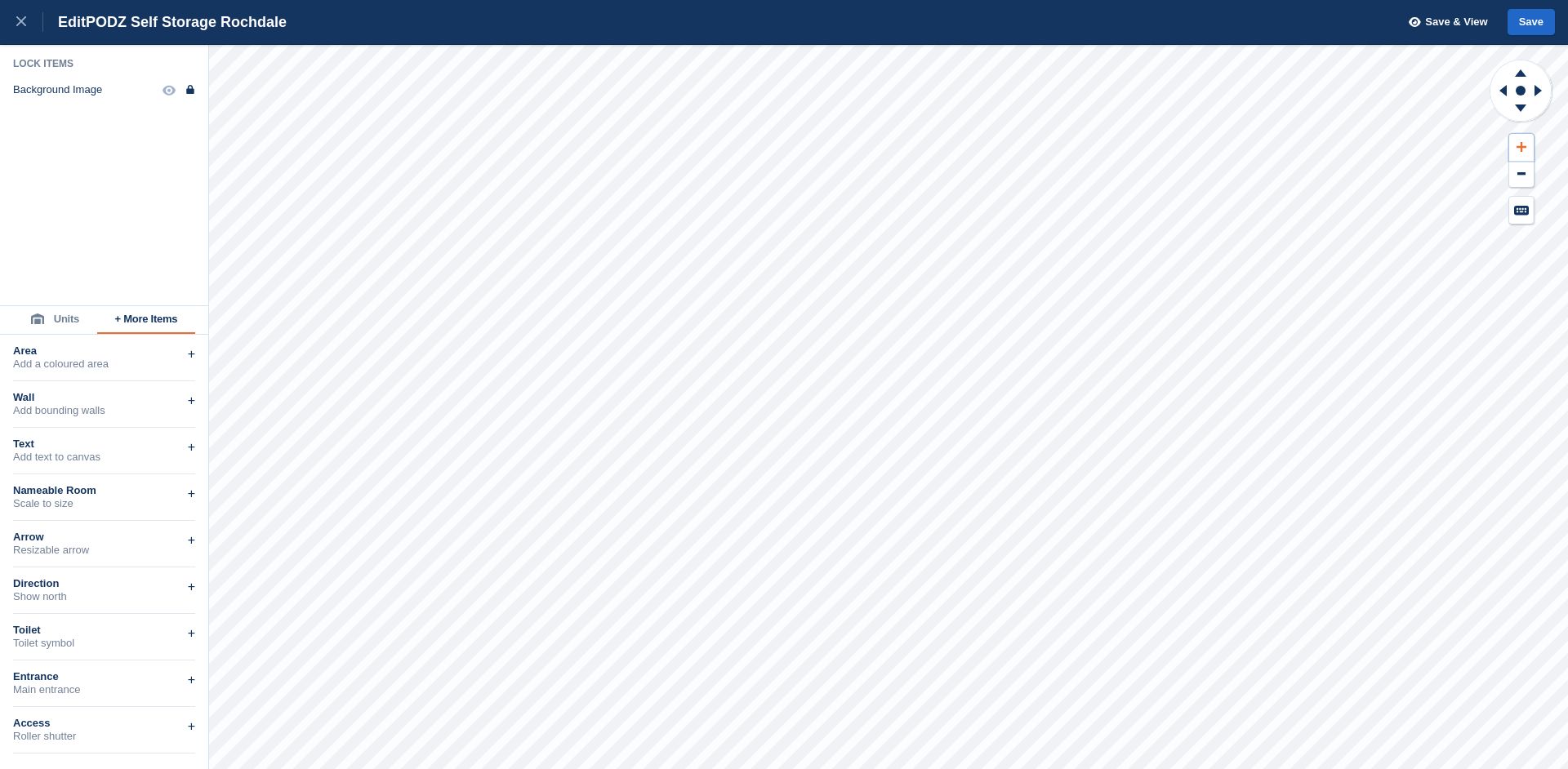 click at bounding box center (1521, 147) 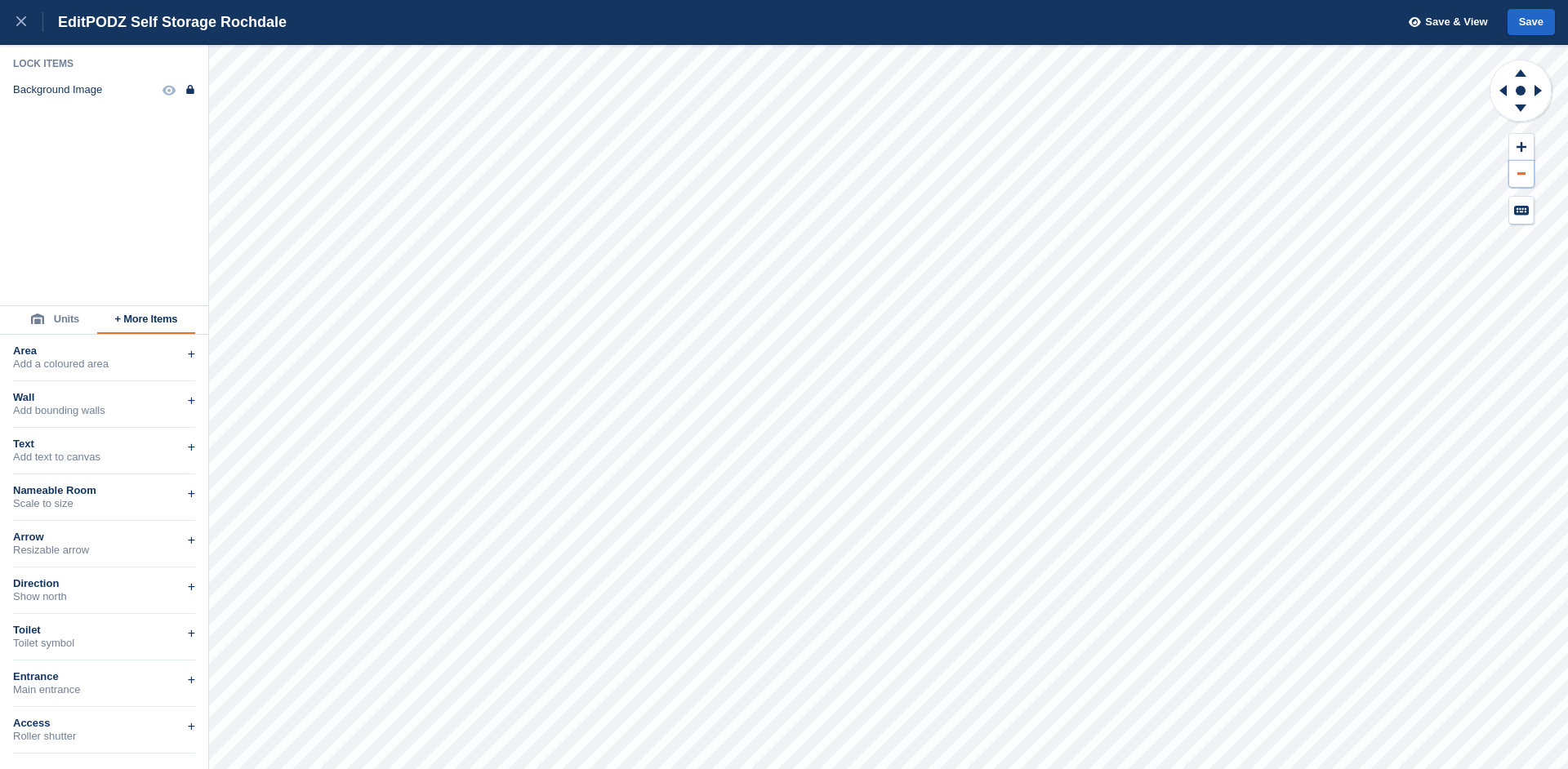 click at bounding box center [1521, 174] 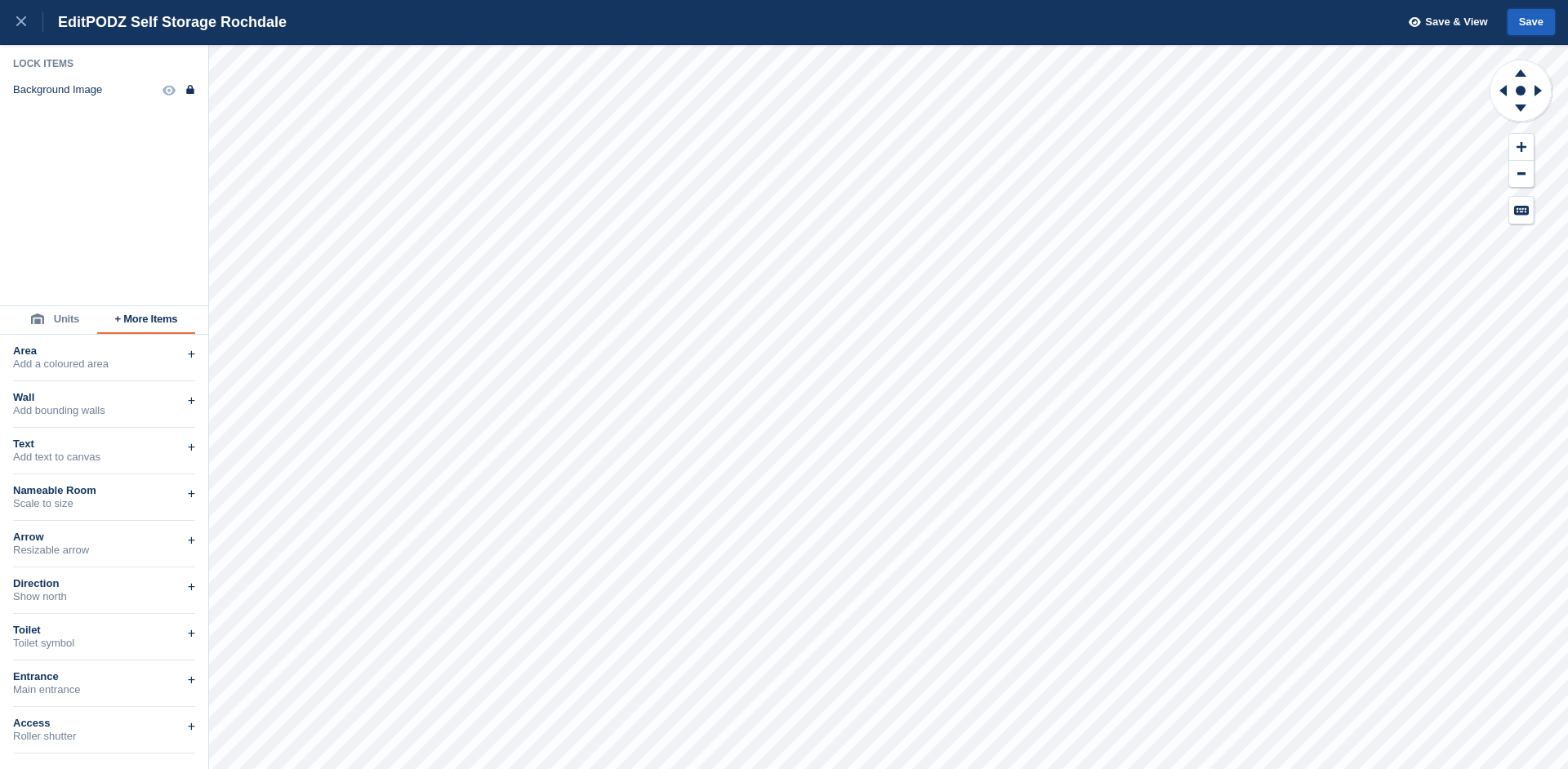 click on "Save" at bounding box center (1531, 22) 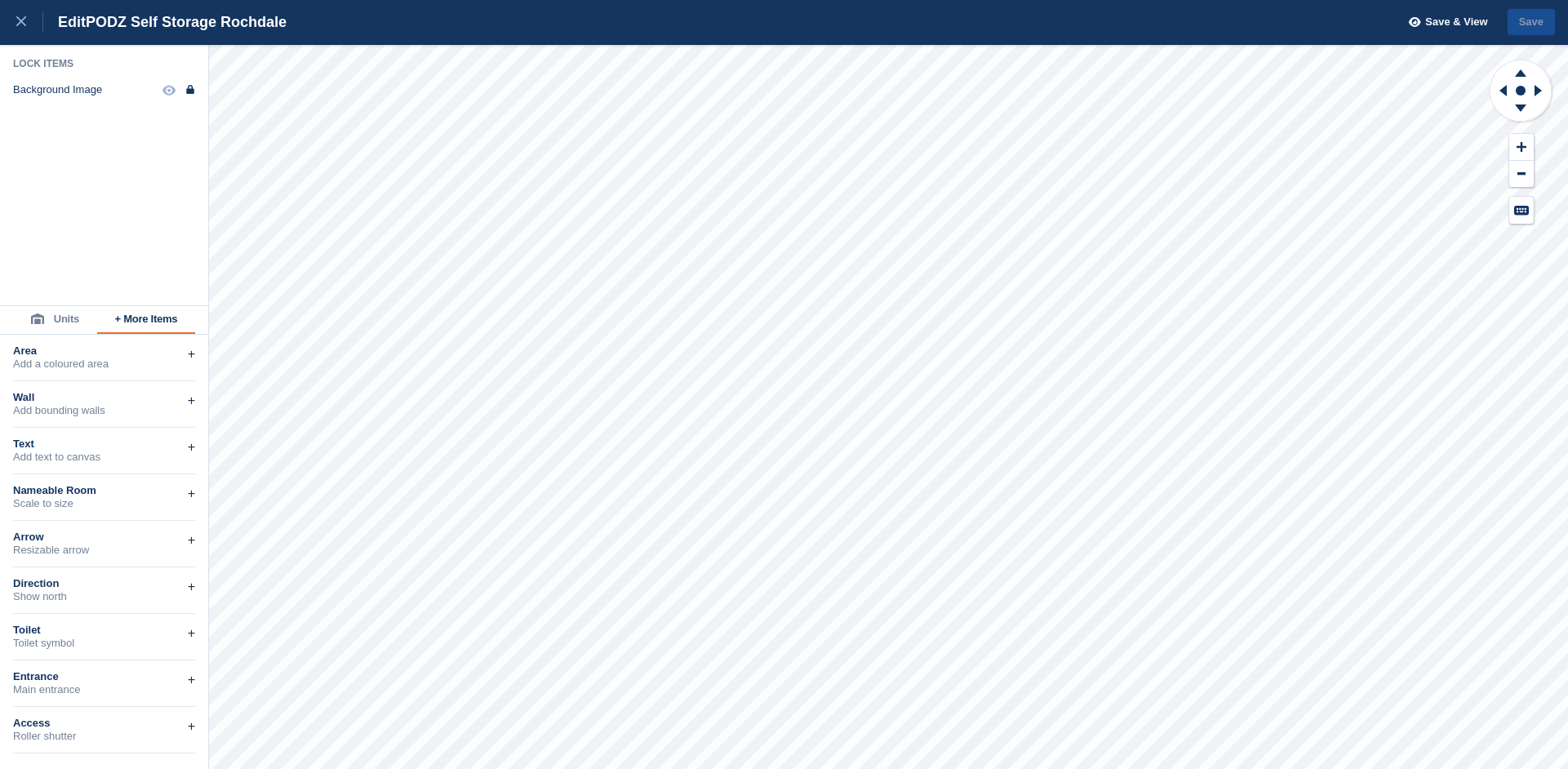 click on "+ More Items" at bounding box center [146, 320] 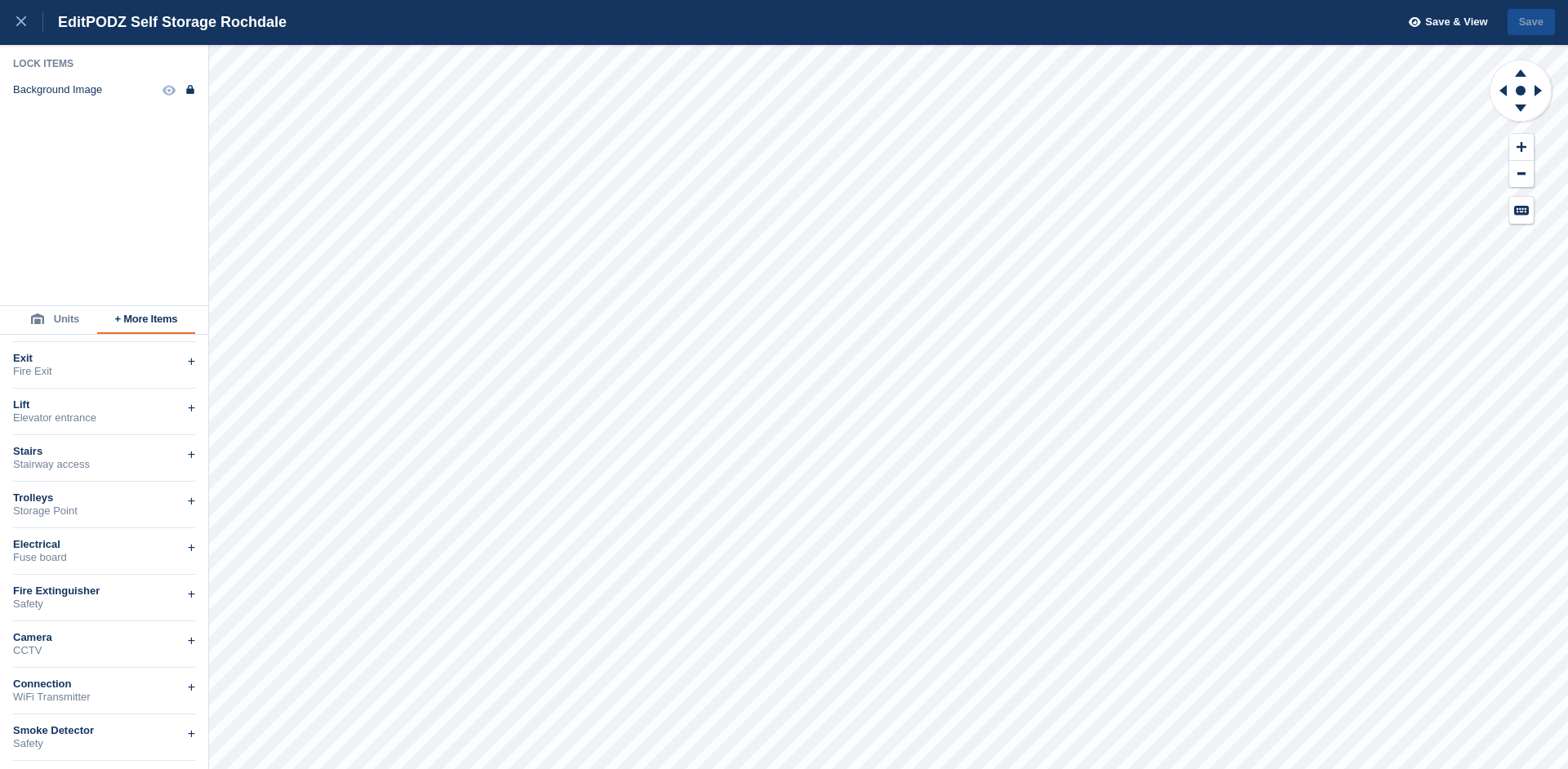 scroll, scrollTop: 0, scrollLeft: 0, axis: both 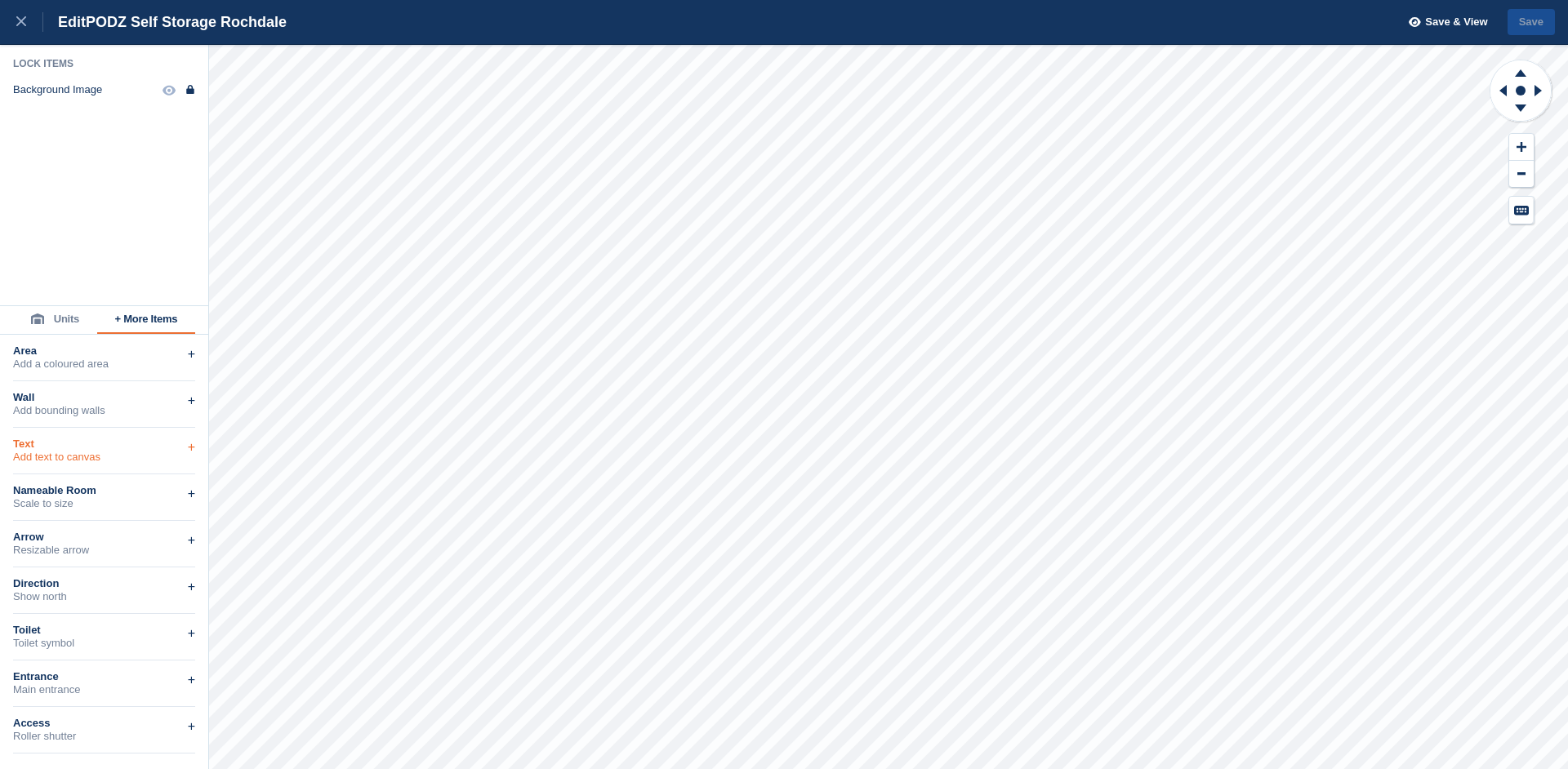 click on "Add text to canvas" at bounding box center [104, 457] 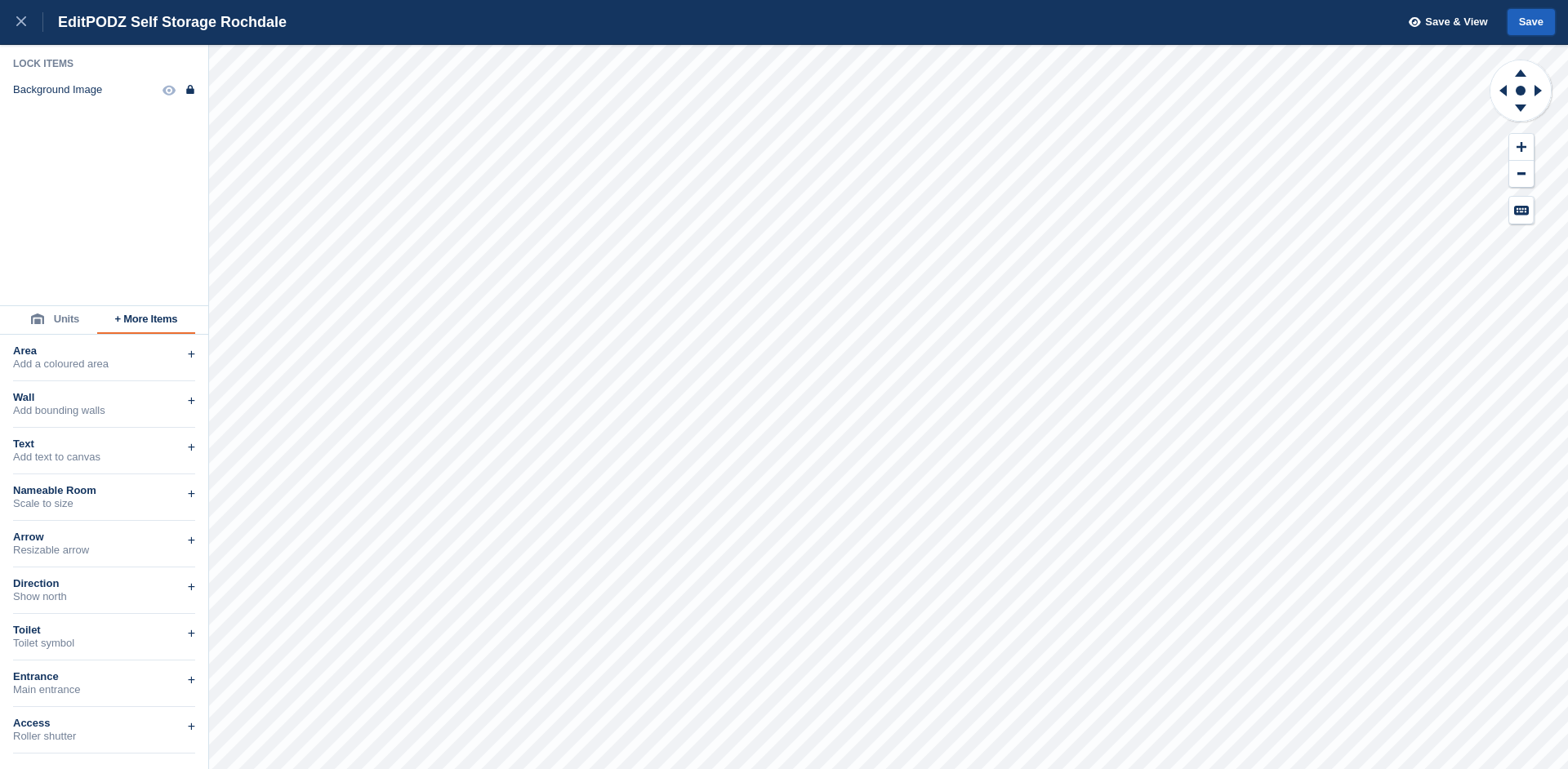 click on "Save" at bounding box center [1531, 22] 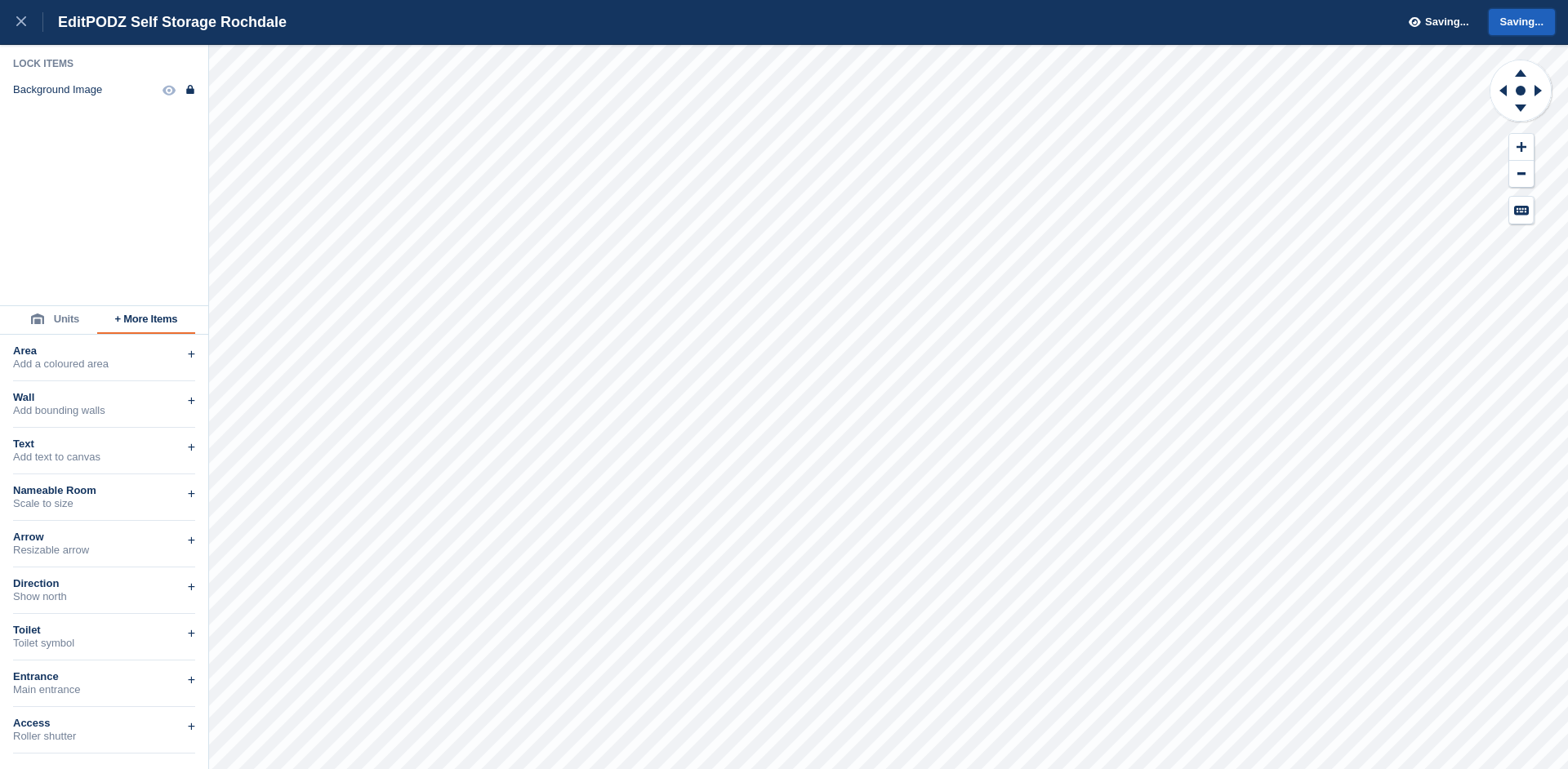 click on "Saving..." at bounding box center (1521, 22) 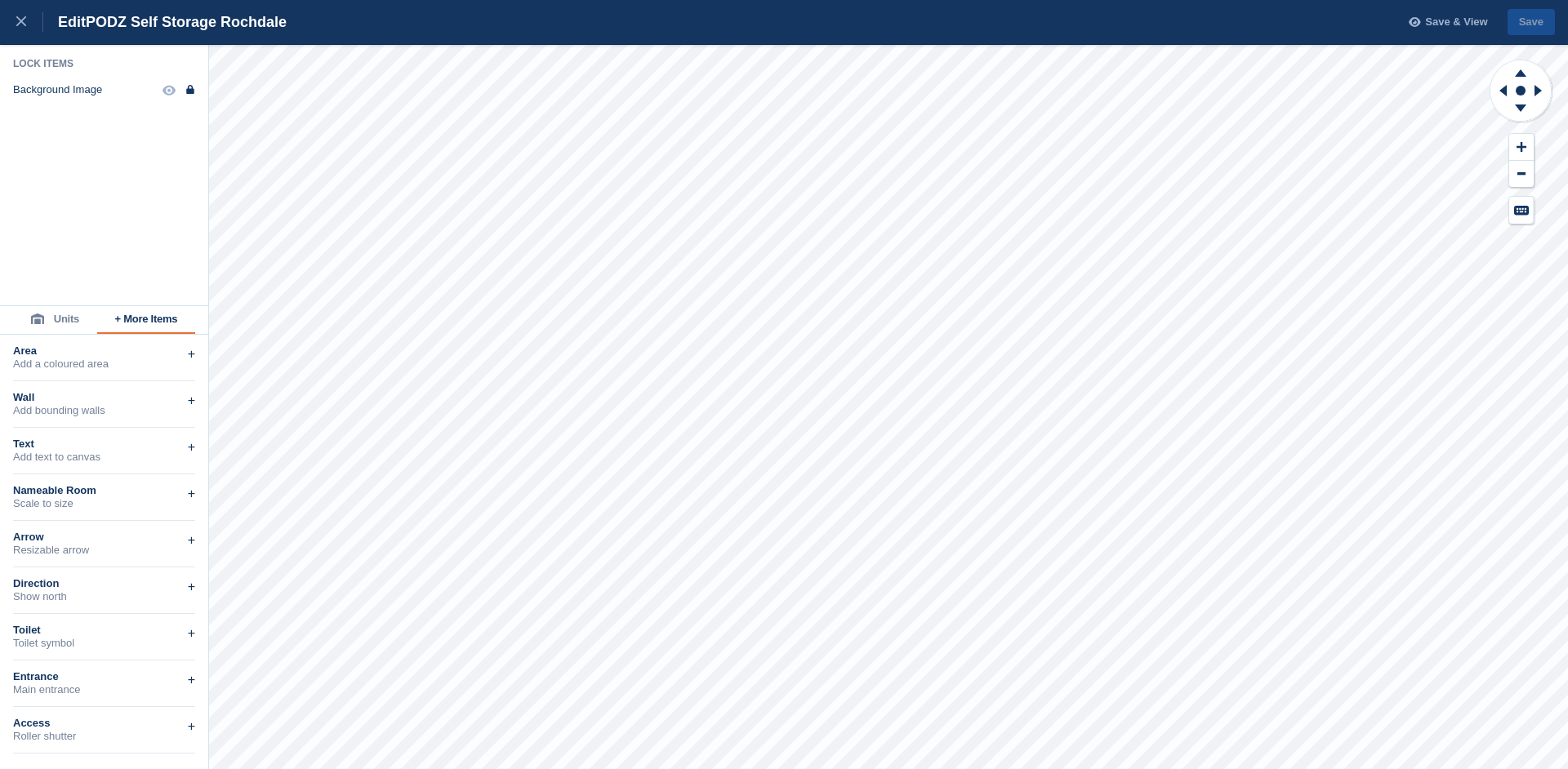 click on "Save & View" at bounding box center (1456, 22) 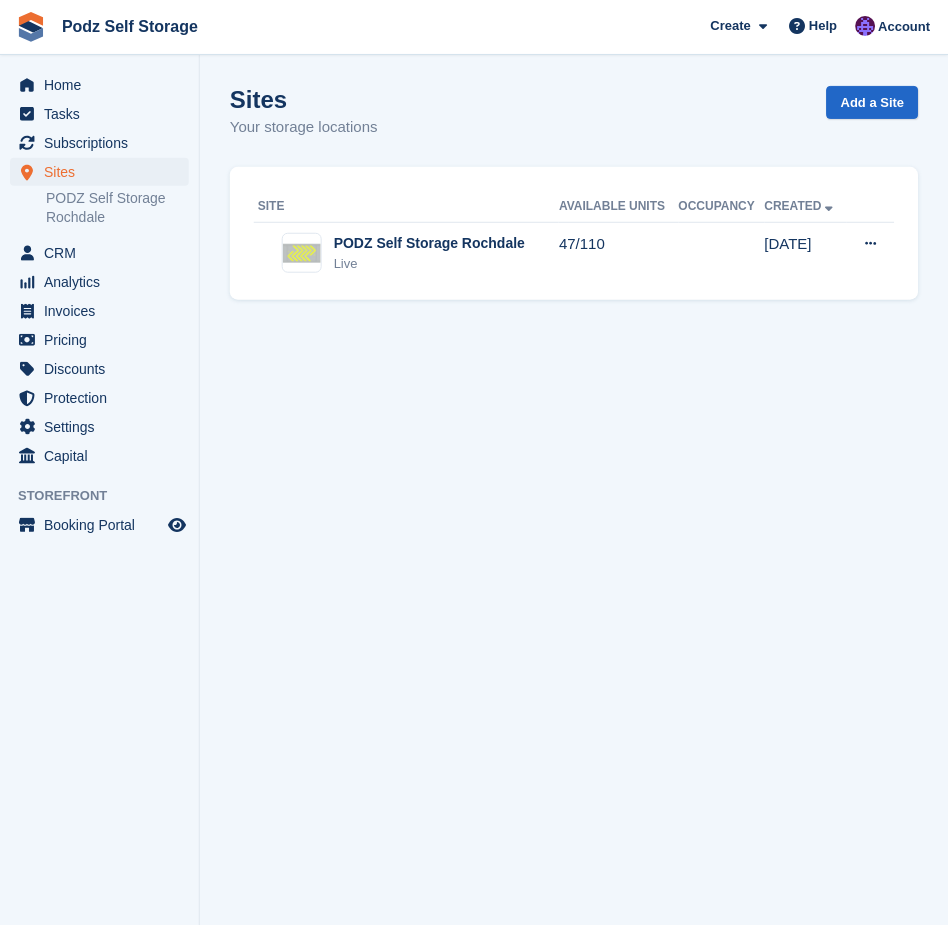 scroll, scrollTop: 0, scrollLeft: 0, axis: both 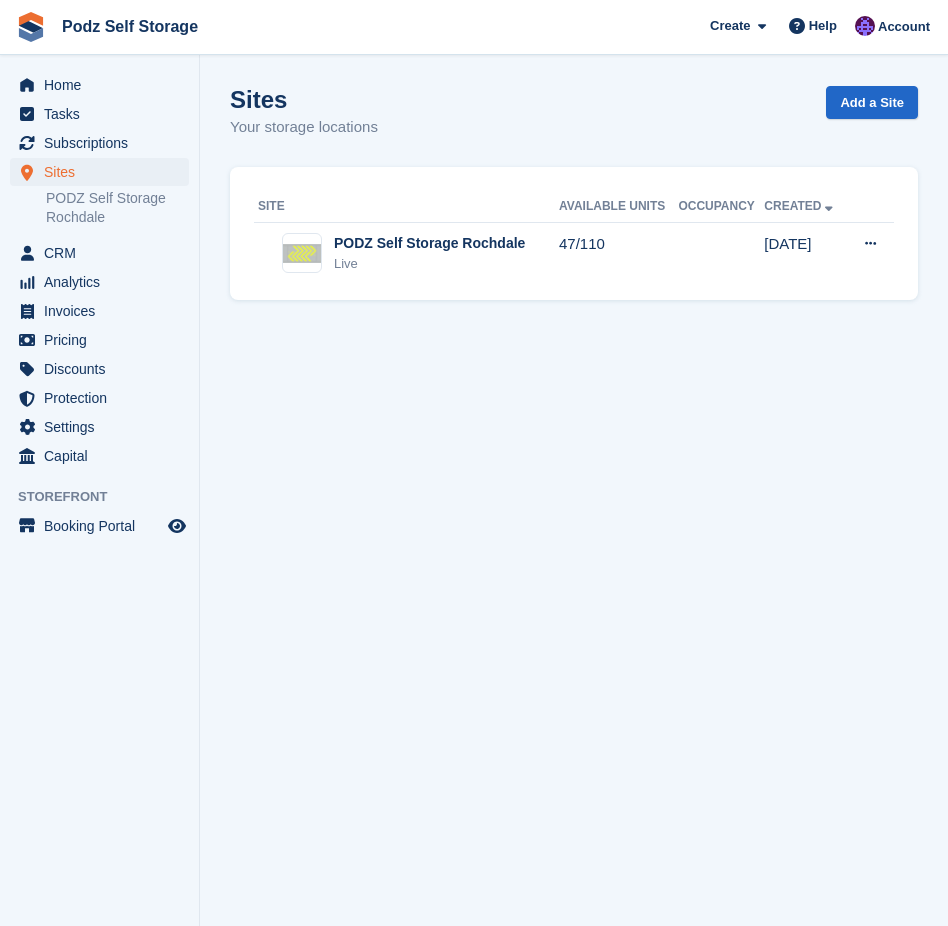 drag, startPoint x: 811, startPoint y: 549, endPoint x: 585, endPoint y: 298, distance: 337.75287 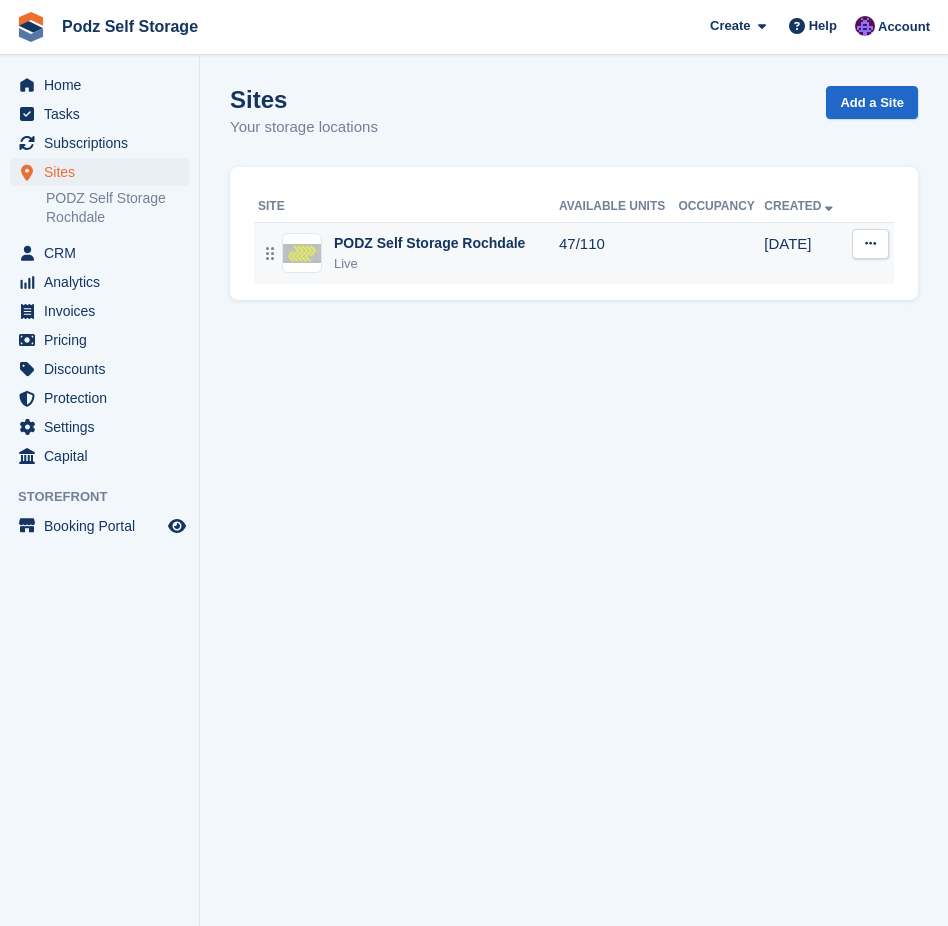 click on "PODZ Self Storage Rochdale" at bounding box center (429, 243) 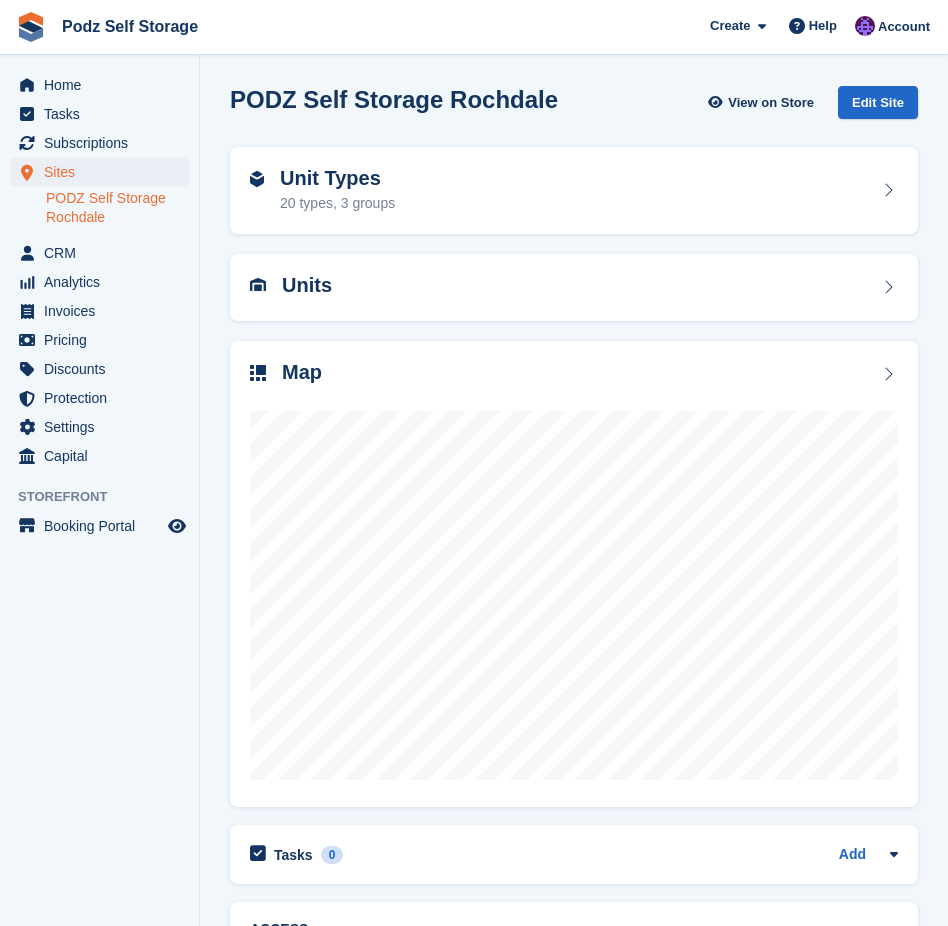 scroll, scrollTop: 0, scrollLeft: 0, axis: both 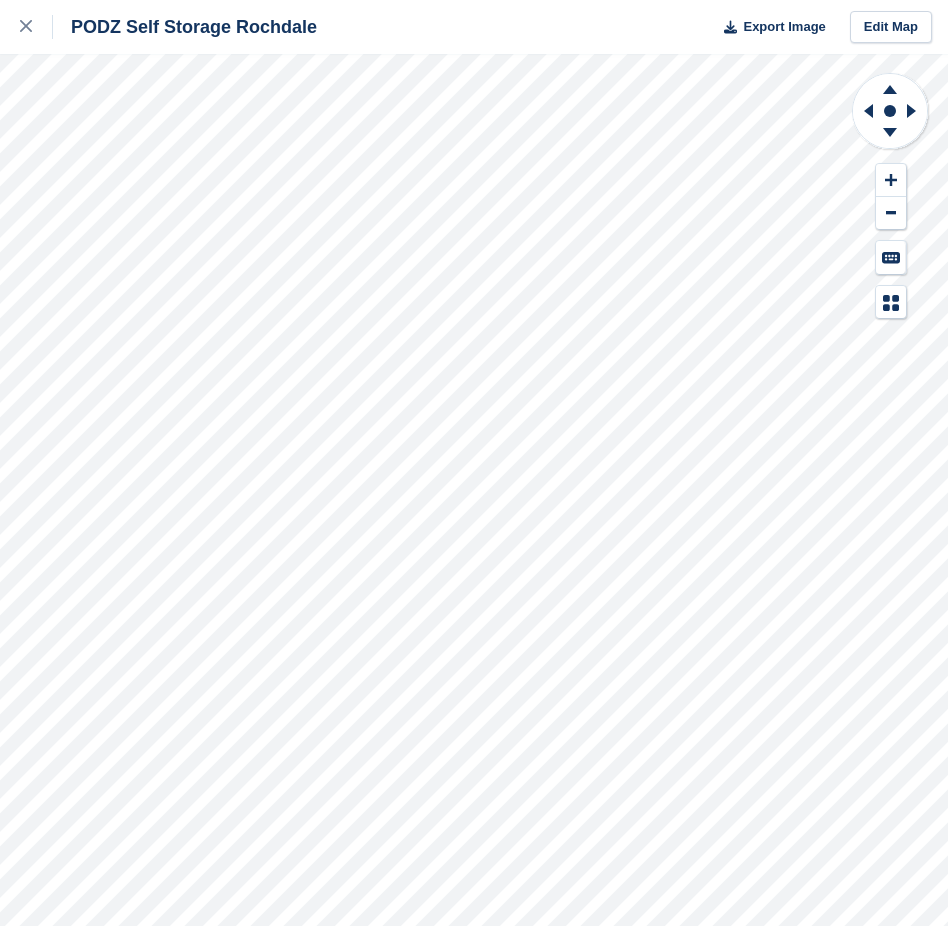 click on "PODZ Self Storage Rochdale Export Image Edit Map" at bounding box center (474, 463) 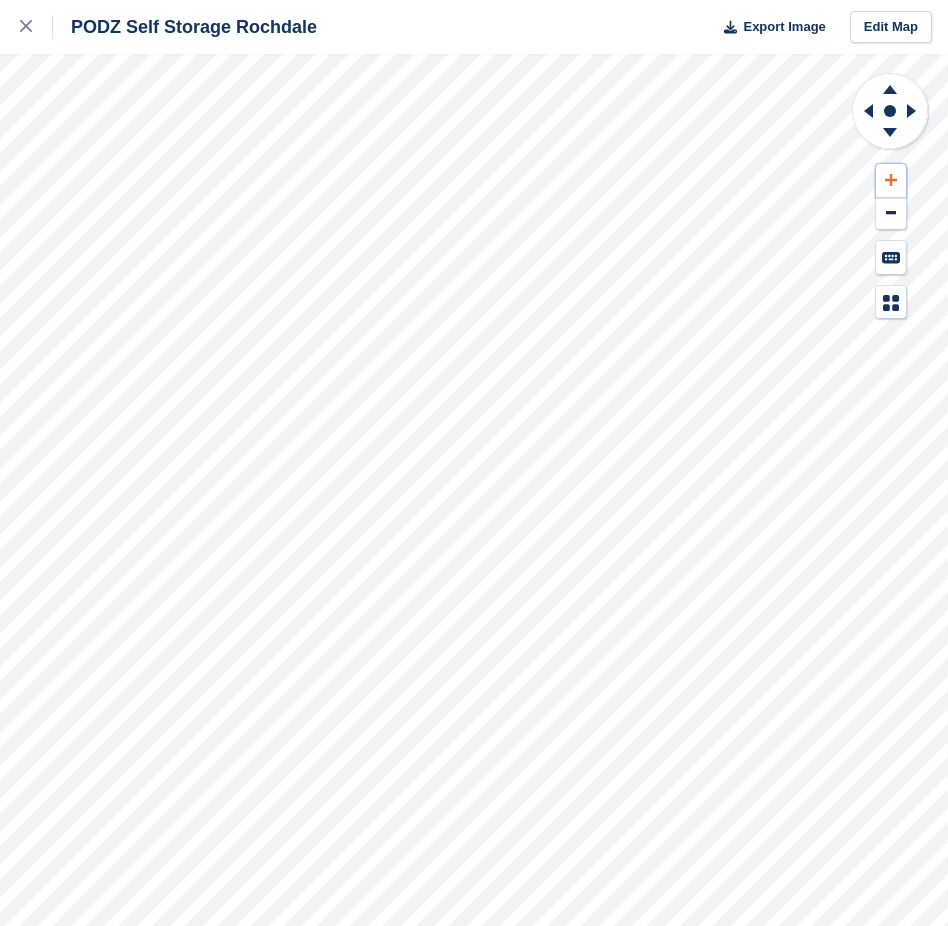 click 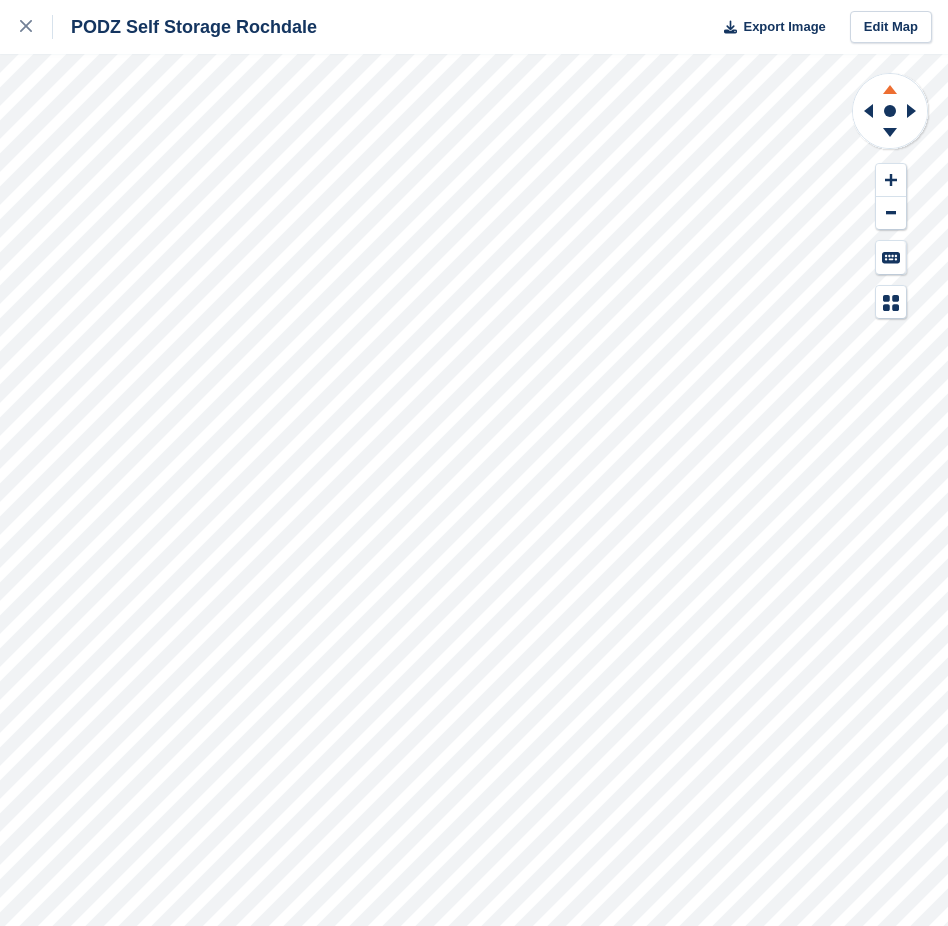 click 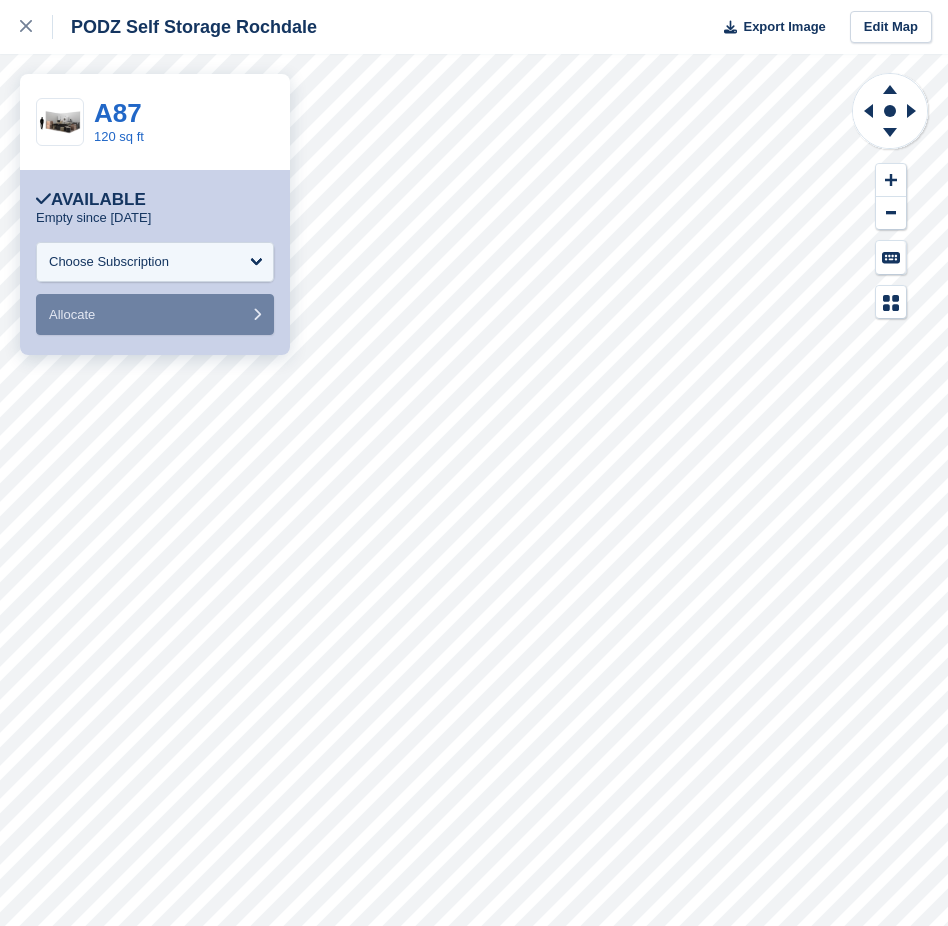 click on "PODZ Self Storage Rochdale Export Image Edit Map" at bounding box center (474, 27) 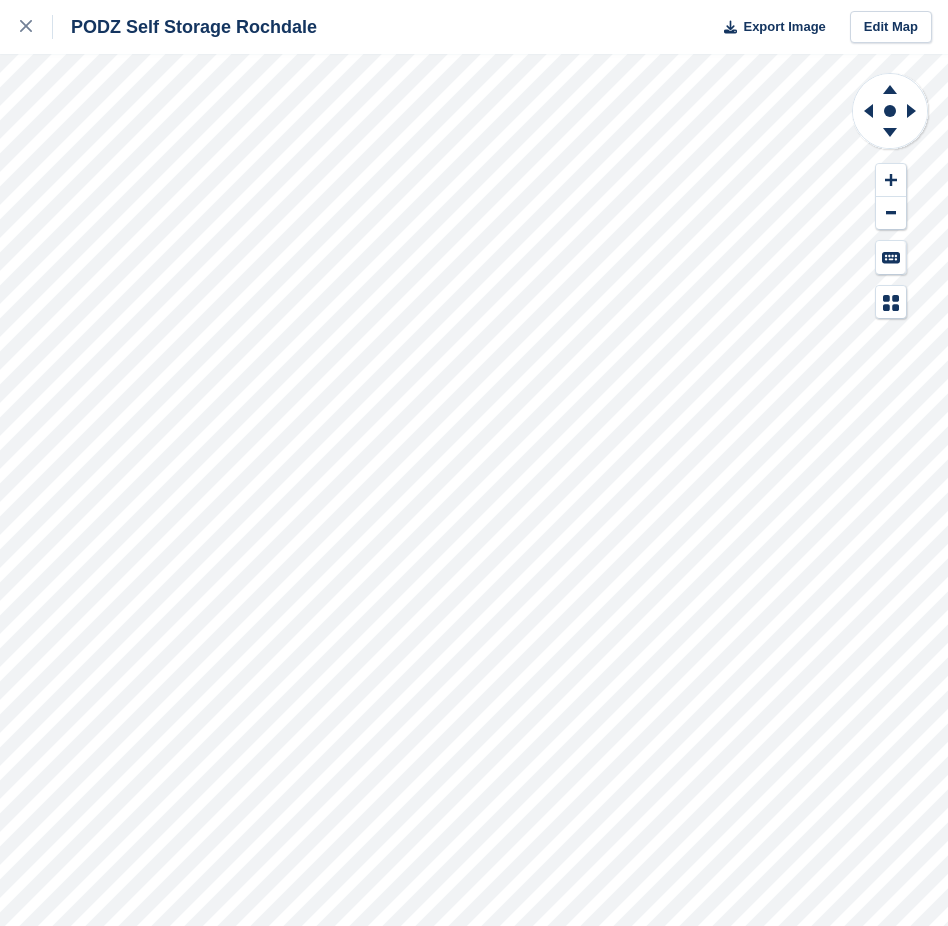 click 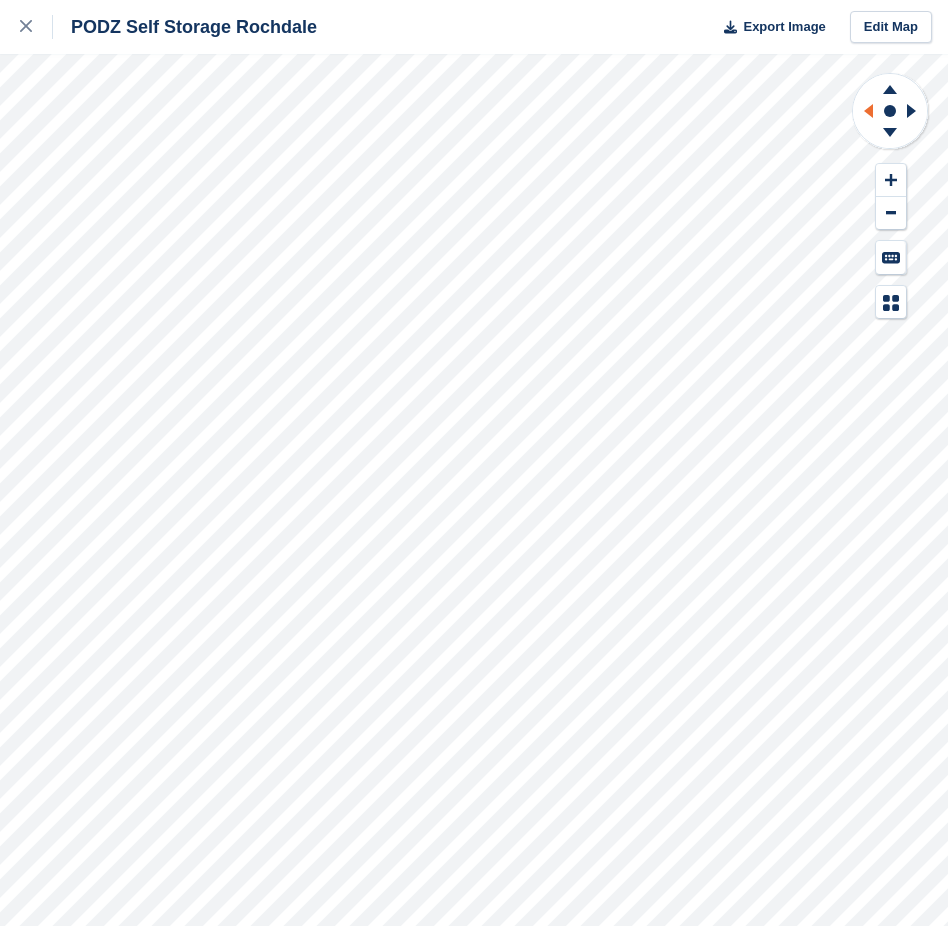 click 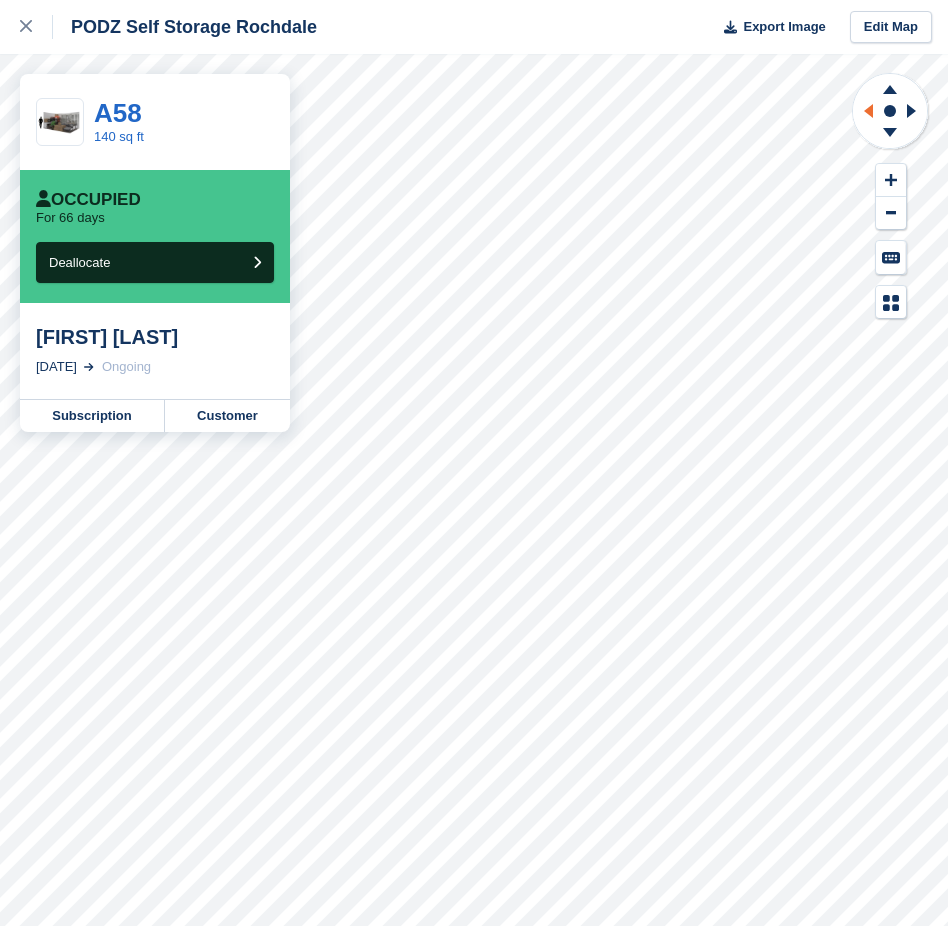 click 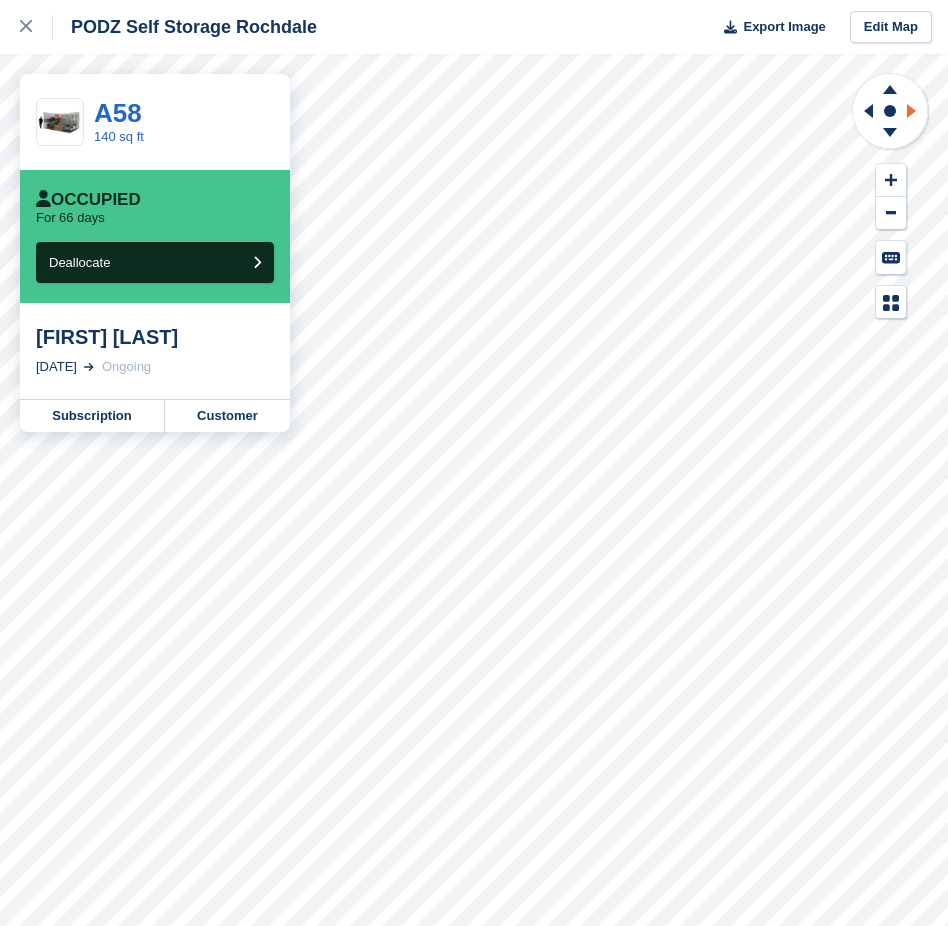 click 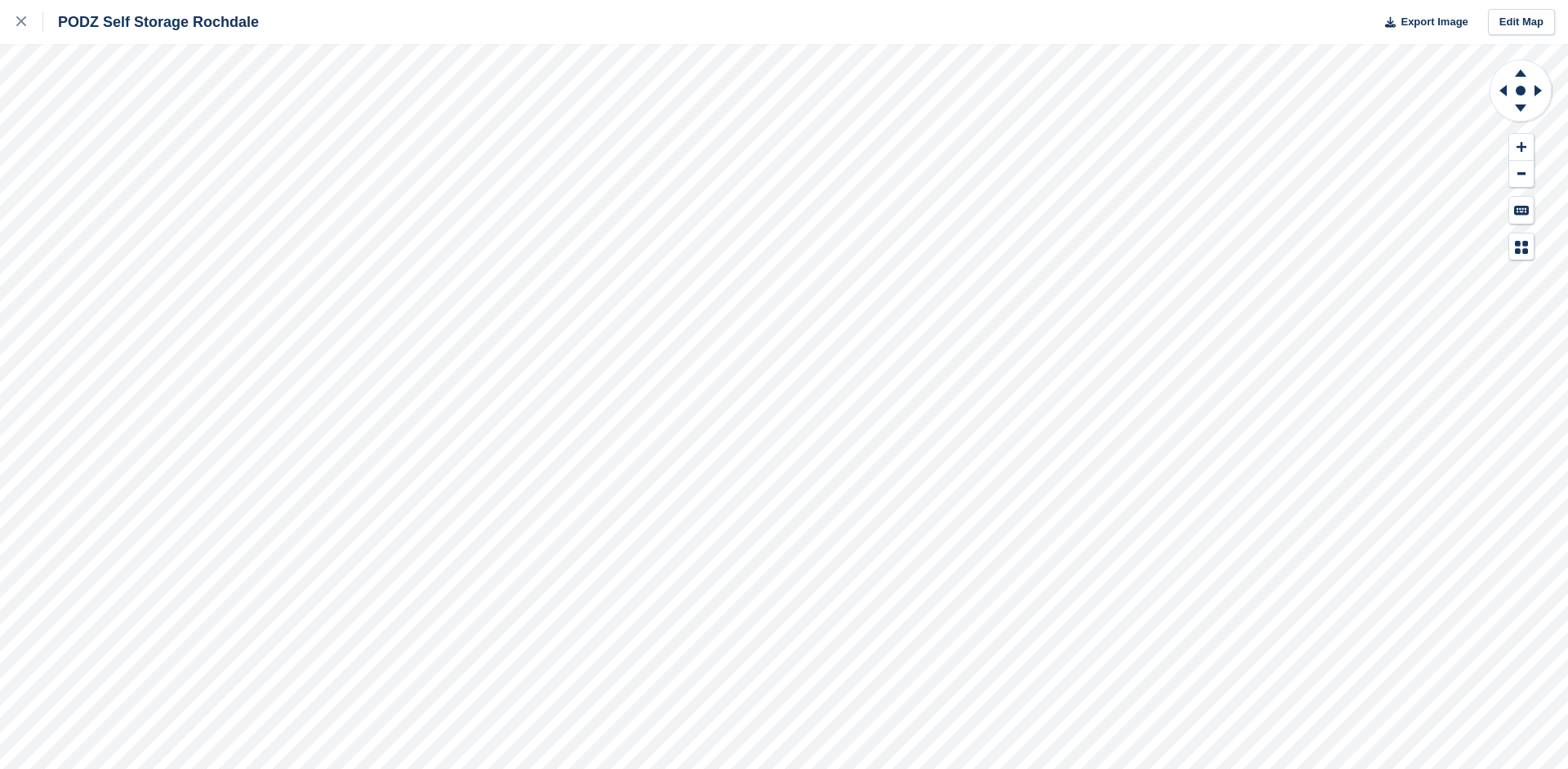 scroll, scrollTop: 0, scrollLeft: 0, axis: both 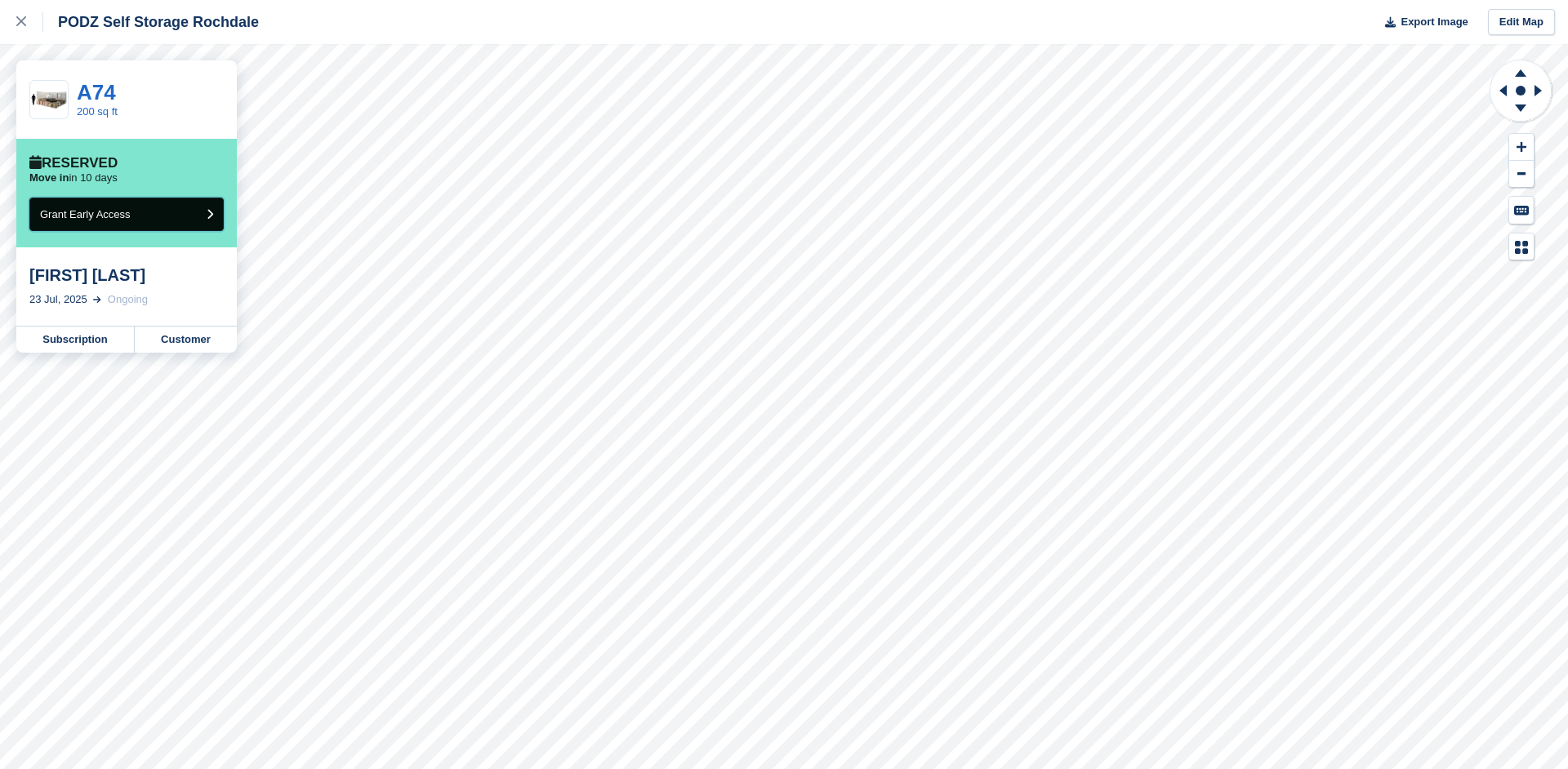 click on "Grant Early Access" at bounding box center [127, 214] 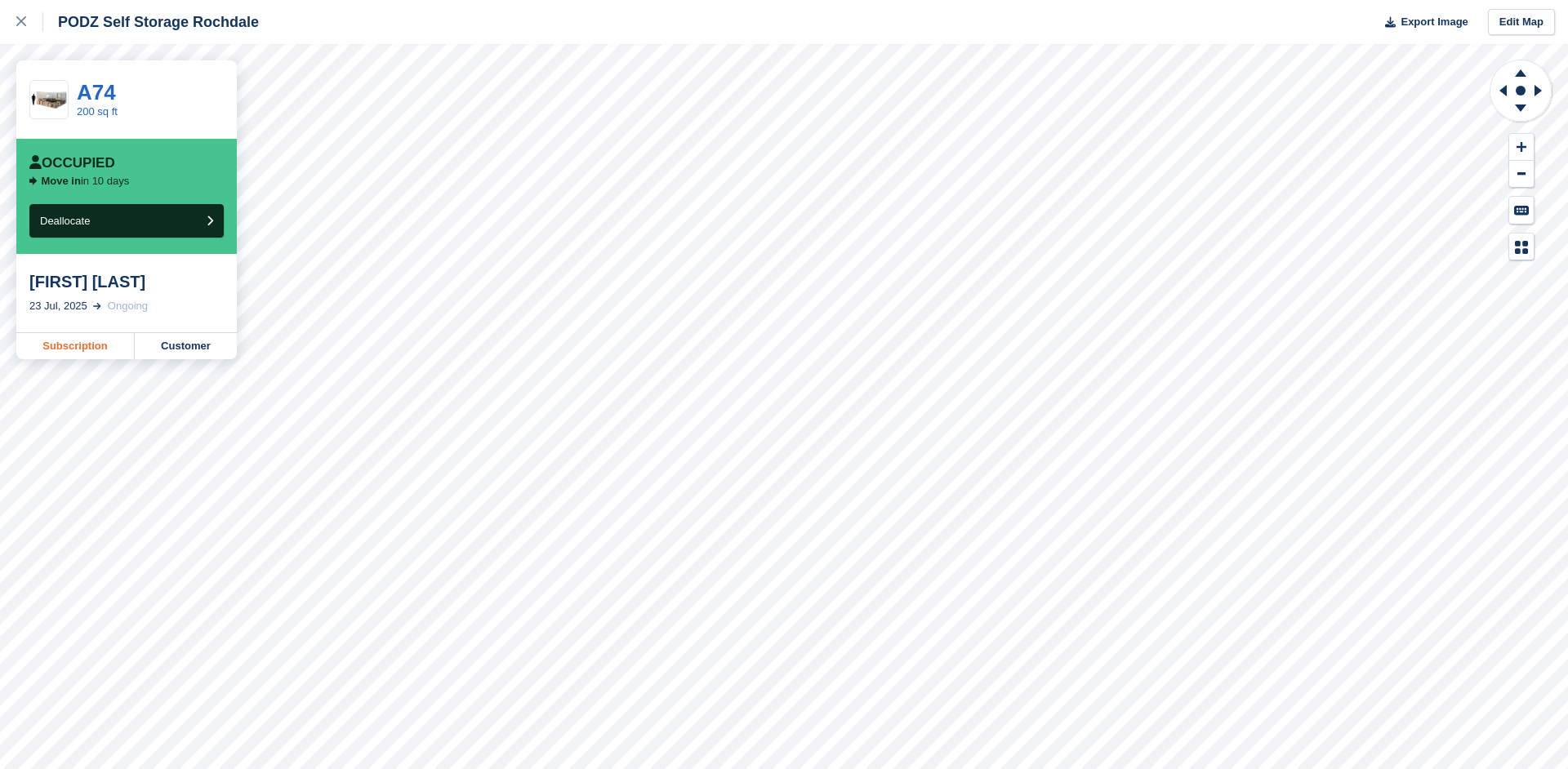 click on "Subscription" at bounding box center [75, 346] 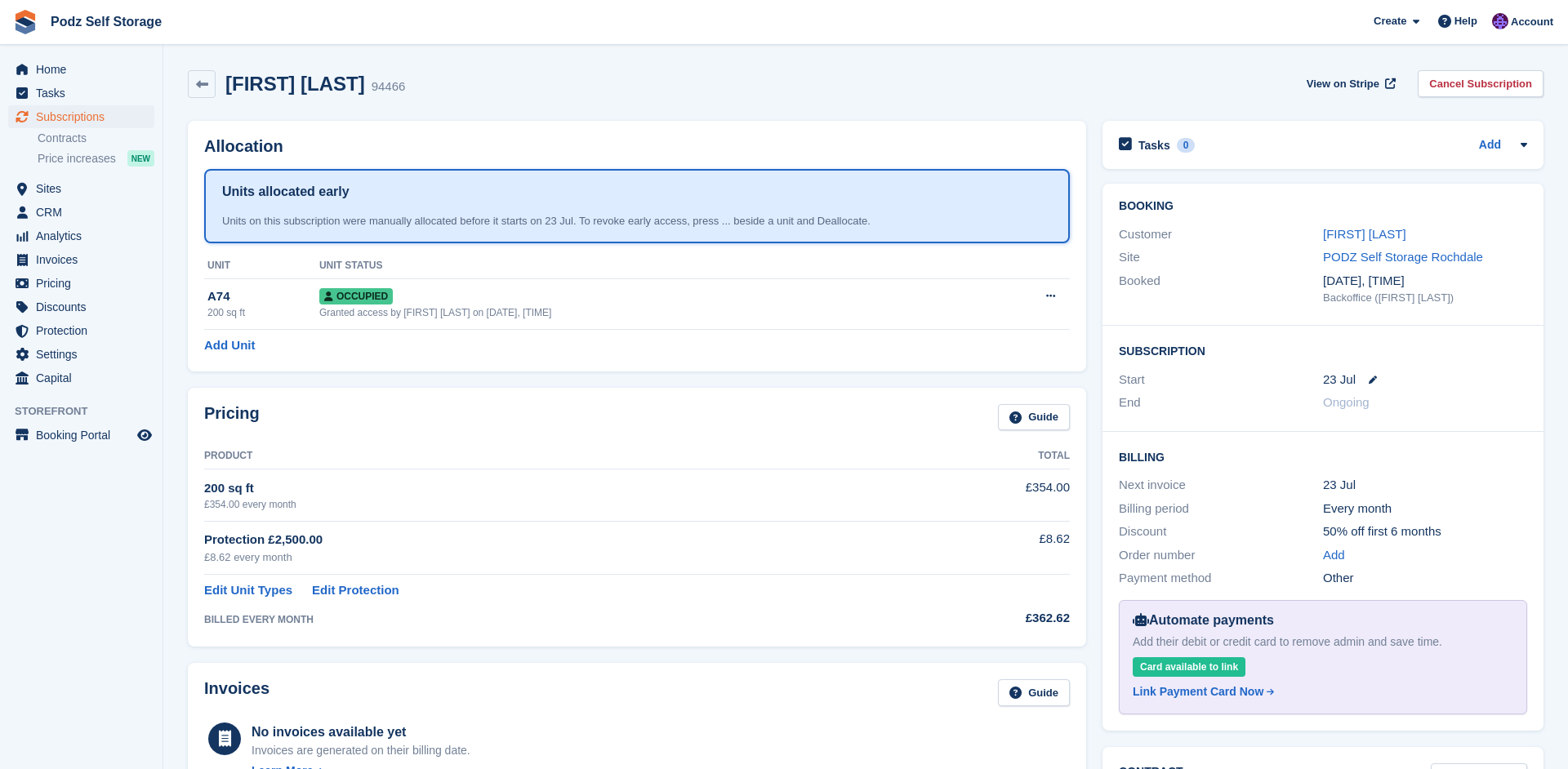 scroll, scrollTop: 0, scrollLeft: 0, axis: both 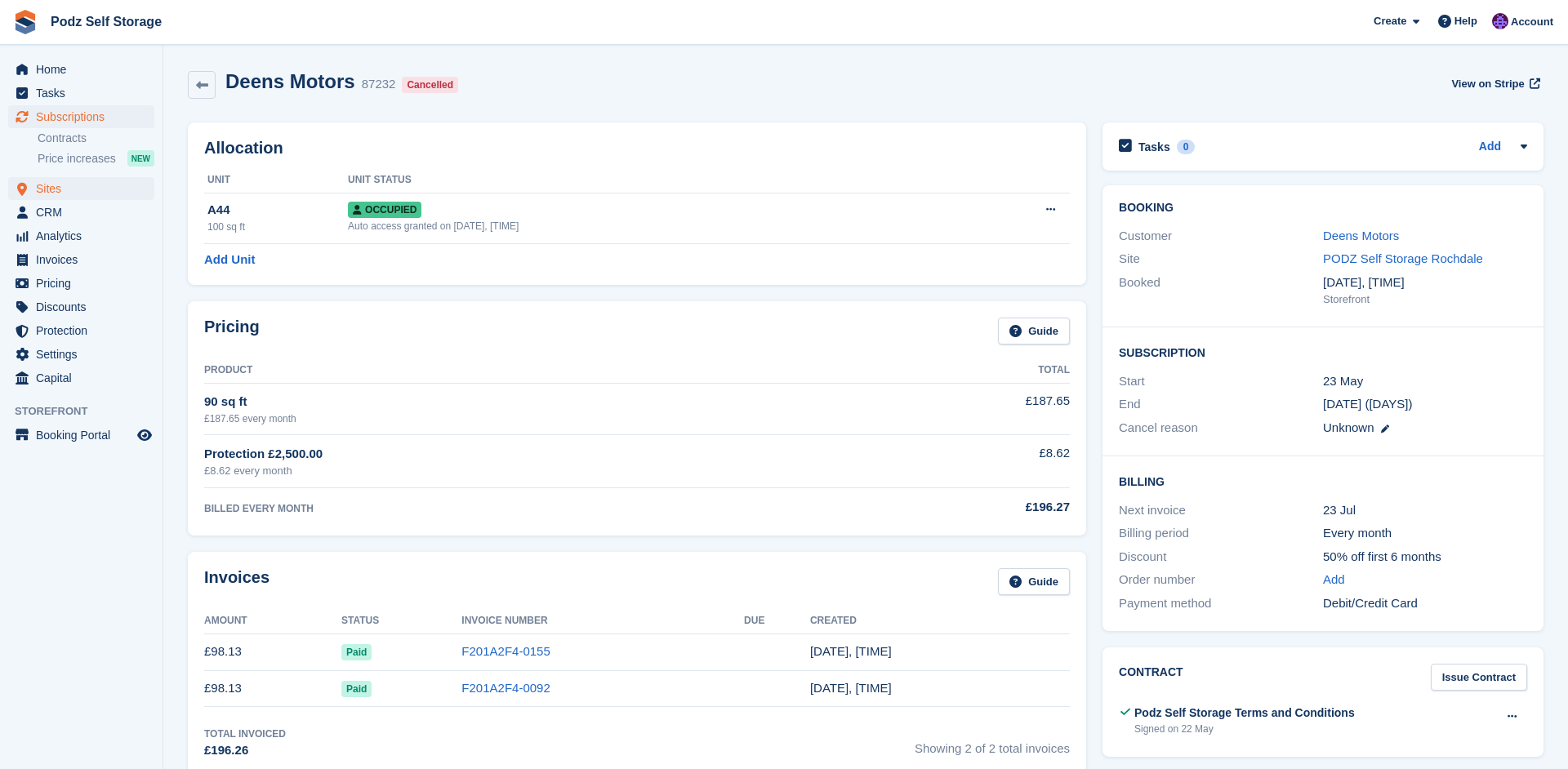 click on "Sites" at bounding box center (85, 189) 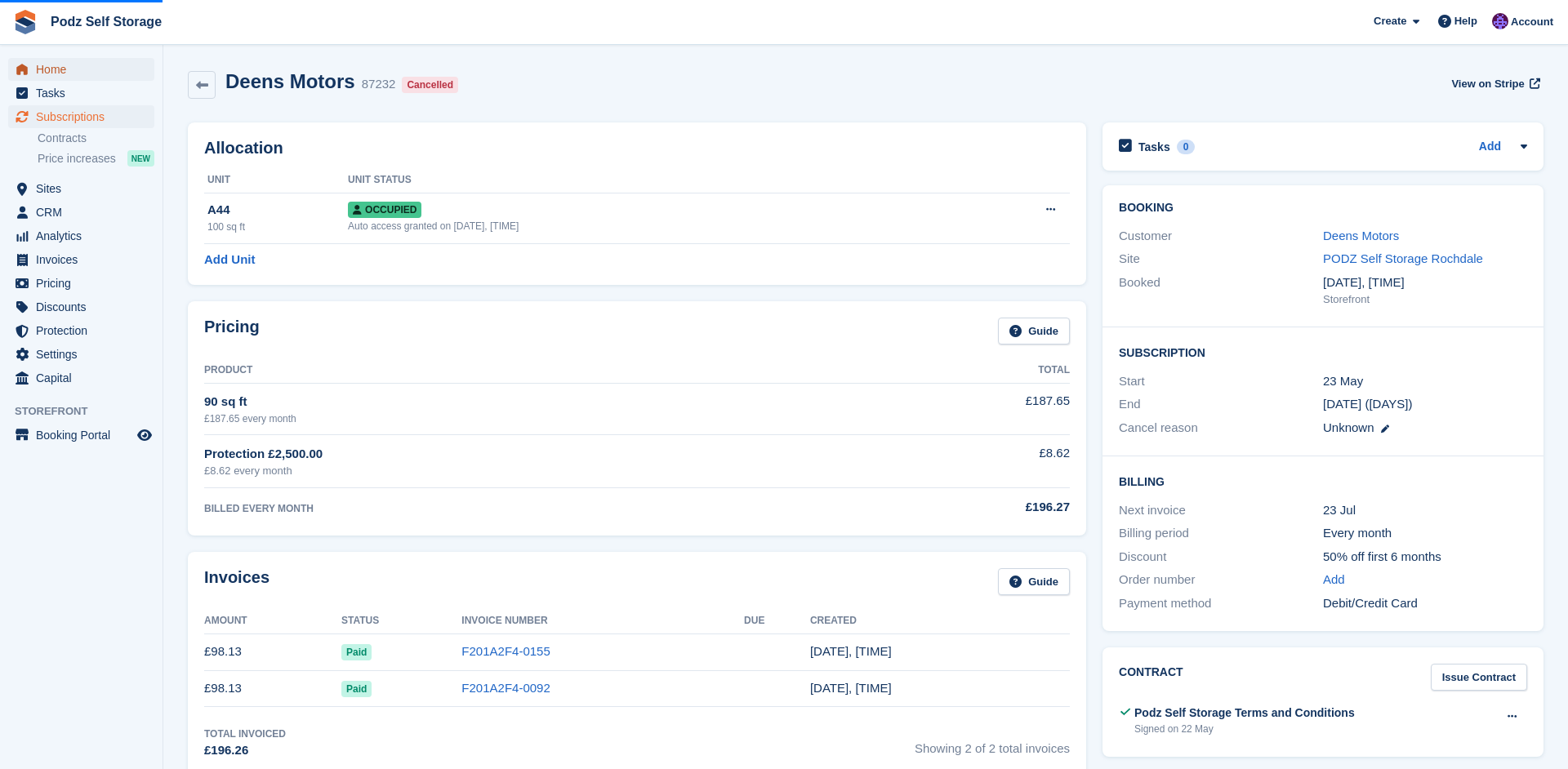 click on "Home" at bounding box center (85, 69) 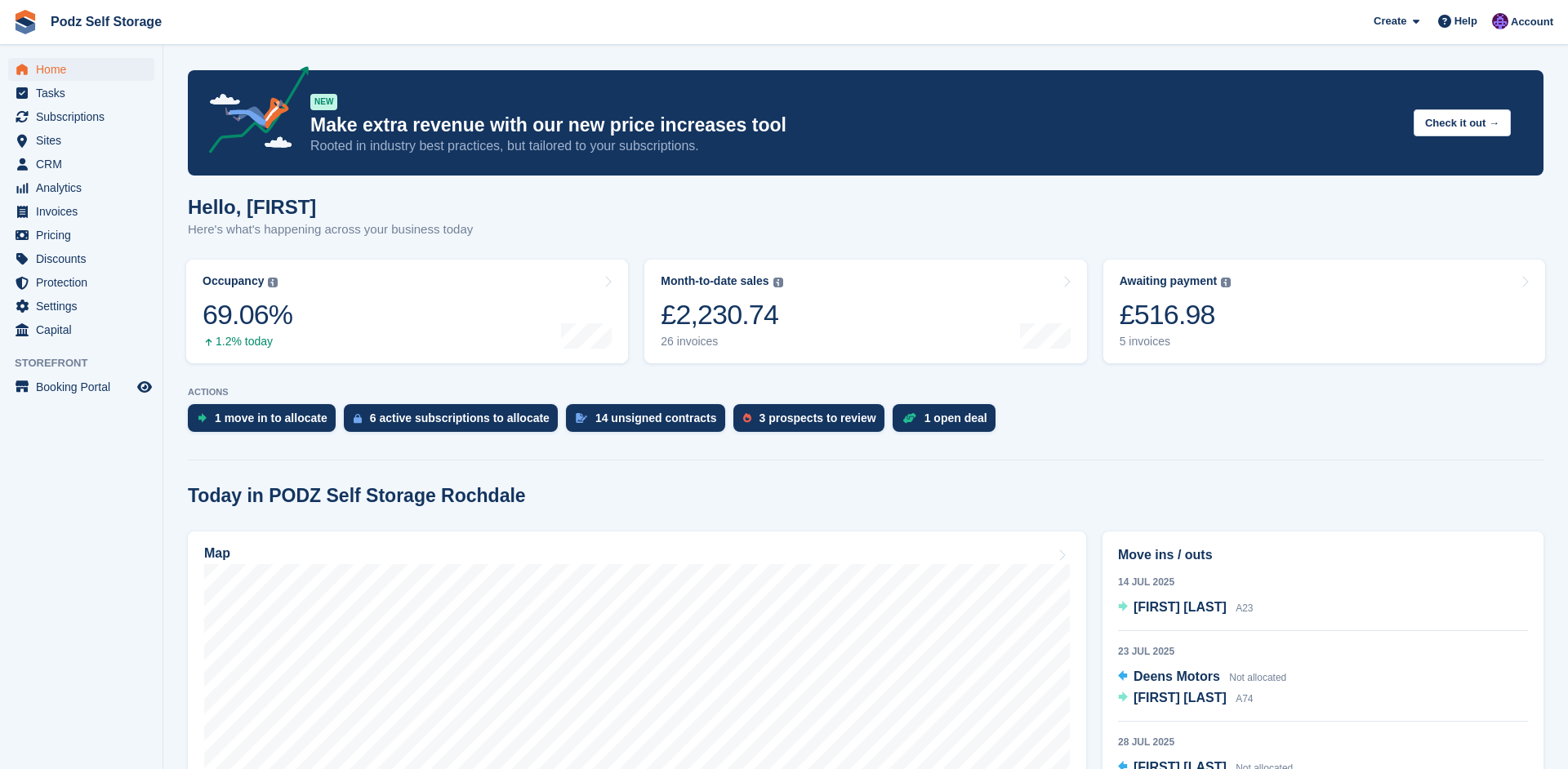 scroll, scrollTop: 0, scrollLeft: 0, axis: both 